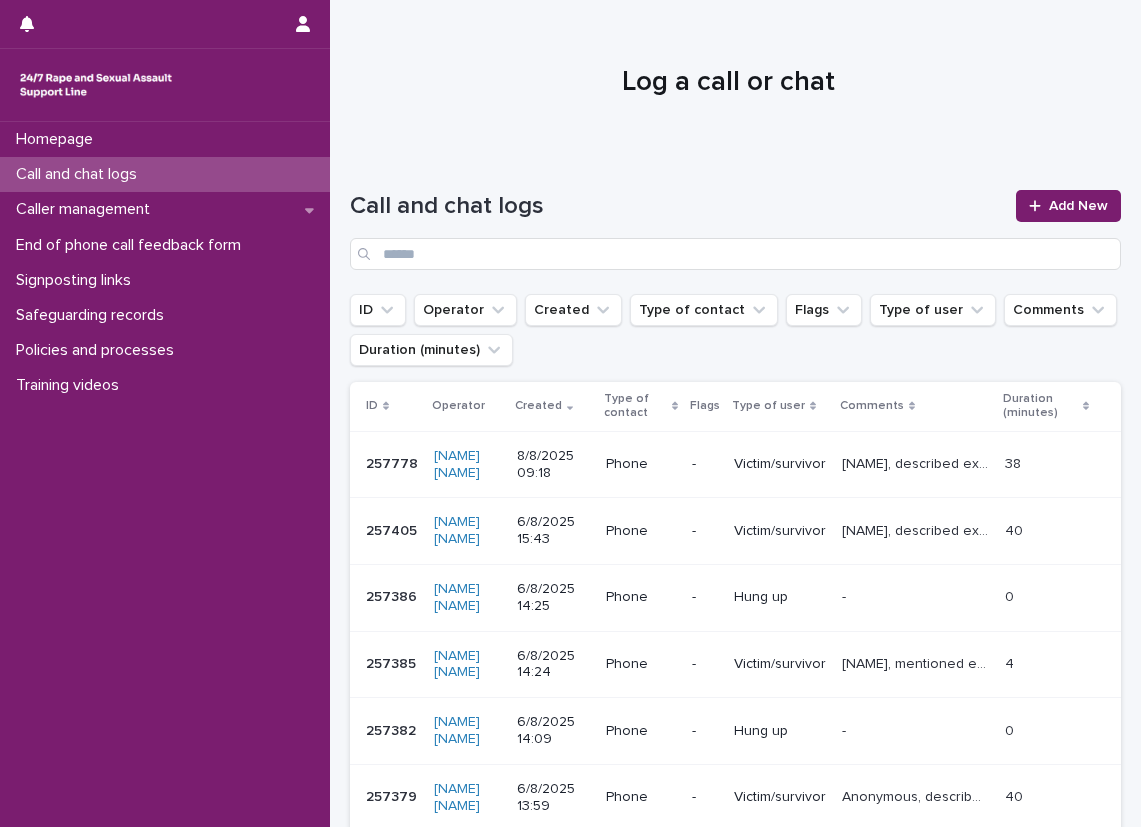 scroll, scrollTop: 0, scrollLeft: 0, axis: both 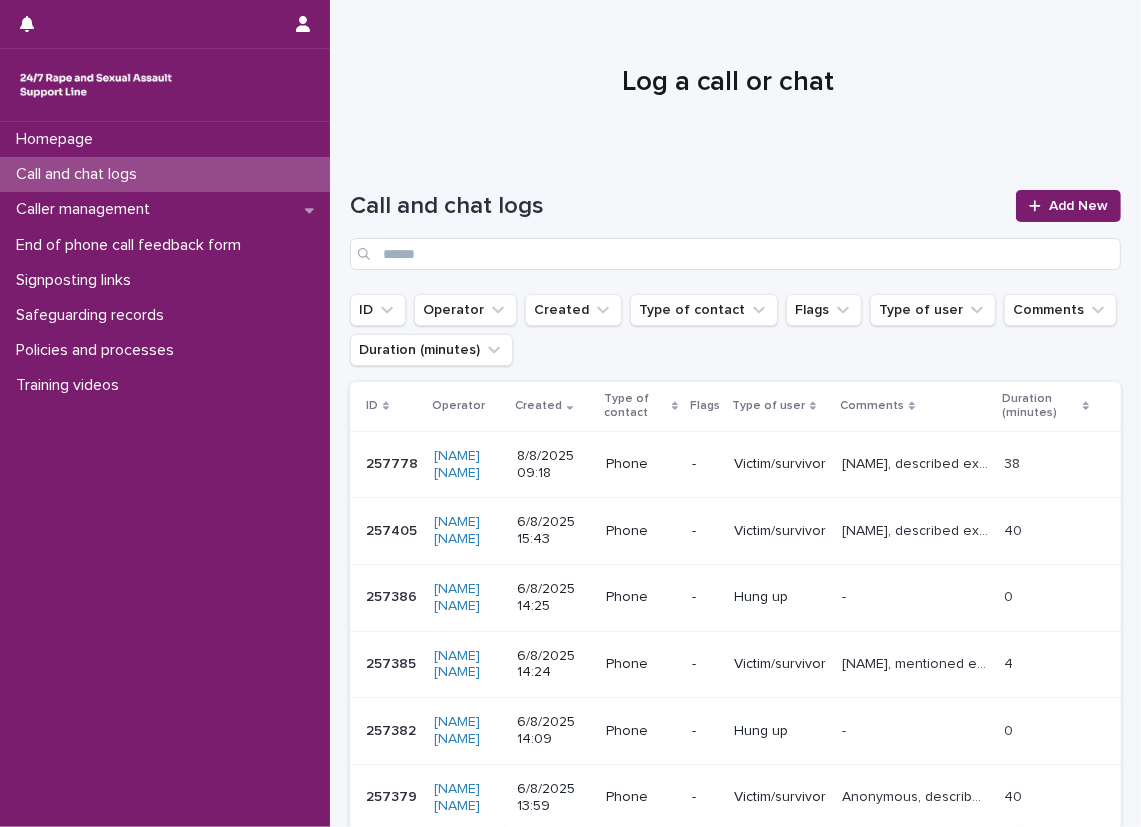 click on "Call and chat logs" at bounding box center [165, 174] 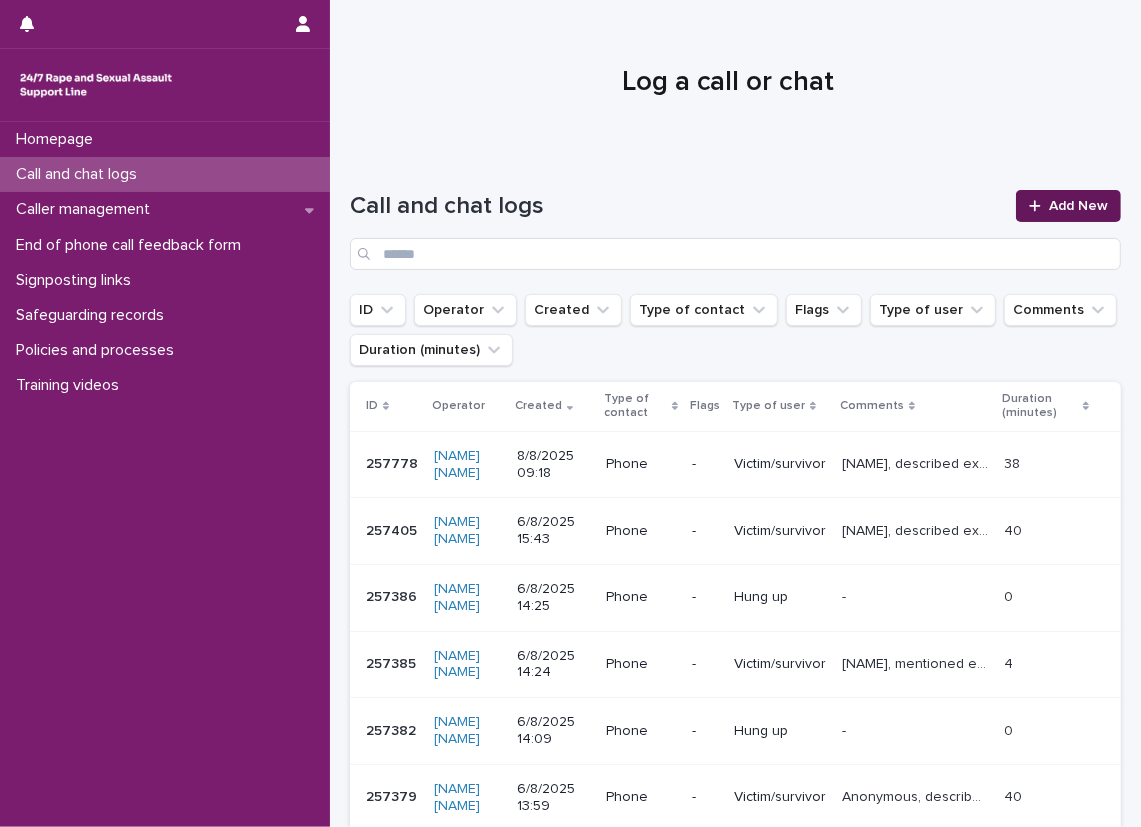 click on "Add New" at bounding box center [1068, 206] 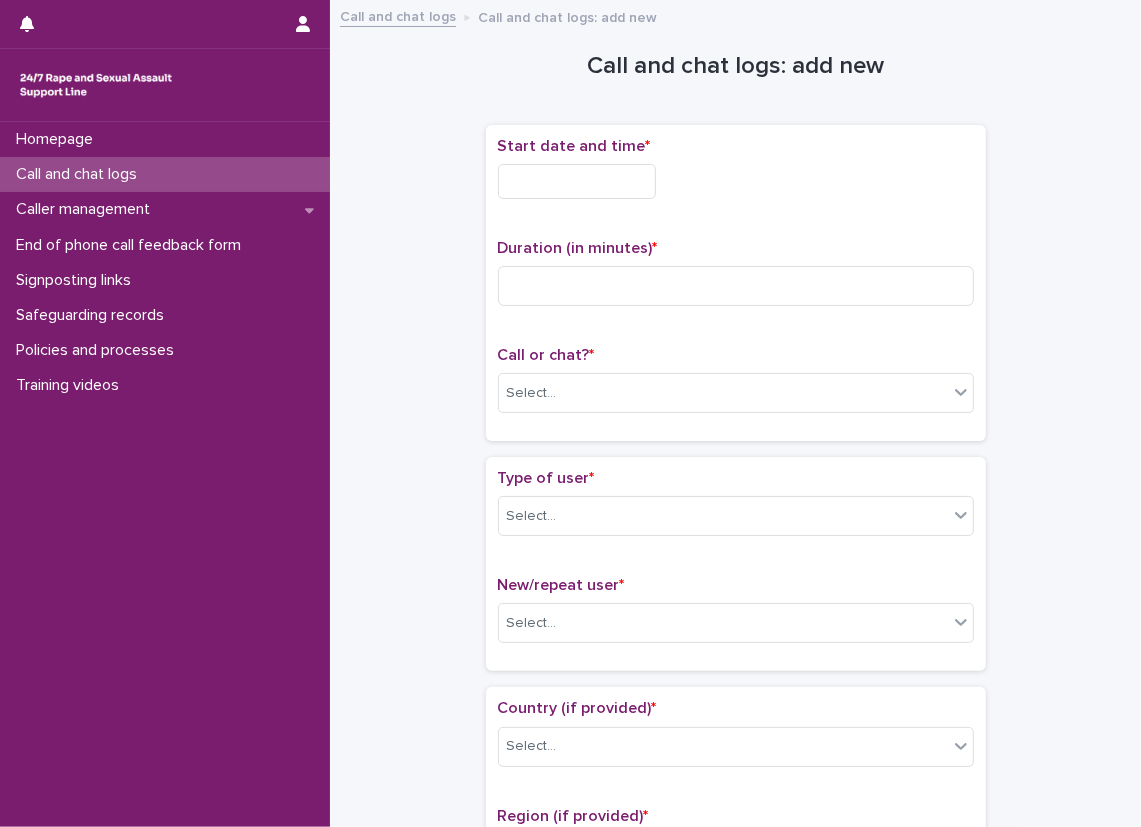 click at bounding box center (577, 181) 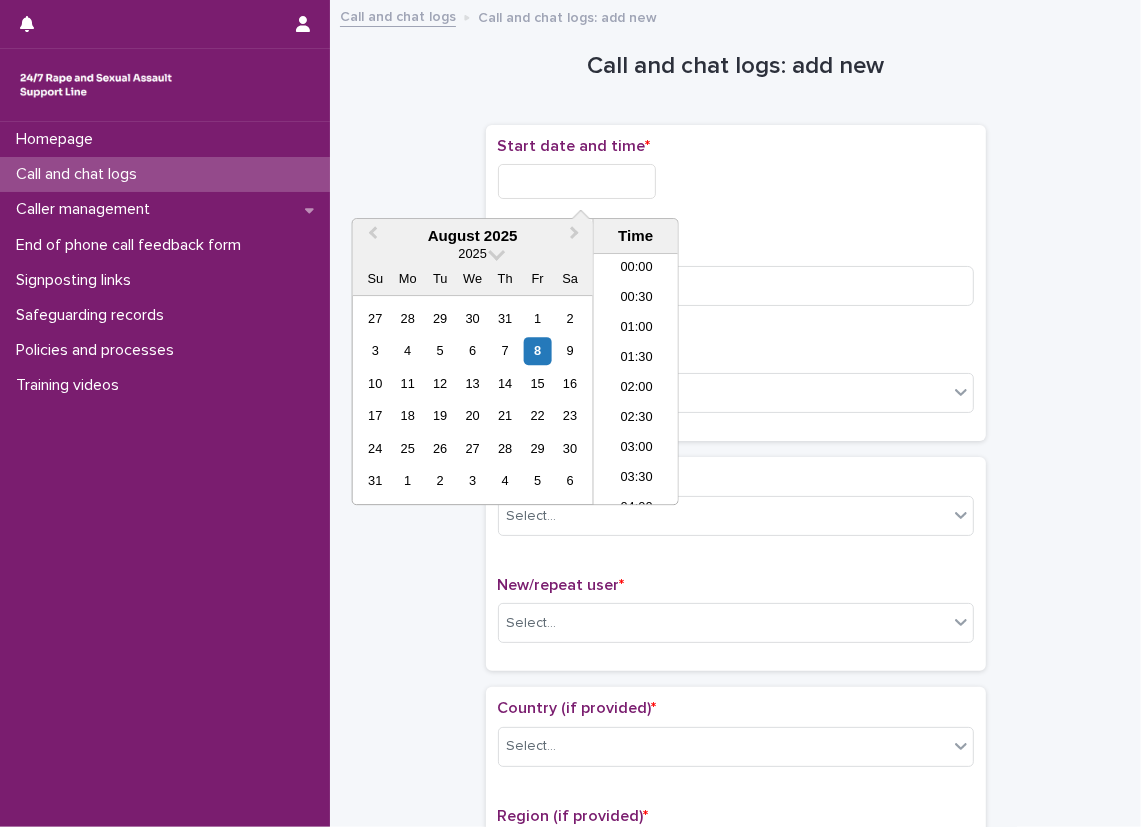 scroll, scrollTop: 490, scrollLeft: 0, axis: vertical 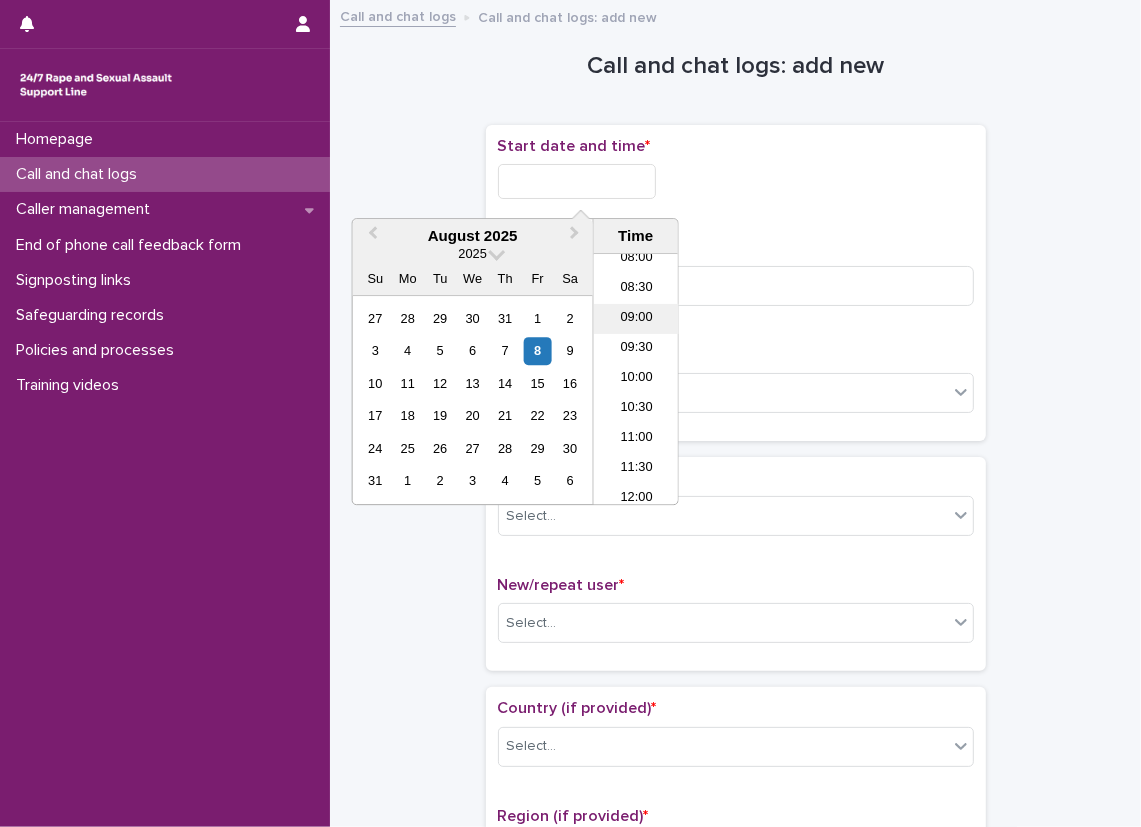 click on "09:00" at bounding box center [636, 319] 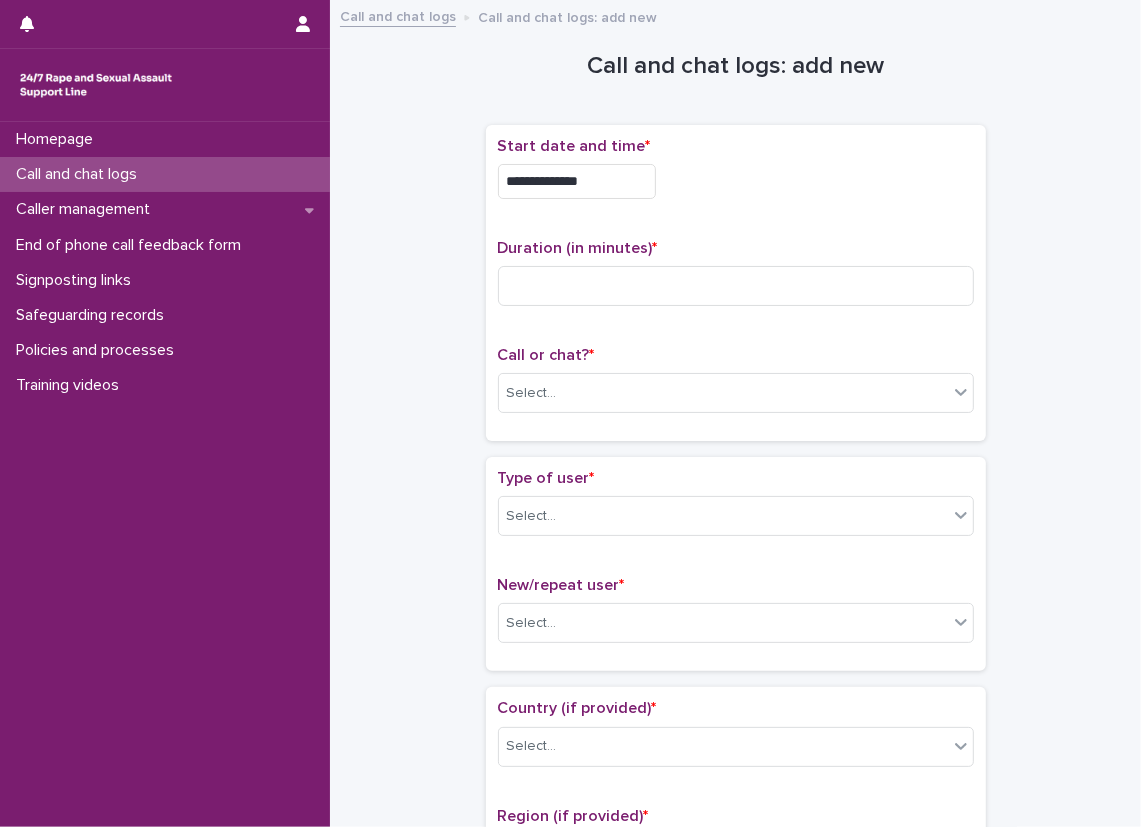 click on "**********" at bounding box center (736, 176) 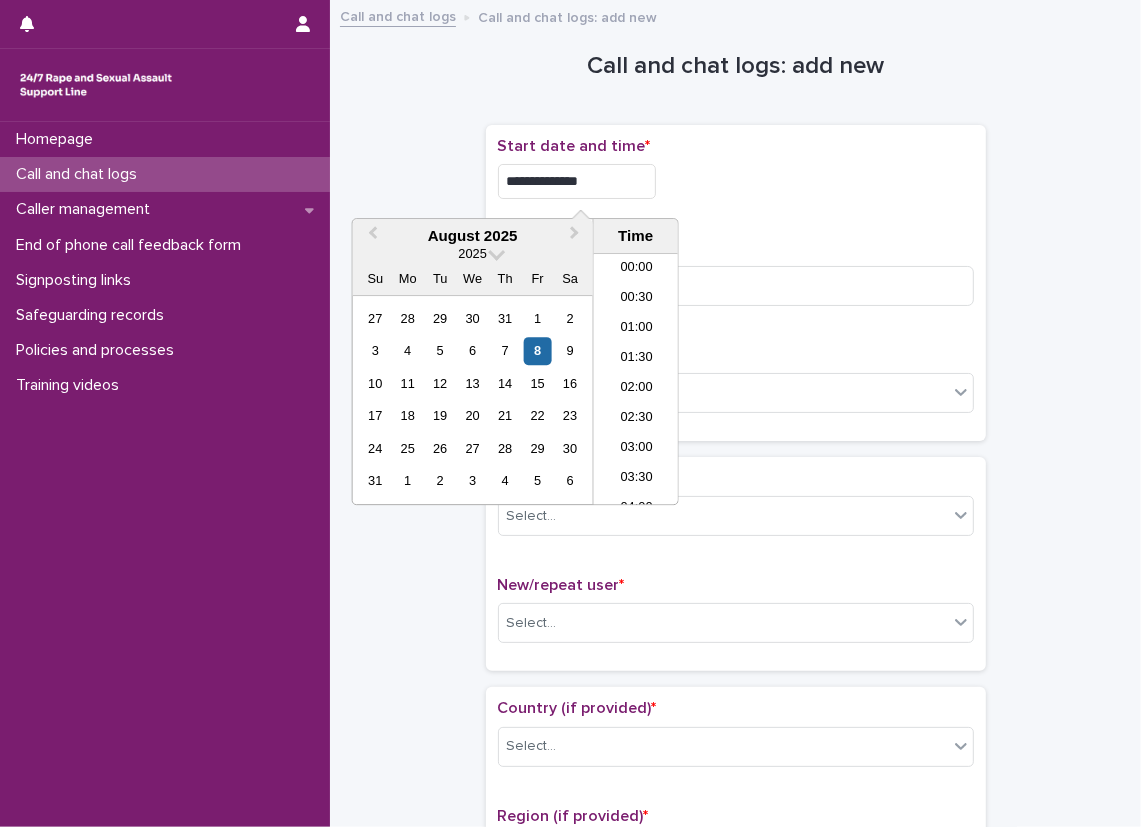 scroll, scrollTop: 429, scrollLeft: 0, axis: vertical 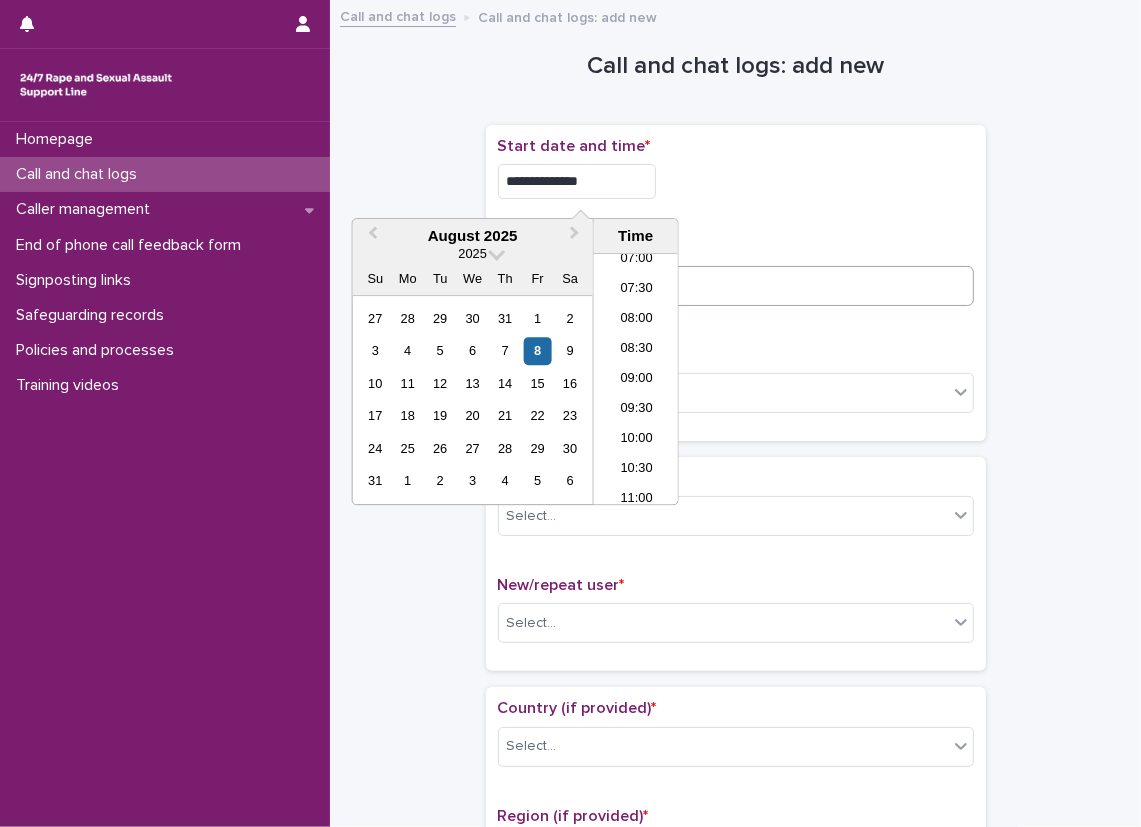 type on "**********" 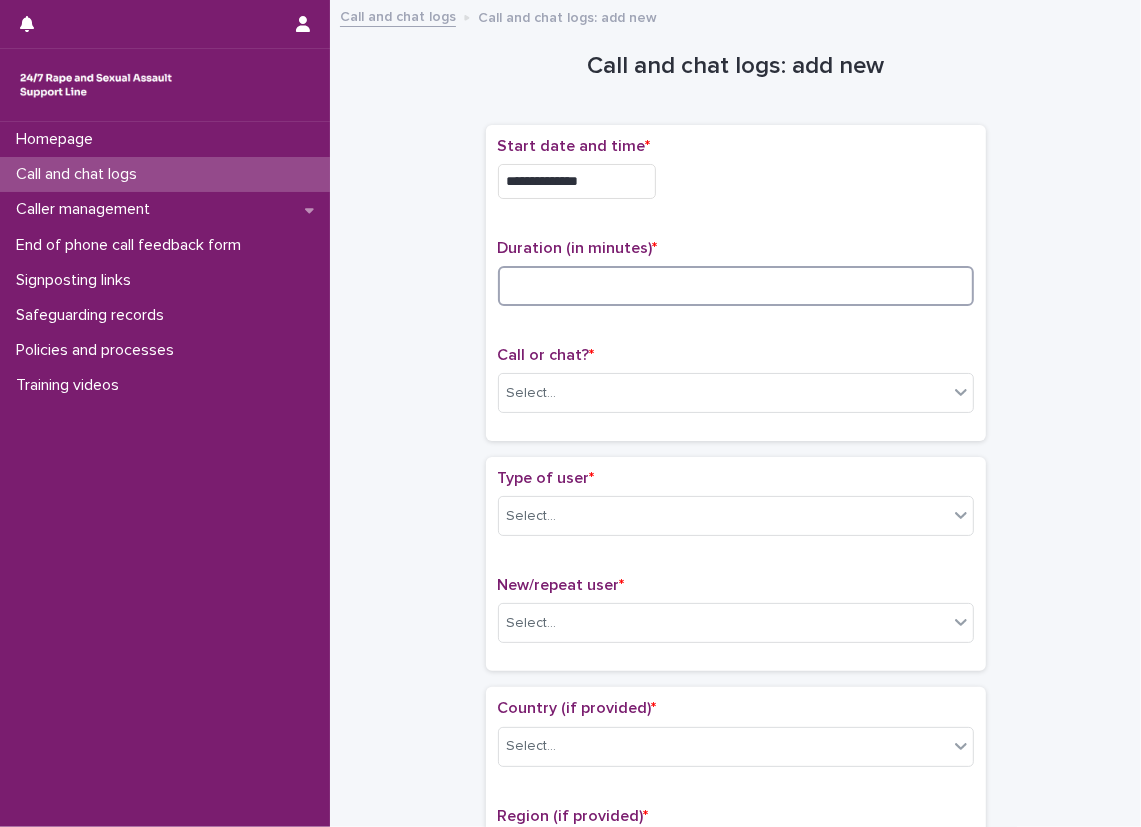 click at bounding box center (736, 286) 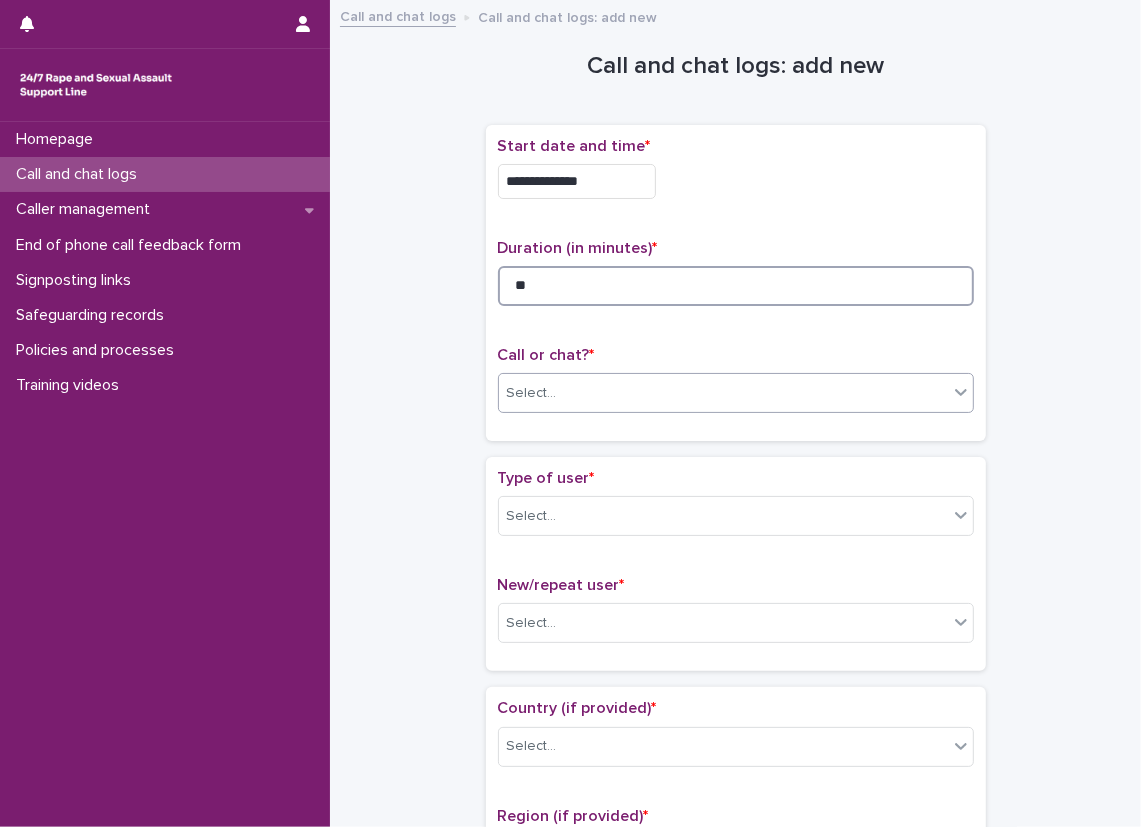 type on "**" 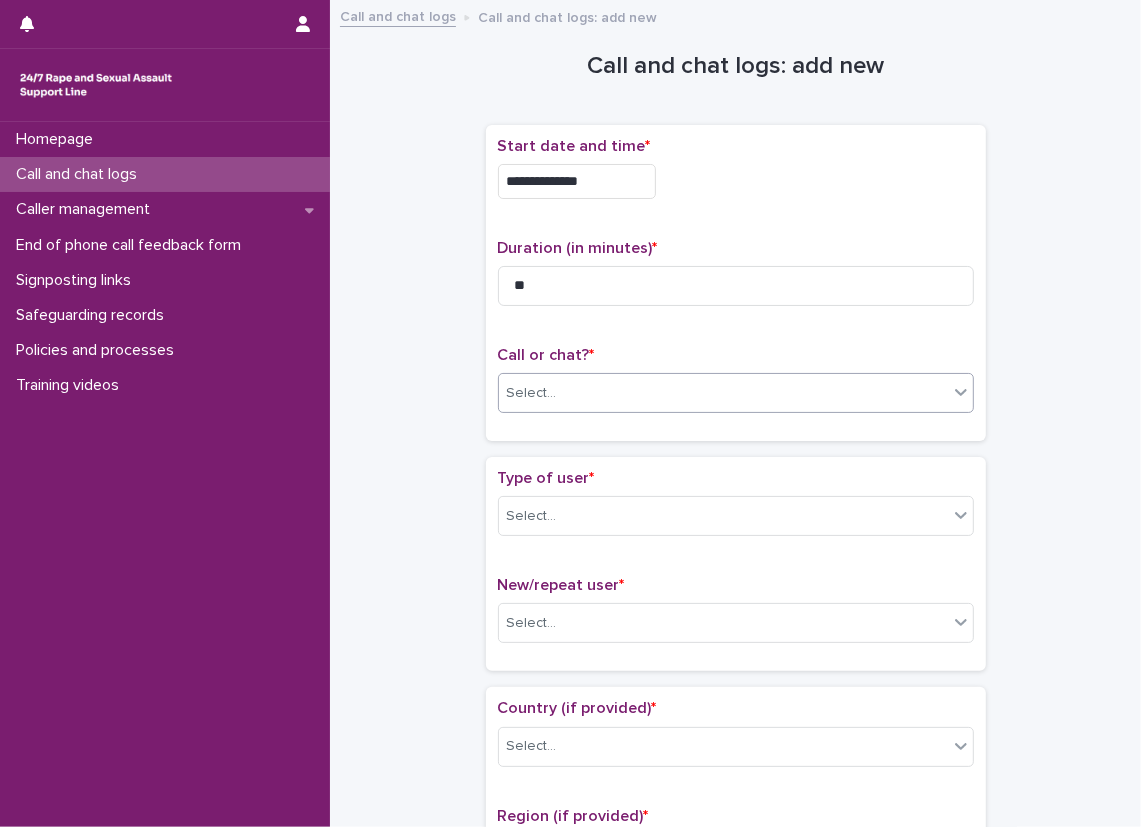 click on "Select..." at bounding box center (723, 393) 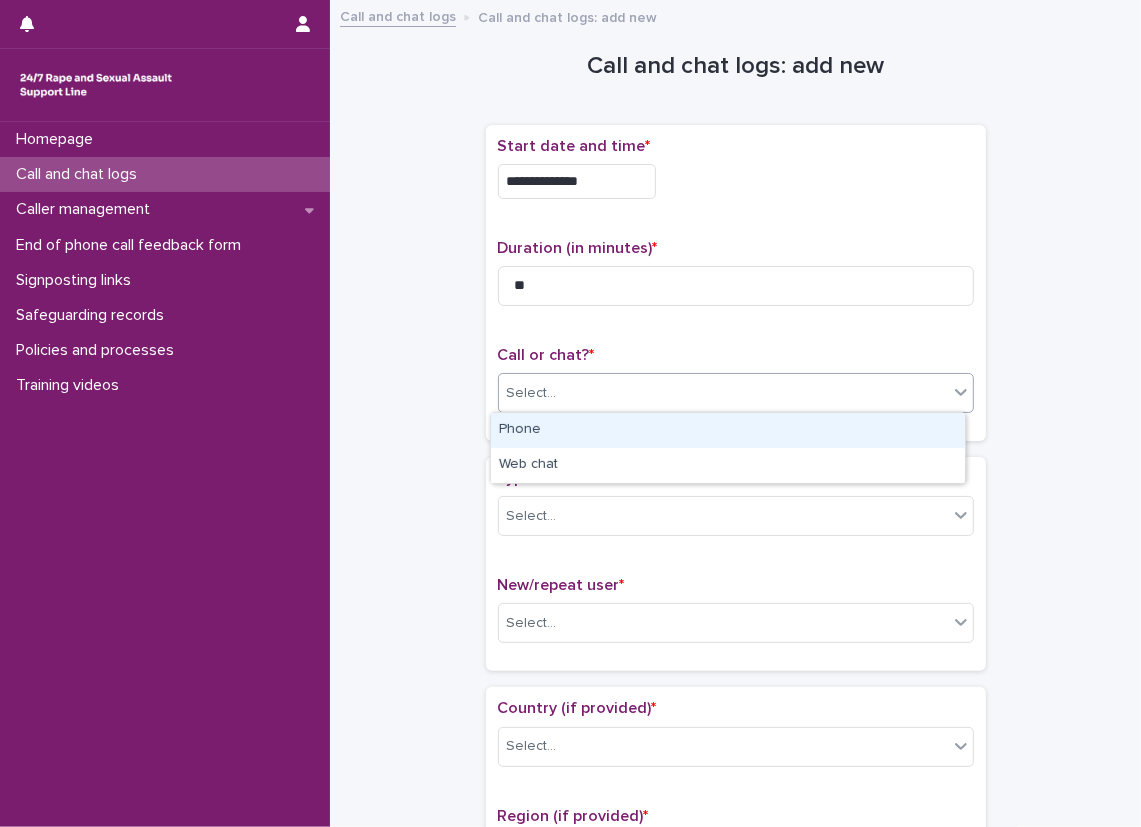 click on "Phone" at bounding box center [728, 430] 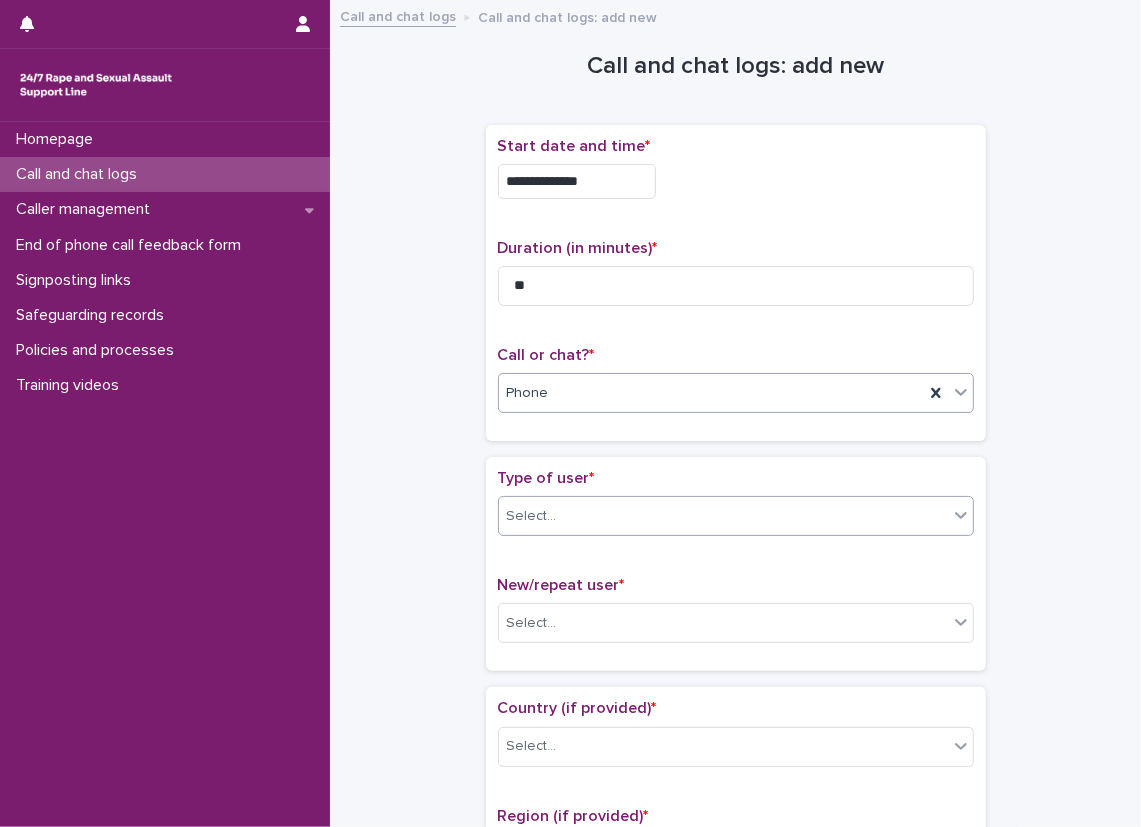 click on "Select..." at bounding box center [723, 516] 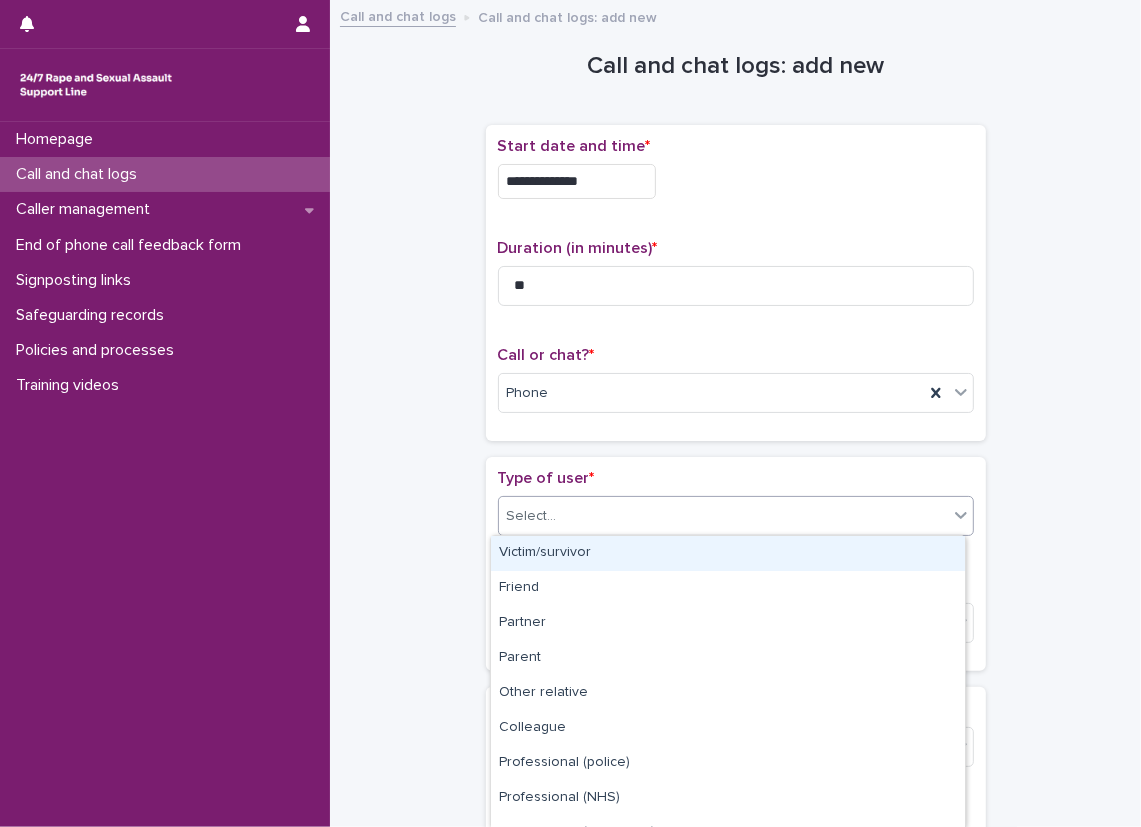 click on "Victim/survivor" at bounding box center [728, 553] 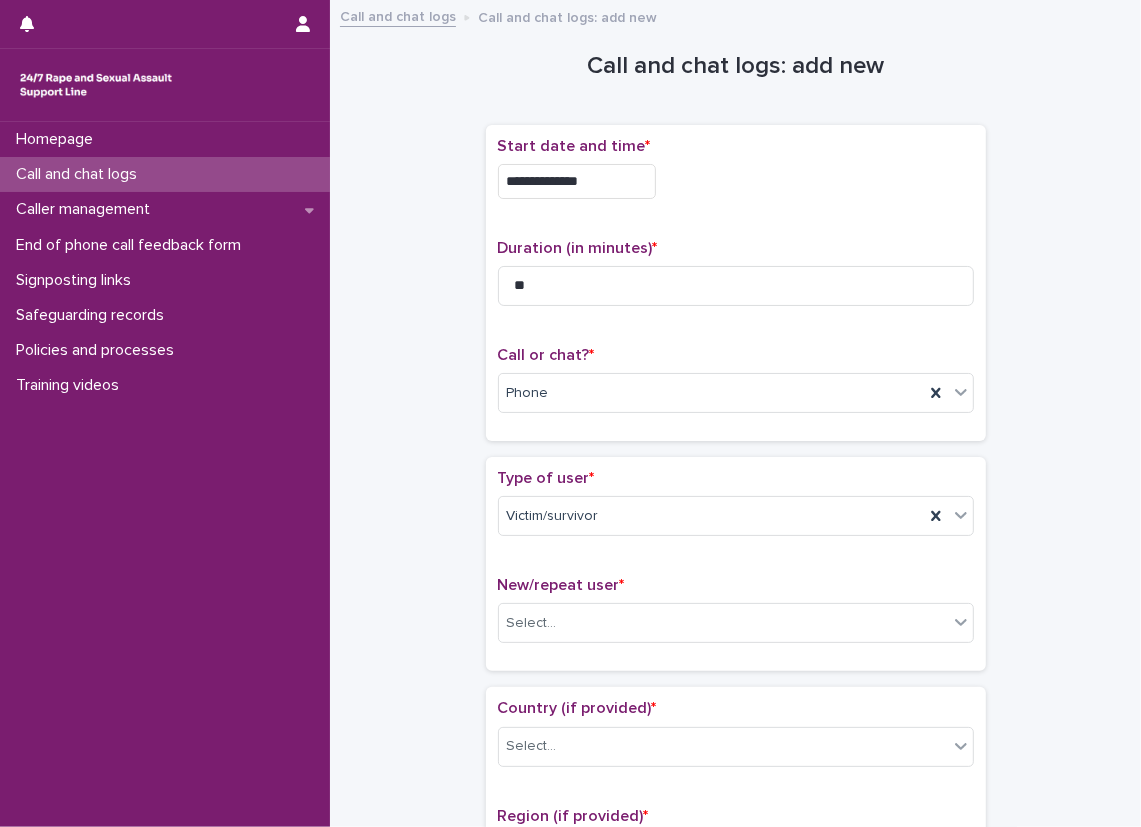 click on "**********" at bounding box center (735, 1034) 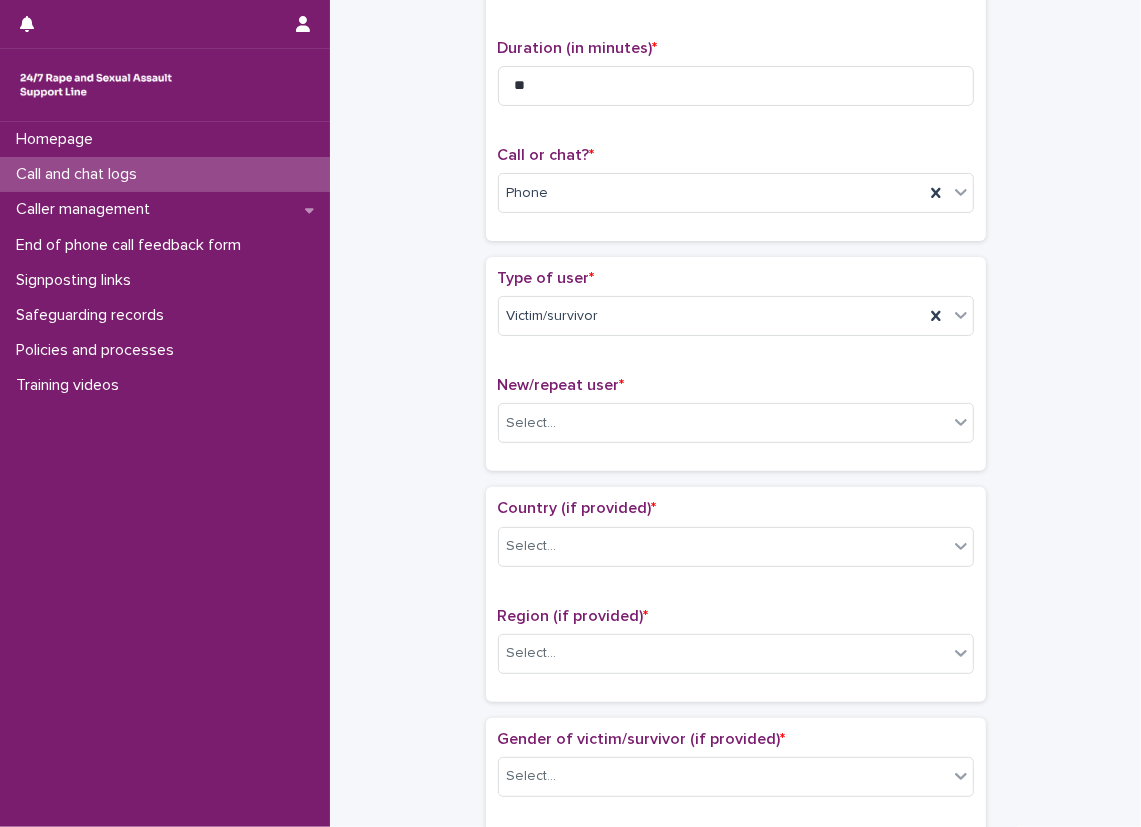scroll, scrollTop: 400, scrollLeft: 0, axis: vertical 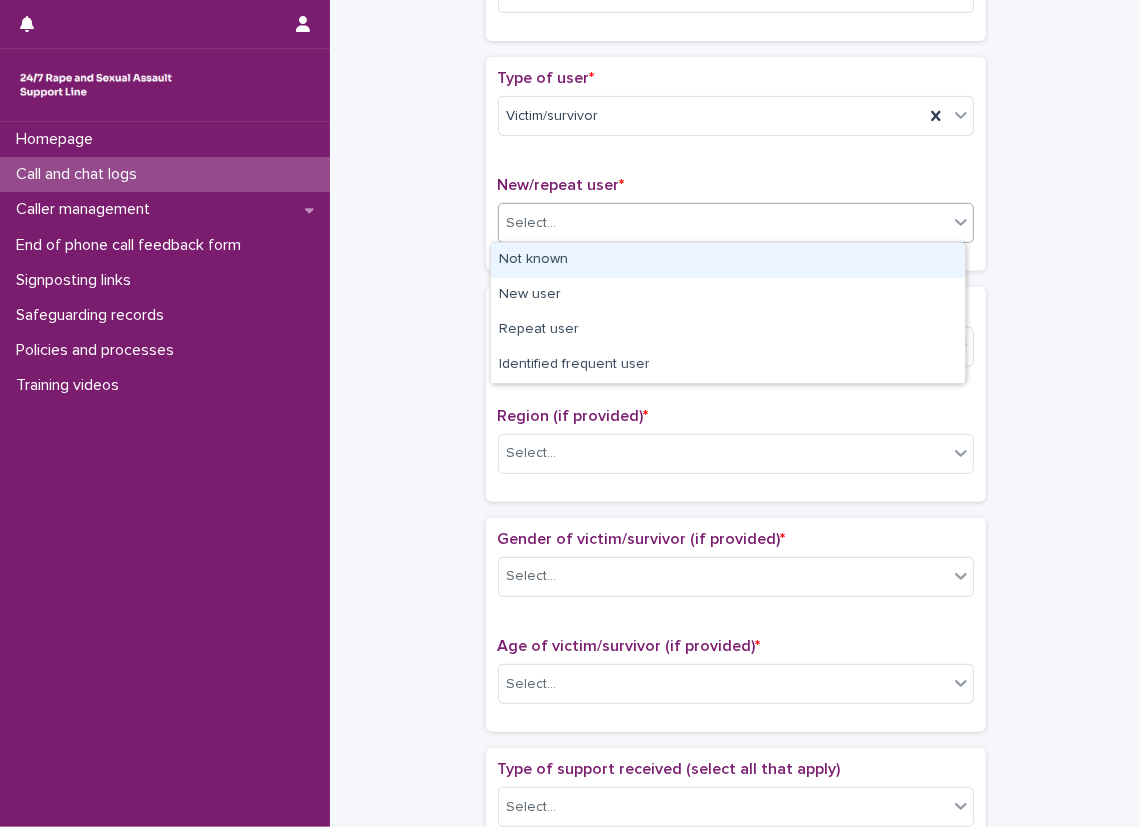 click on "Select..." at bounding box center [532, 223] 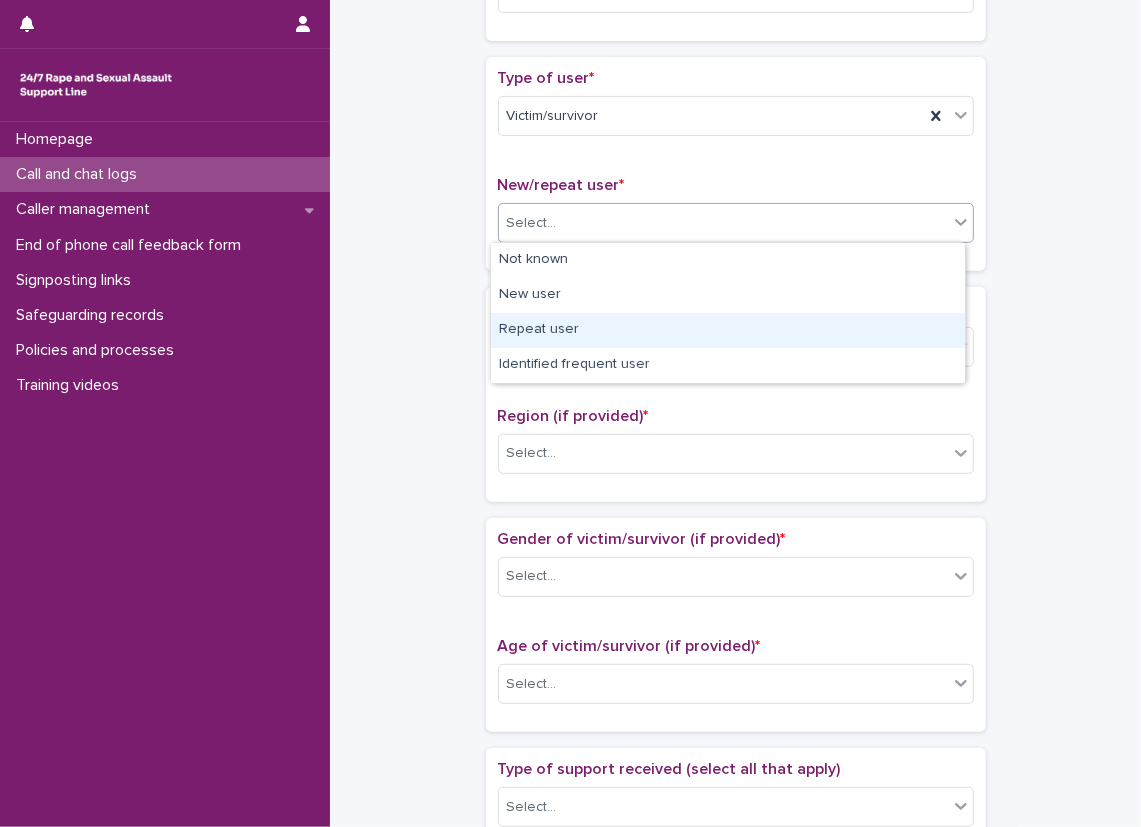click on "Repeat user" at bounding box center (728, 330) 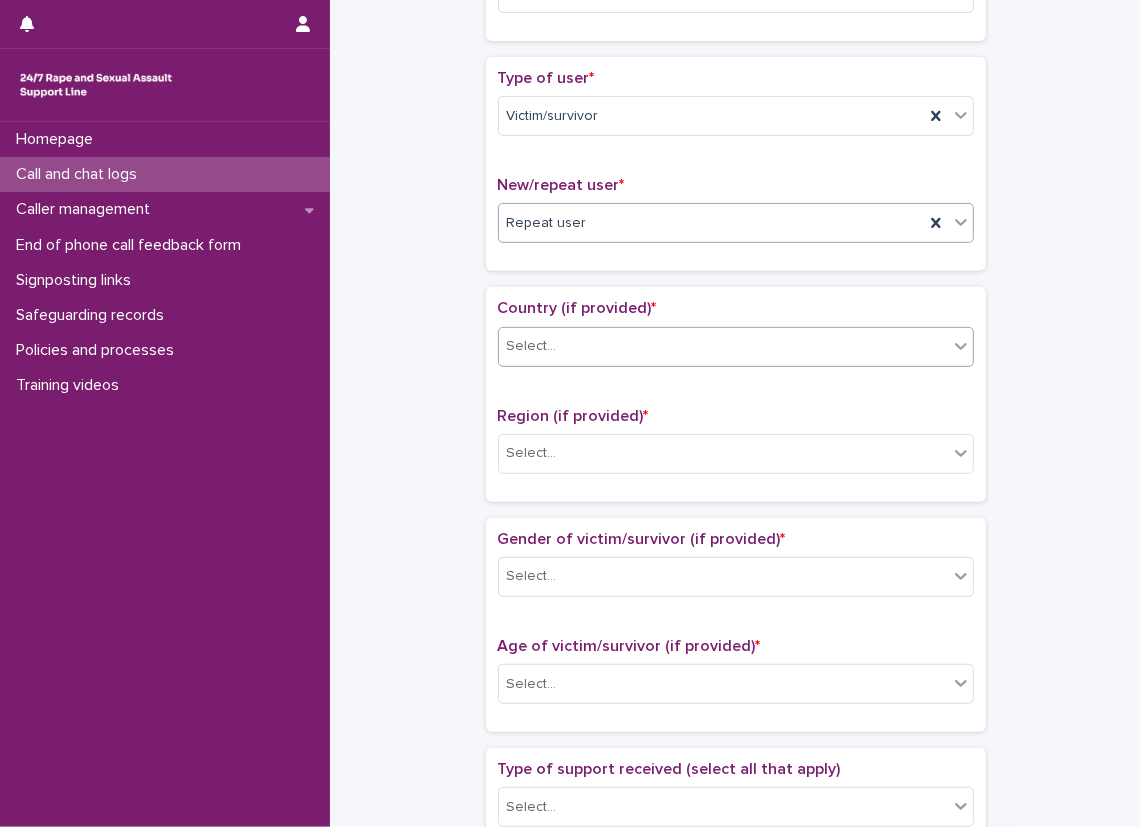 click on "Select..." at bounding box center (532, 346) 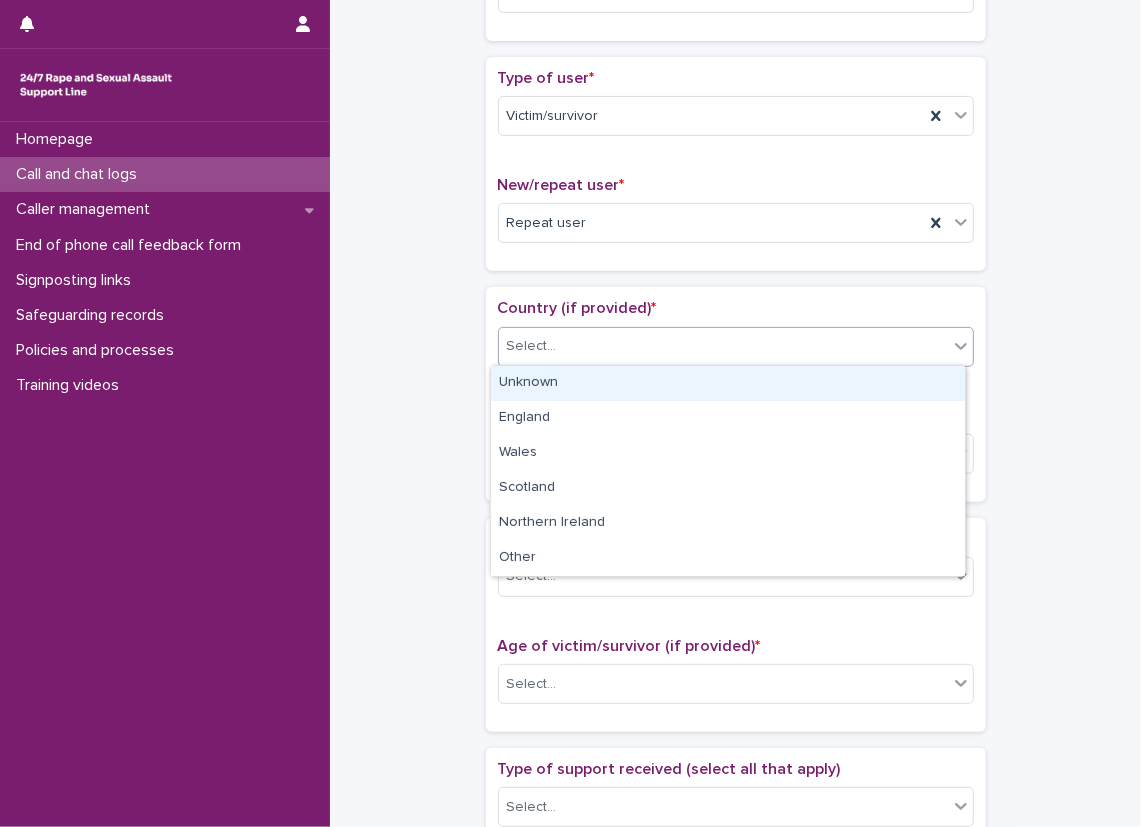click on "Unknown" at bounding box center (728, 383) 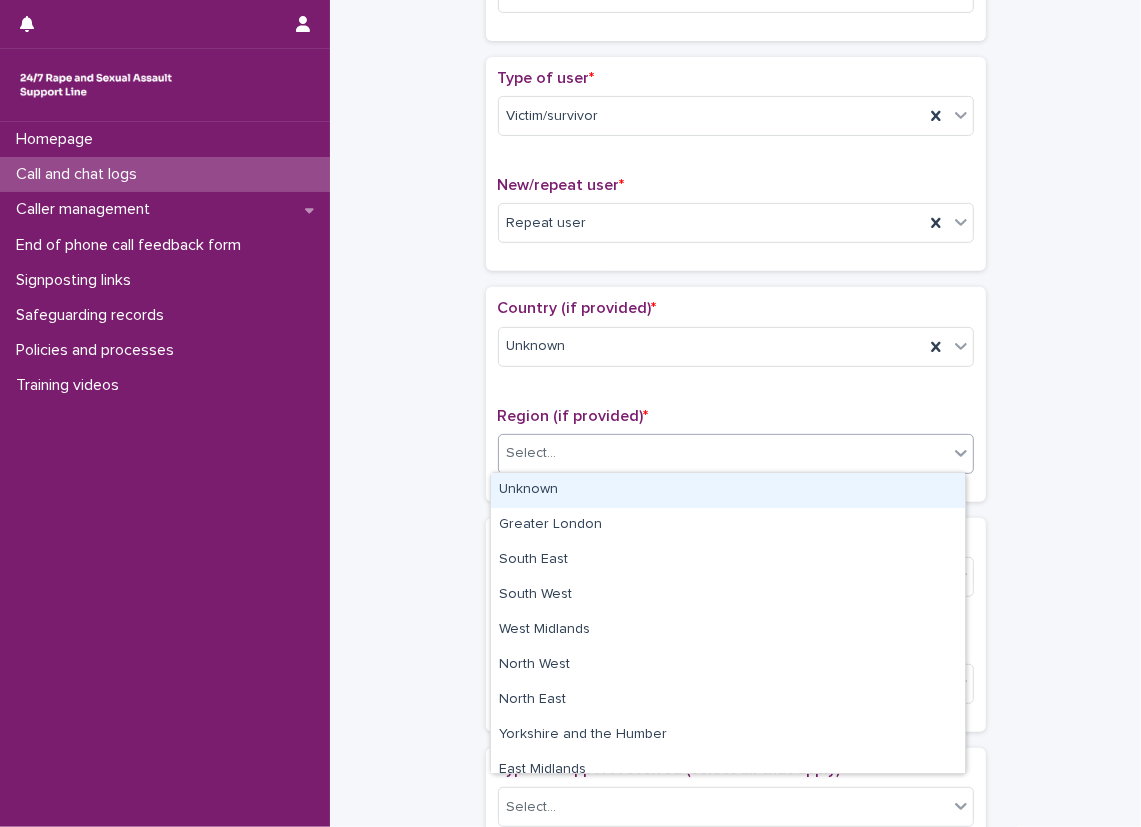 drag, startPoint x: 569, startPoint y: 440, endPoint x: 575, endPoint y: 479, distance: 39.45884 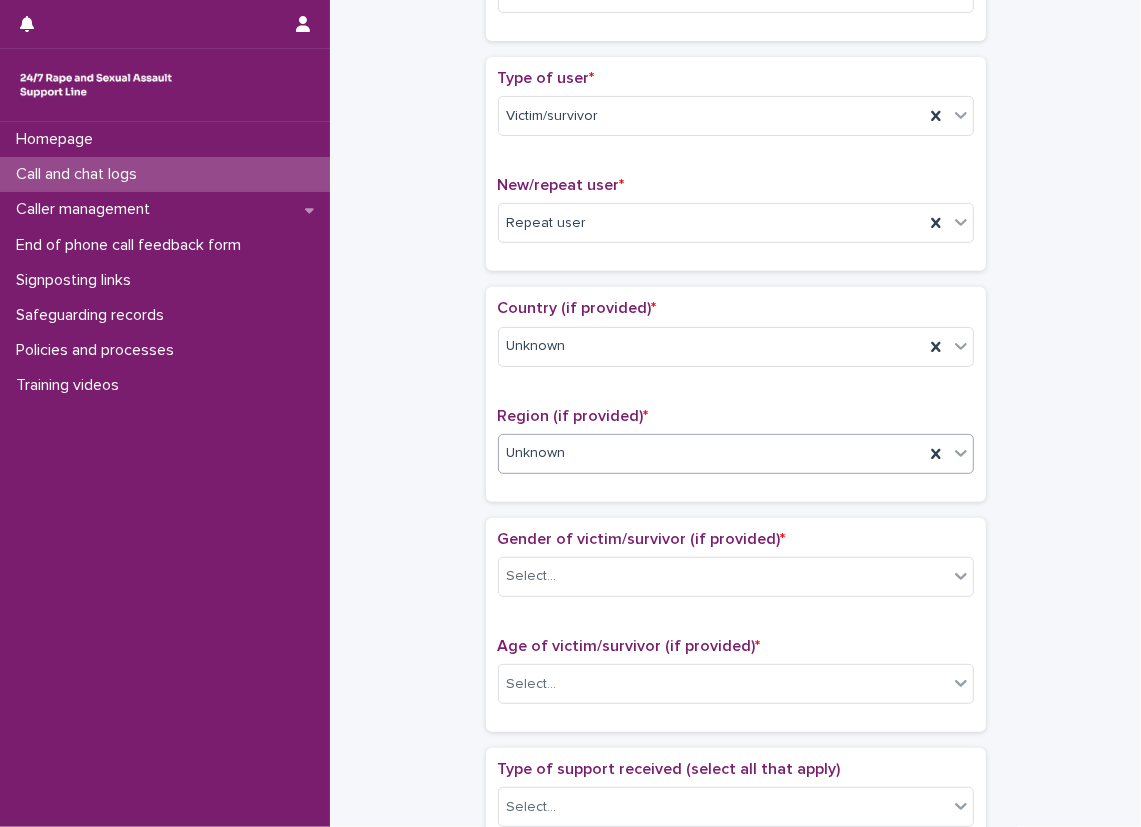 click on "**********" at bounding box center (735, 634) 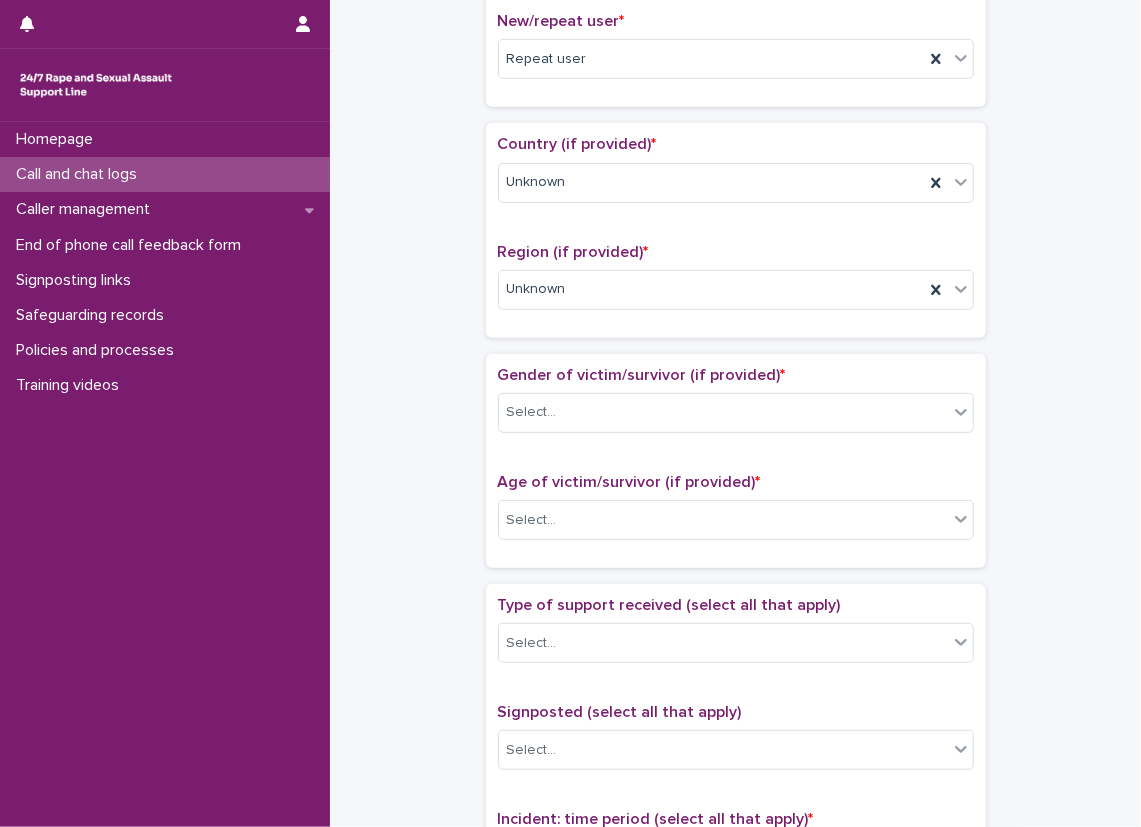 scroll, scrollTop: 600, scrollLeft: 0, axis: vertical 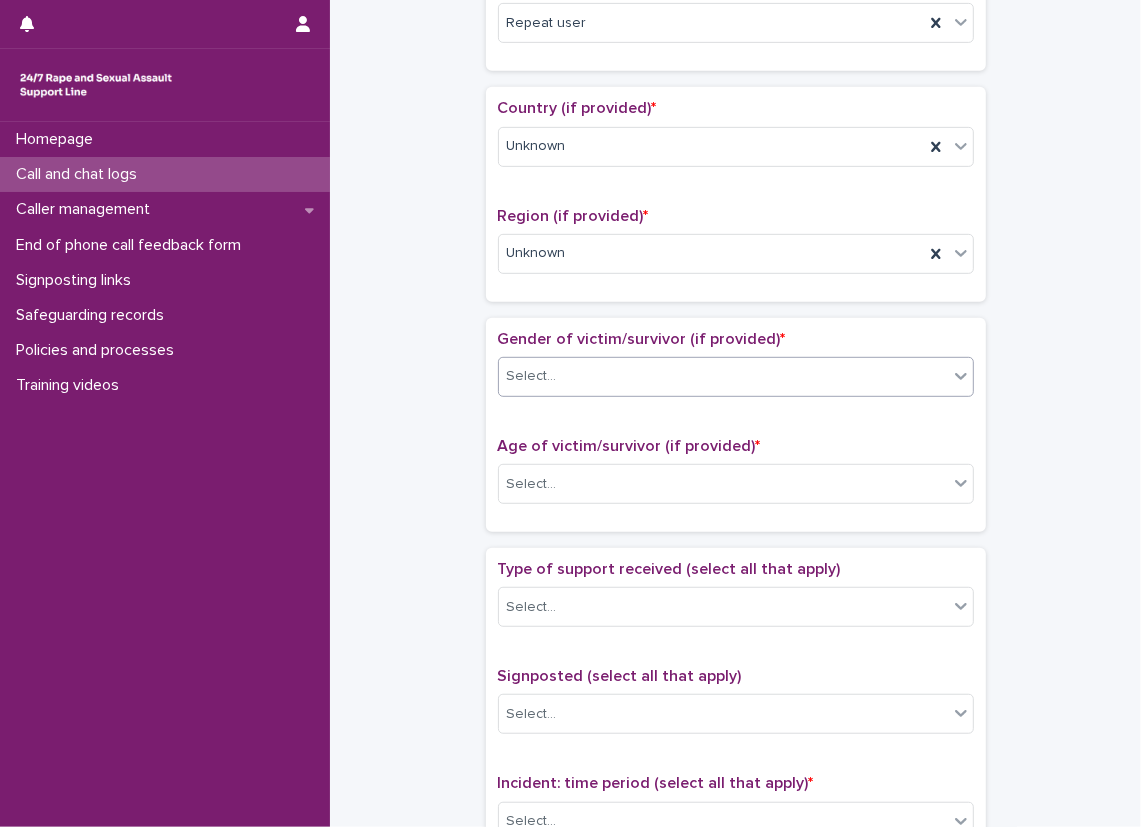 click on "Select..." at bounding box center (532, 376) 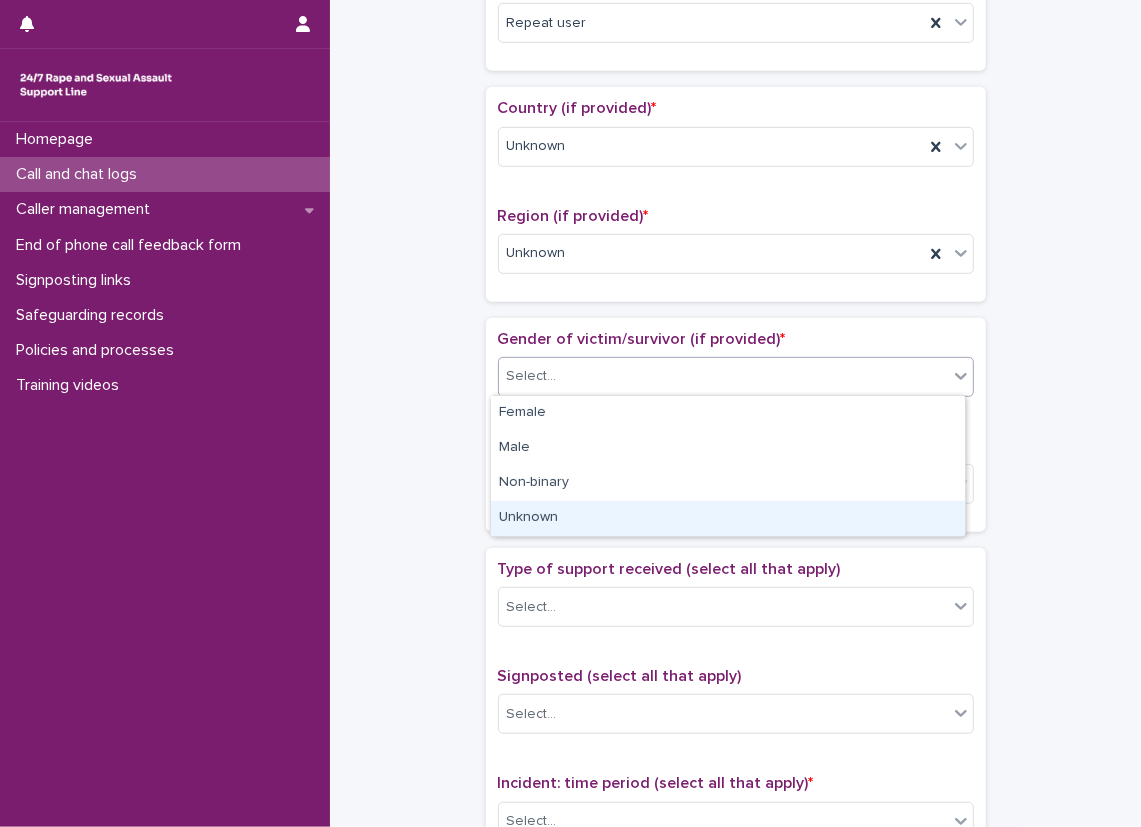 click on "Unknown" at bounding box center [728, 518] 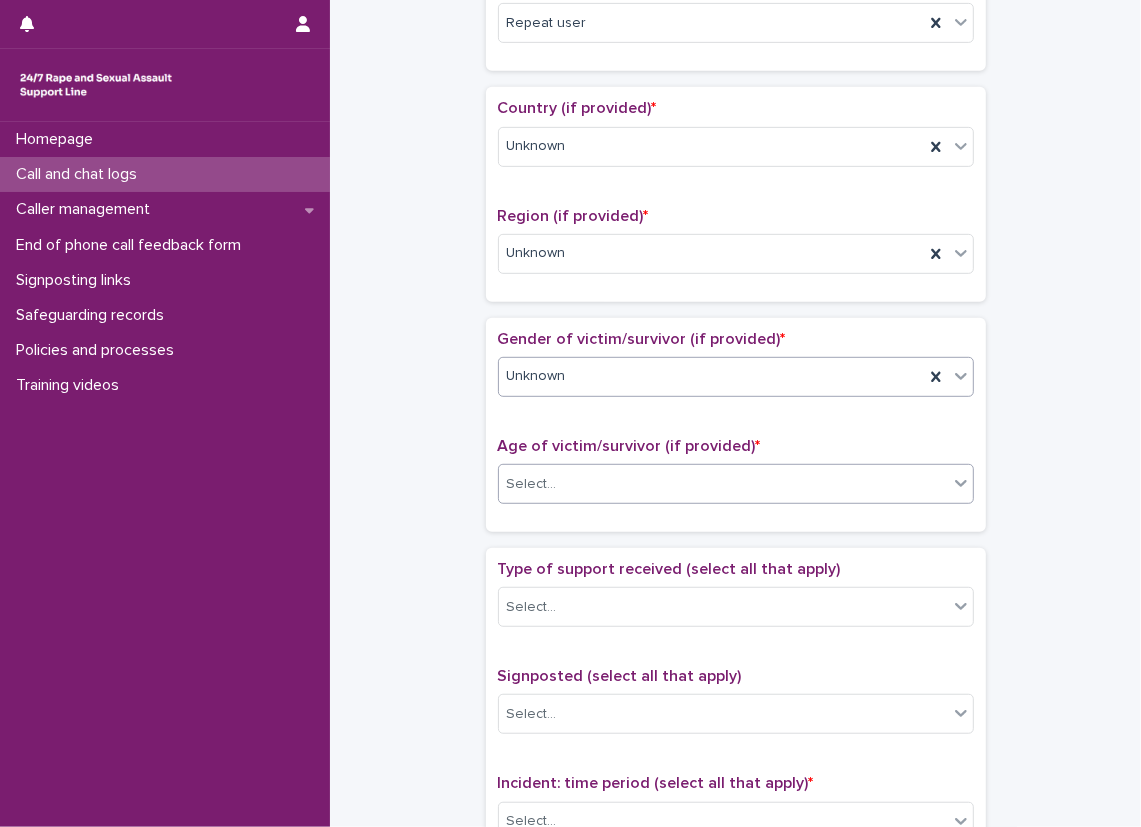 click on "Select..." at bounding box center (723, 484) 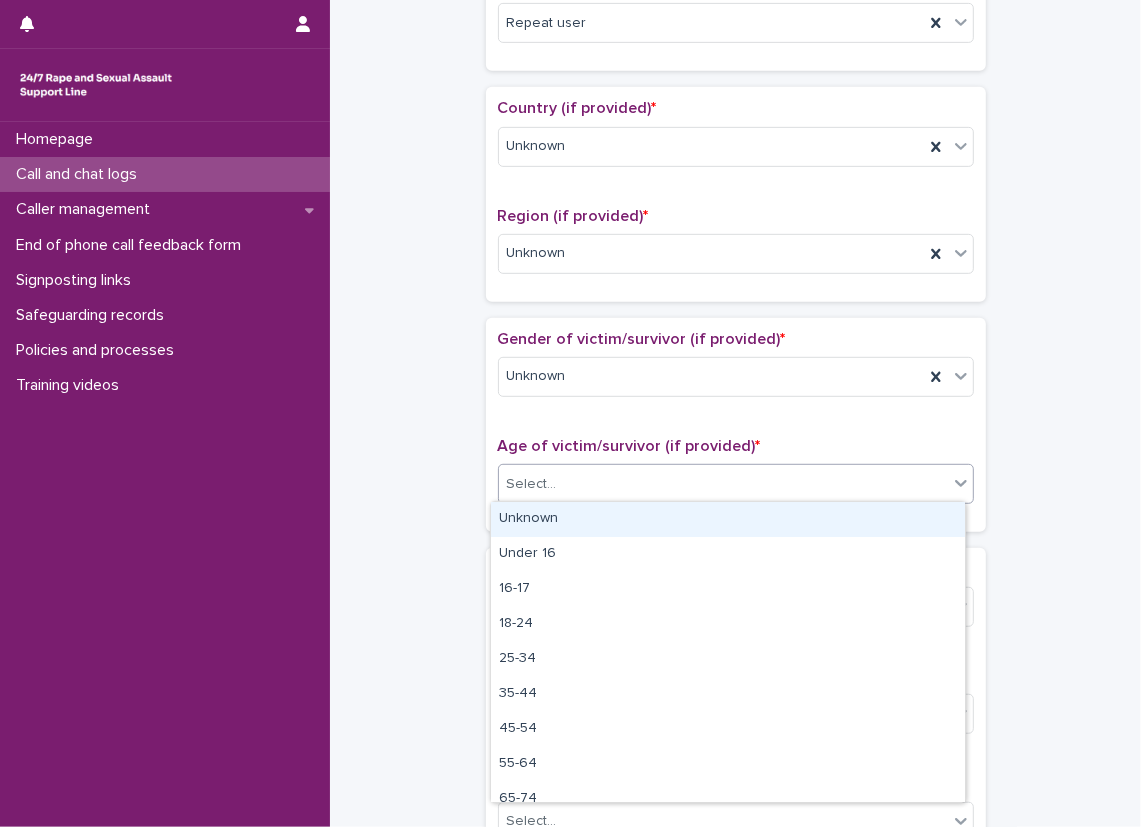 click on "Unknown" at bounding box center [728, 519] 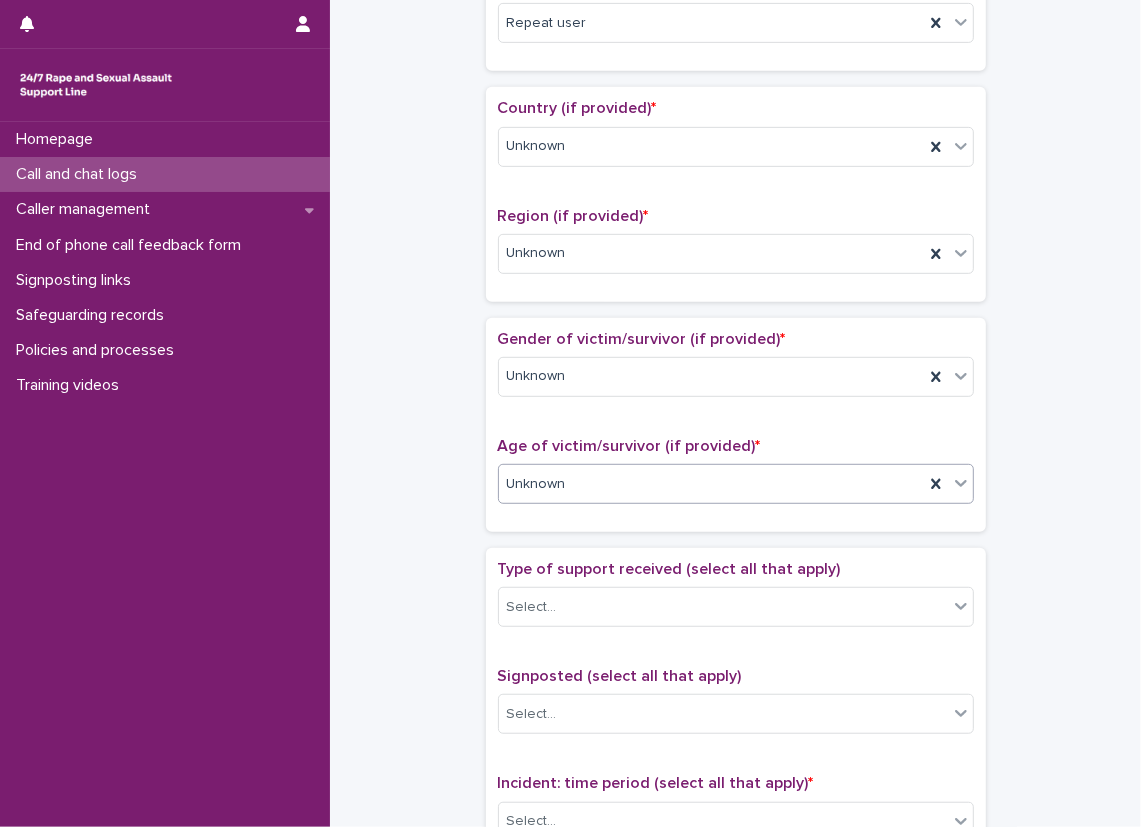 click on "Gender of victim/survivor (if provided) * Unknown Age of victim/survivor (if provided) *   option Unknown, selected.     0 results available. Select is focused ,type to refine list, press Down to open the menu,  Unknown" at bounding box center (736, 425) 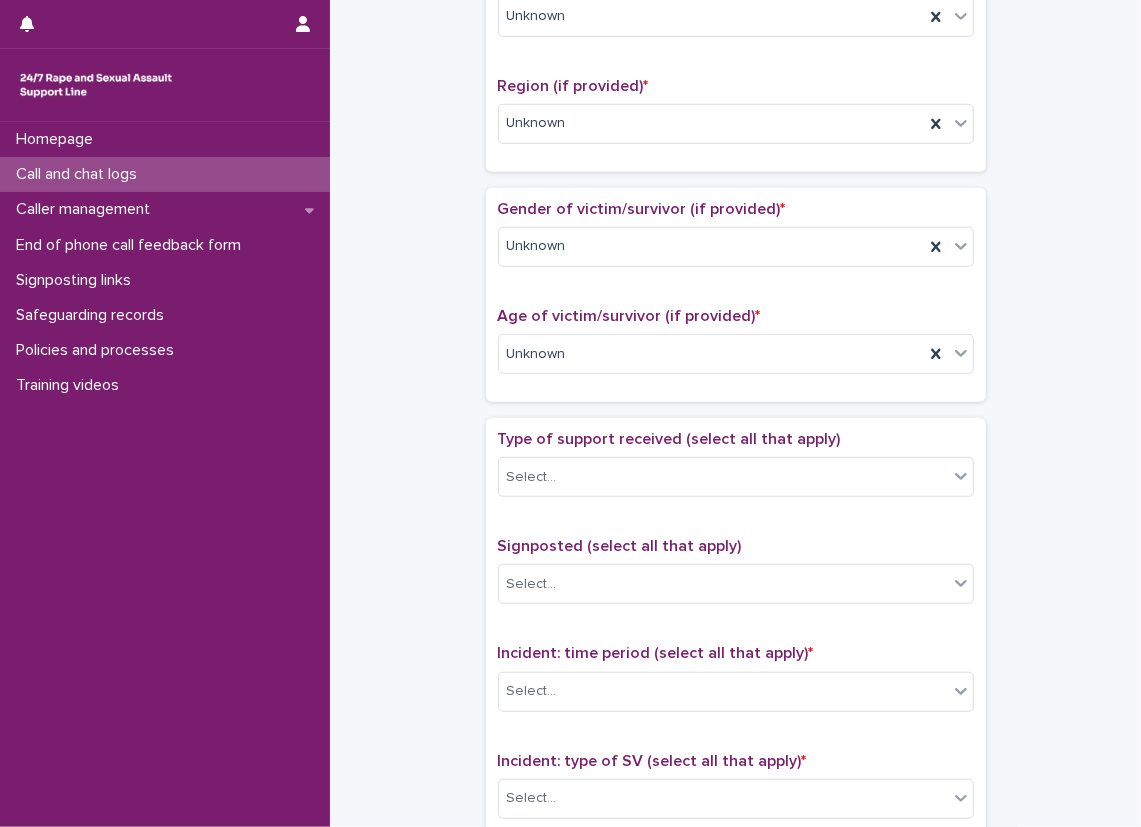 scroll, scrollTop: 900, scrollLeft: 0, axis: vertical 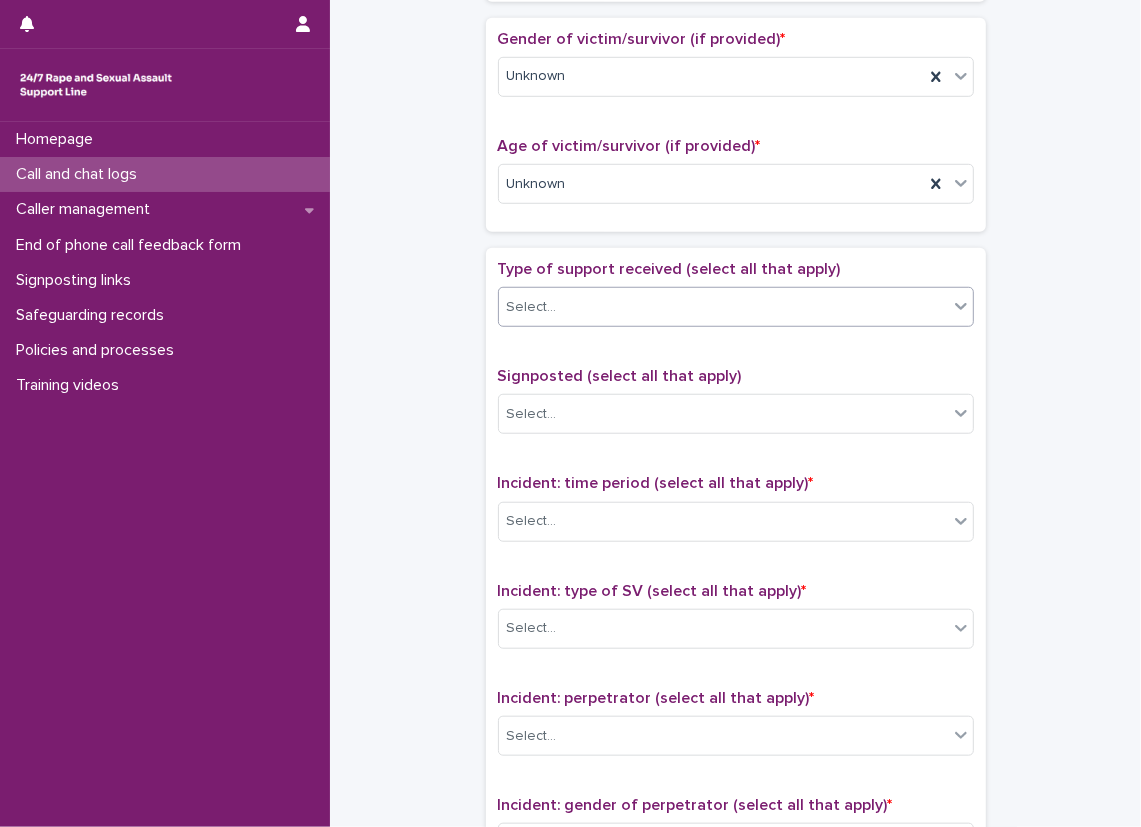 click on "Select..." at bounding box center (723, 307) 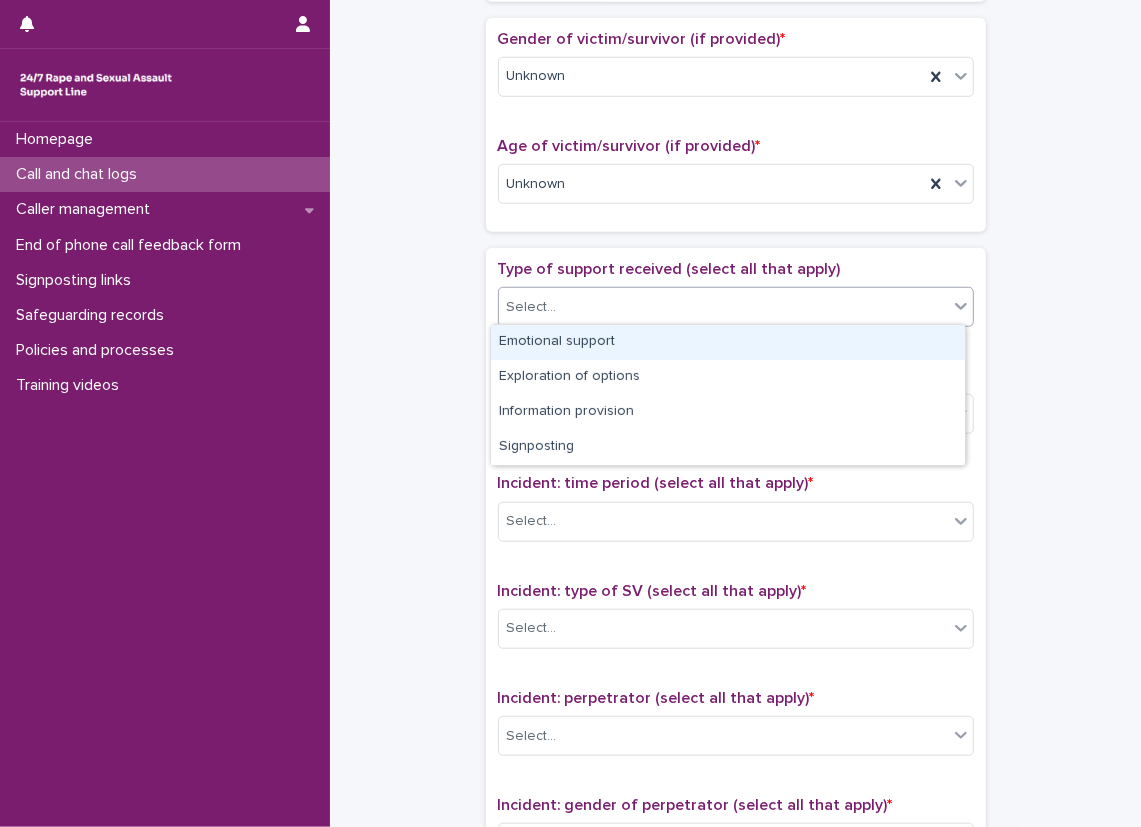click on "Emotional support" at bounding box center [728, 342] 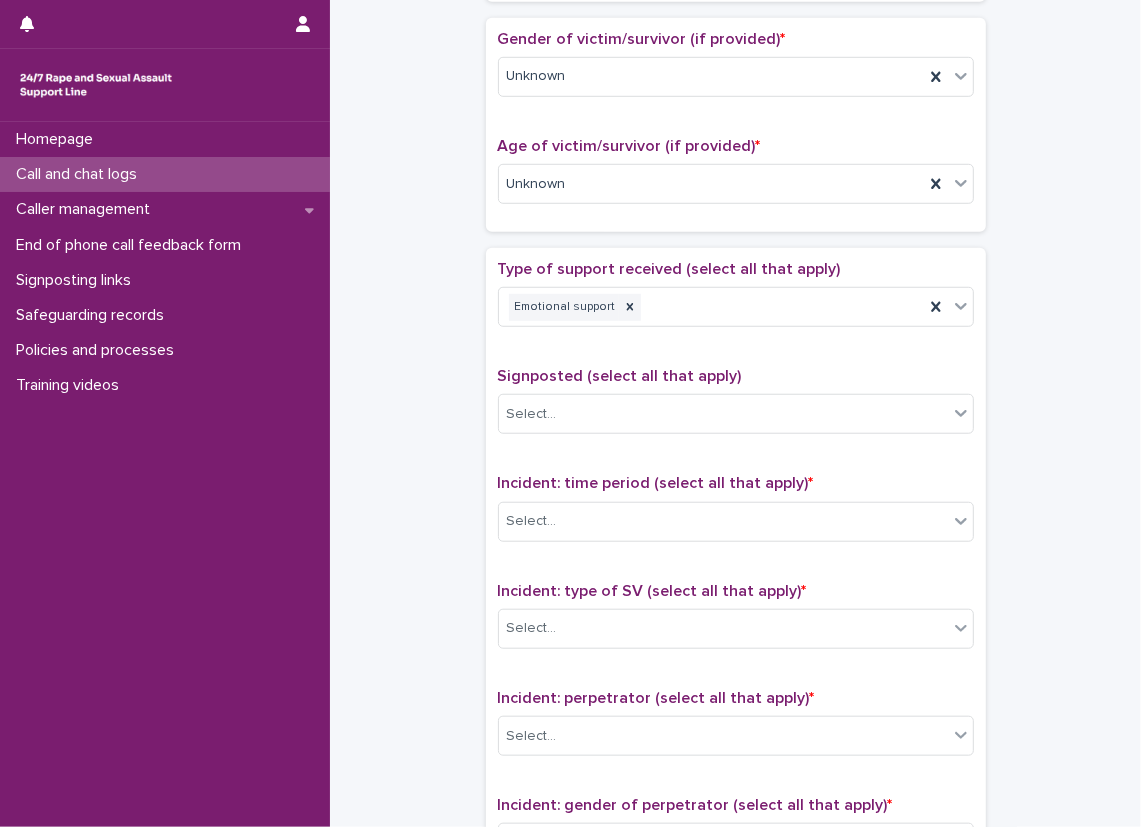 click on "Type of support received (select all that apply) Emotional support Signposted (select all that apply) Select... Incident: time period (select all that apply) * Select... Incident: type of SV (select all that apply) * Select... Incident: perpetrator (select all that apply) * Select... Incident: gender of perpetrator (select all that apply) * Select... Flags Select... Comments" at bounding box center (736, 678) 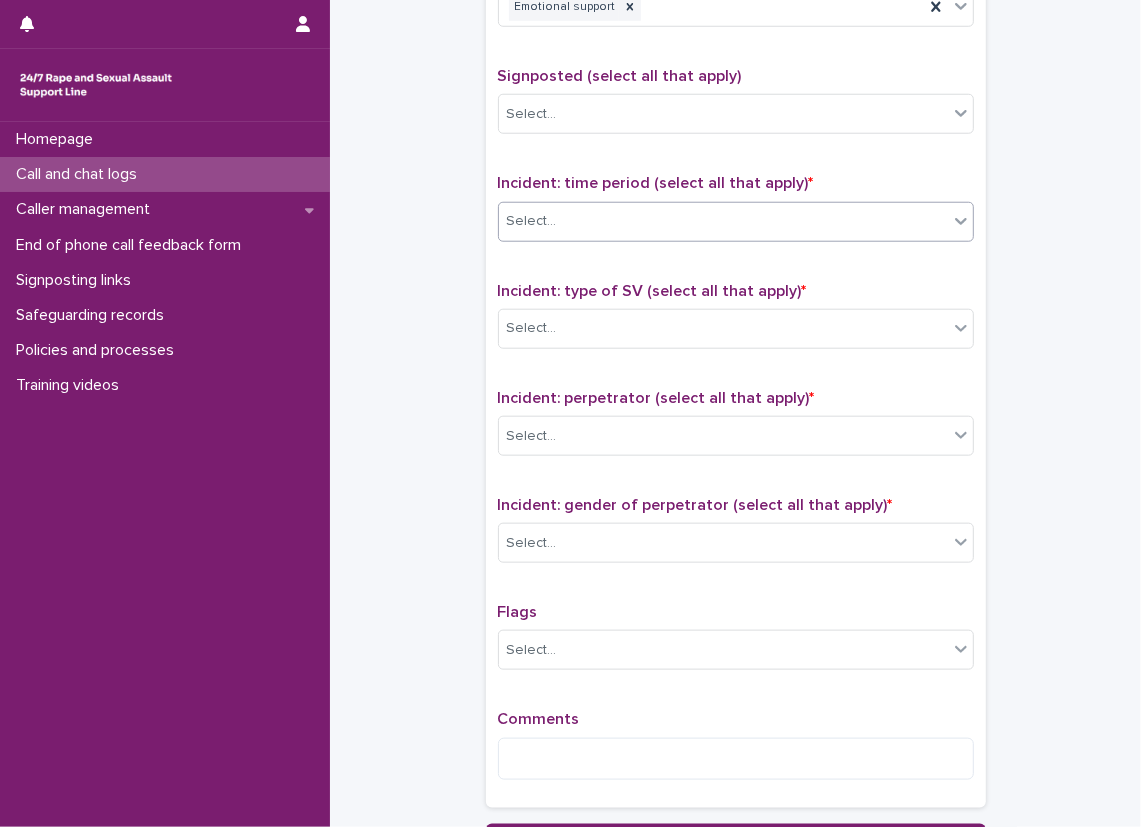 click on "Select..." at bounding box center (723, 221) 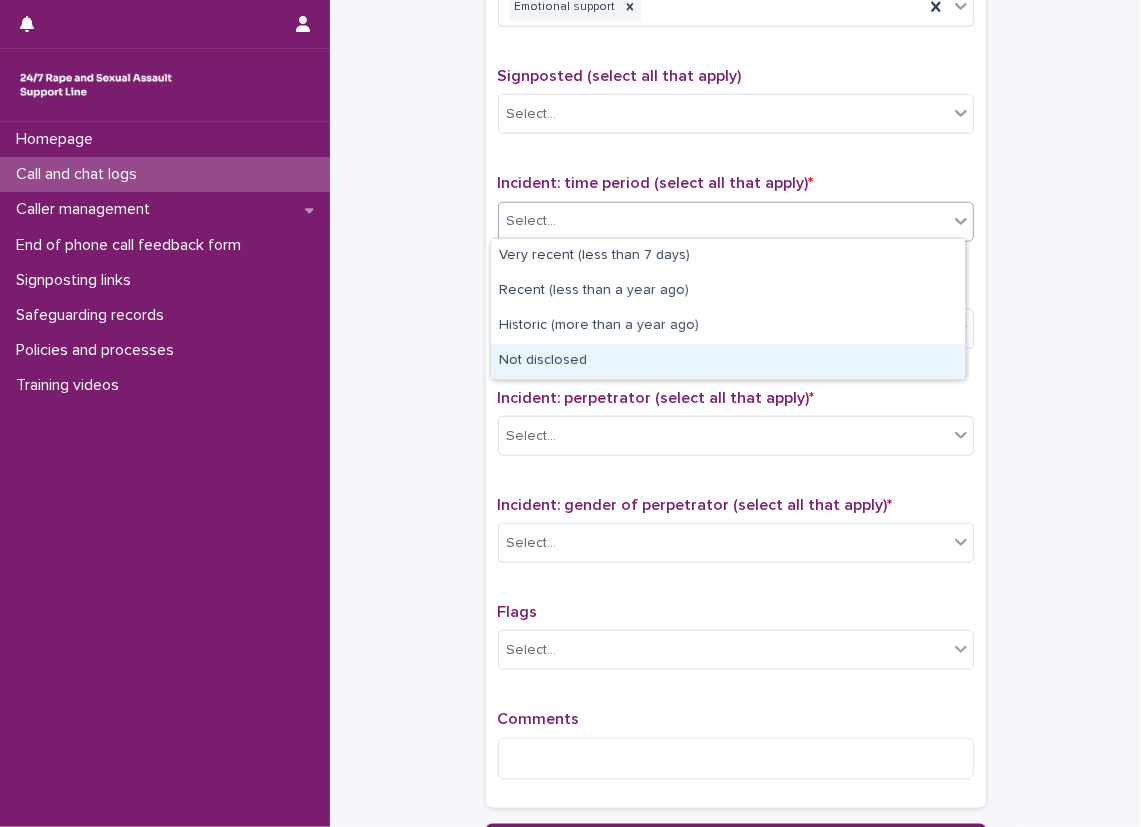 click on "Not disclosed" at bounding box center [728, 361] 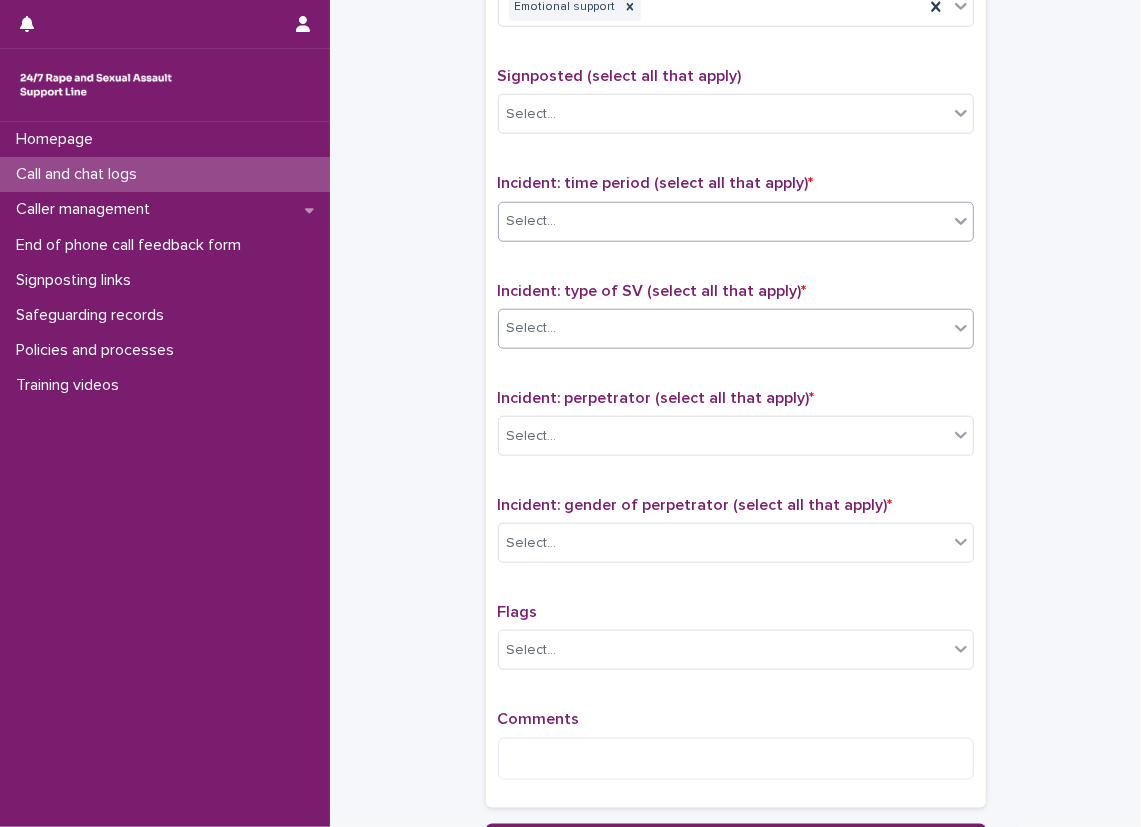 click on "Select..." at bounding box center (723, 328) 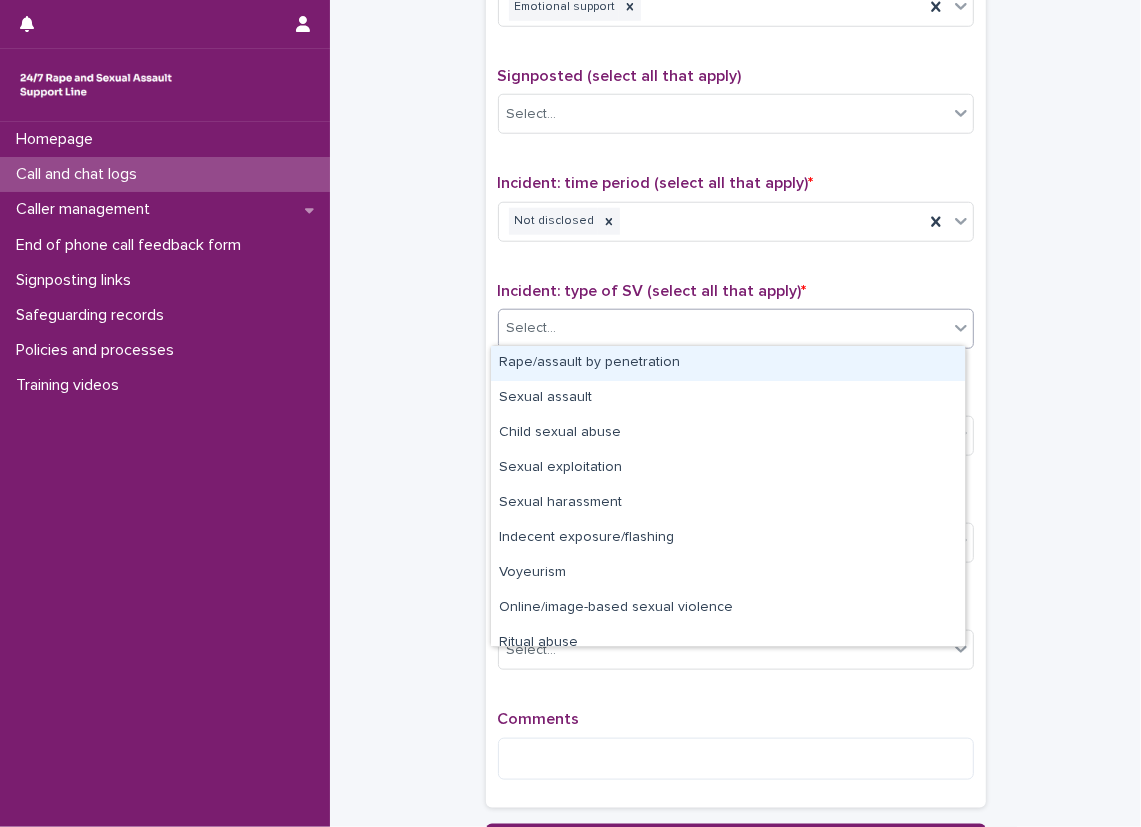 click on "Rape/assault by penetration" at bounding box center [728, 363] 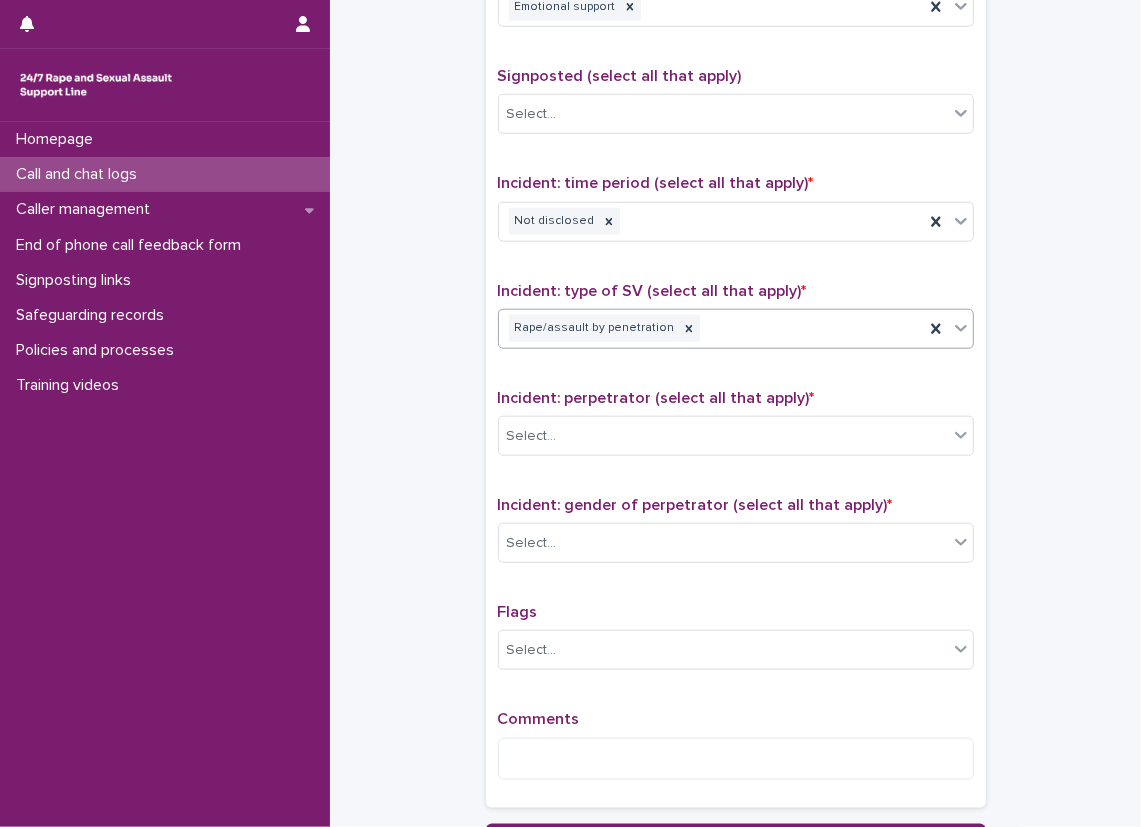 click on "Type of support received (select all that apply) Emotional support Signposted (select all that apply) Select... Incident: time period (select all that apply) * Not disclosed Incident: type of SV (select all that apply) *   option Rape/assault by penetration, selected.     0 results available. Select is focused ,type to refine list, press Down to open the menu,  press left to focus selected values Rape/assault by penetration Incident: perpetrator (select all that apply) * Select... Incident: gender of perpetrator (select all that apply) * Select... Flags Select... Comments" at bounding box center (736, 378) 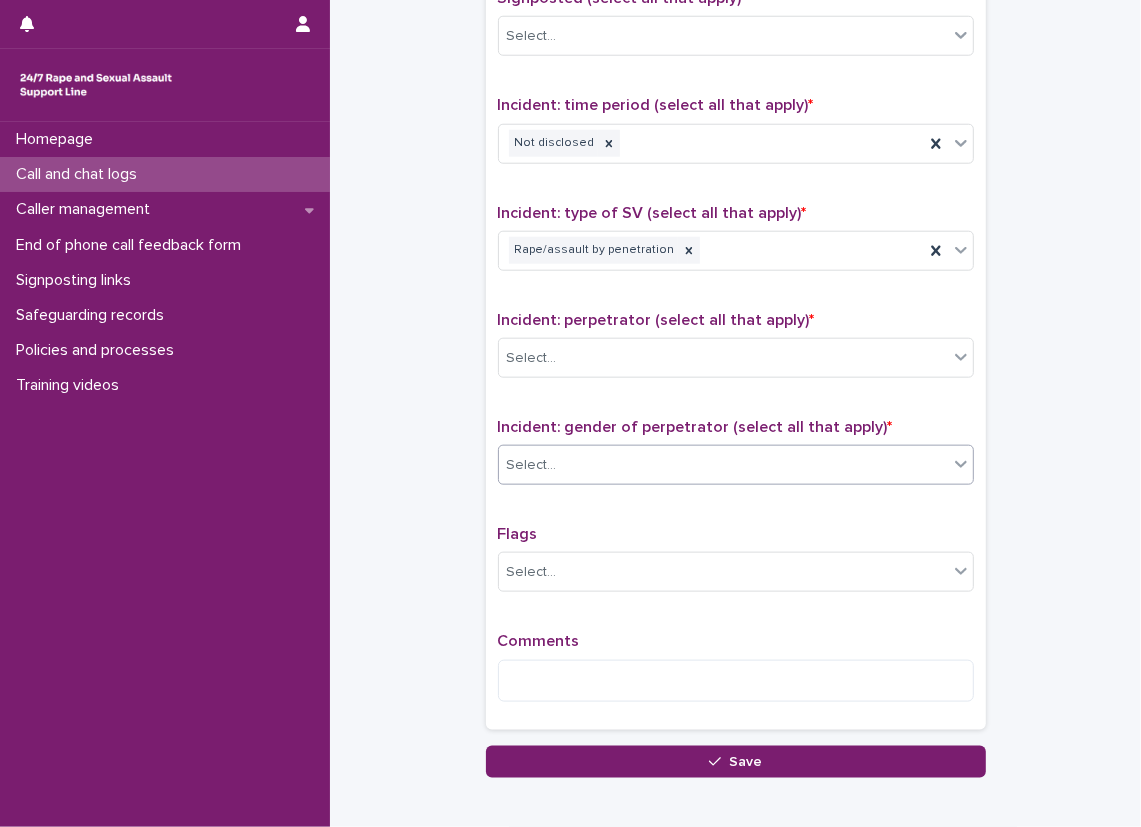 scroll, scrollTop: 1381, scrollLeft: 0, axis: vertical 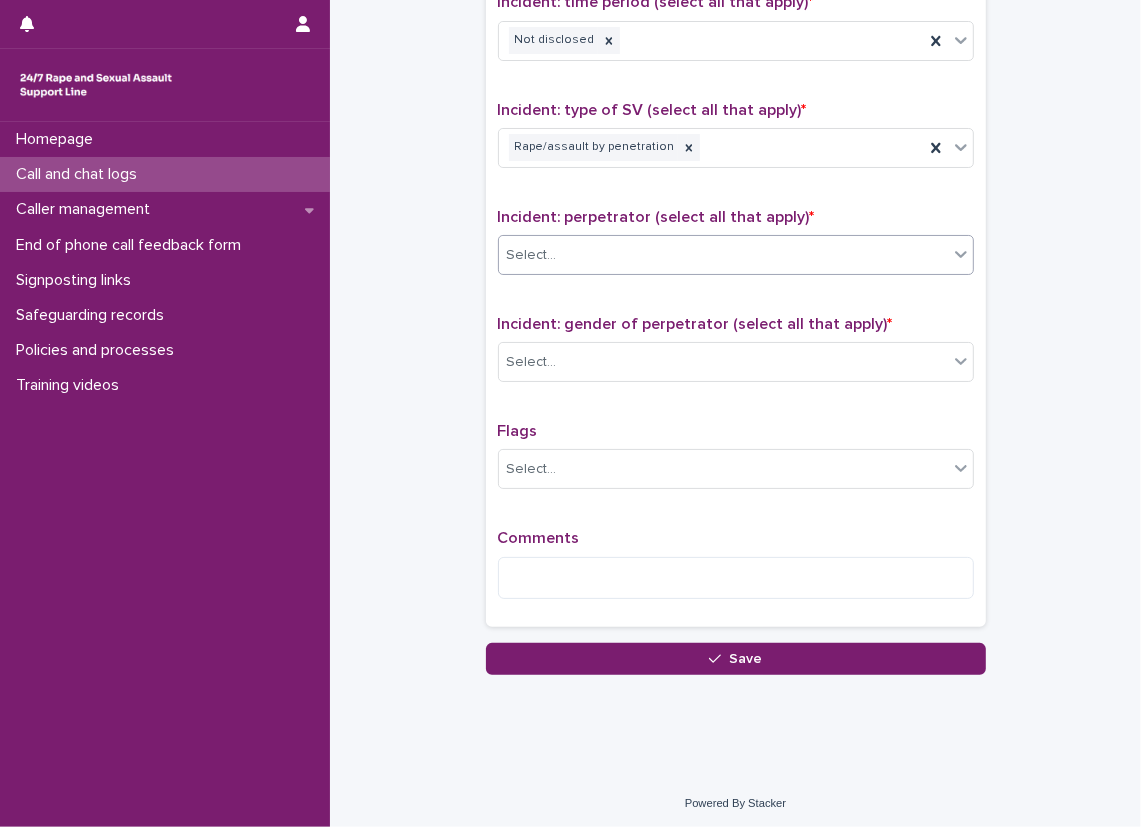 click on "Select..." at bounding box center [723, 255] 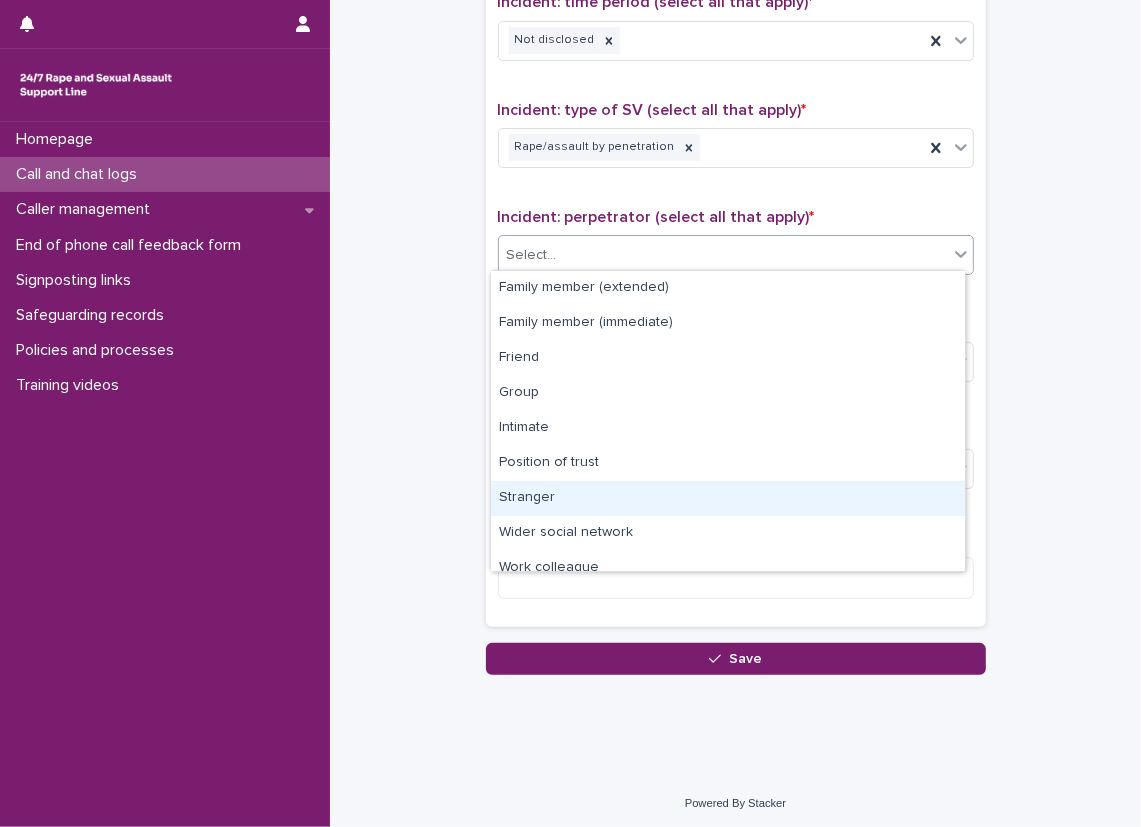 scroll, scrollTop: 85, scrollLeft: 0, axis: vertical 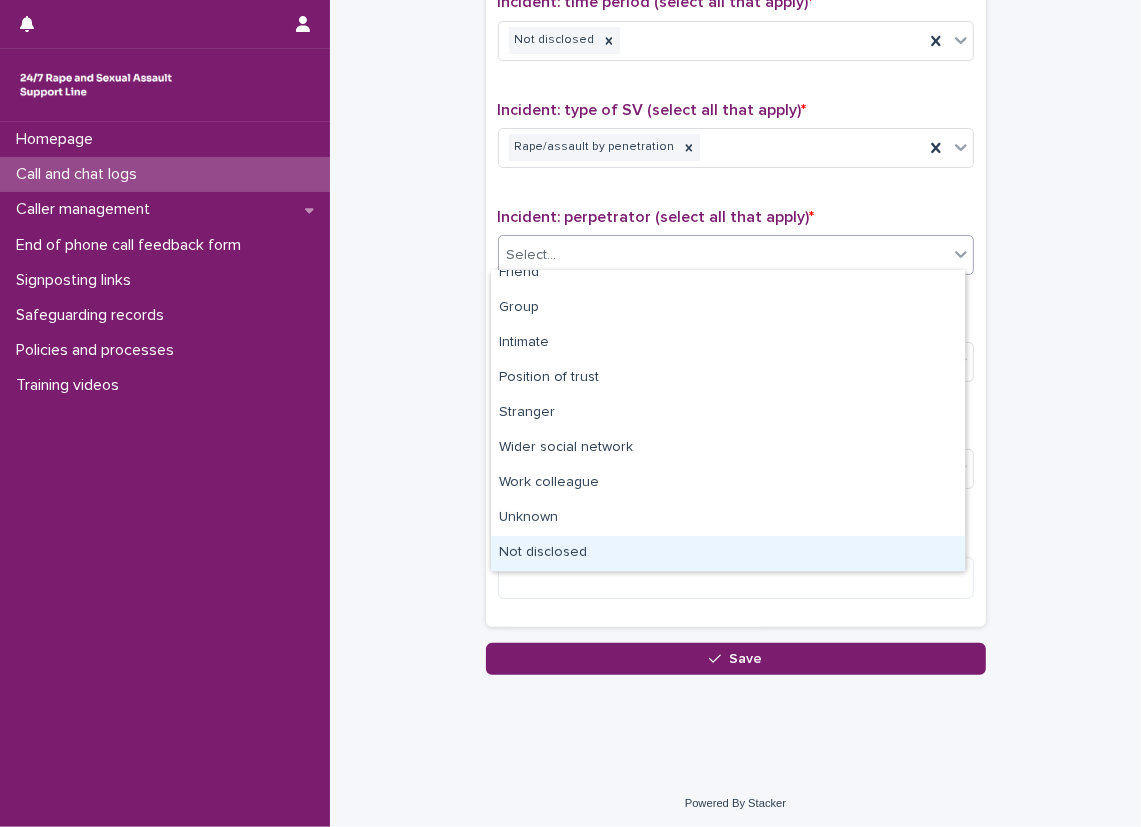 click on "Not disclosed" at bounding box center (728, 553) 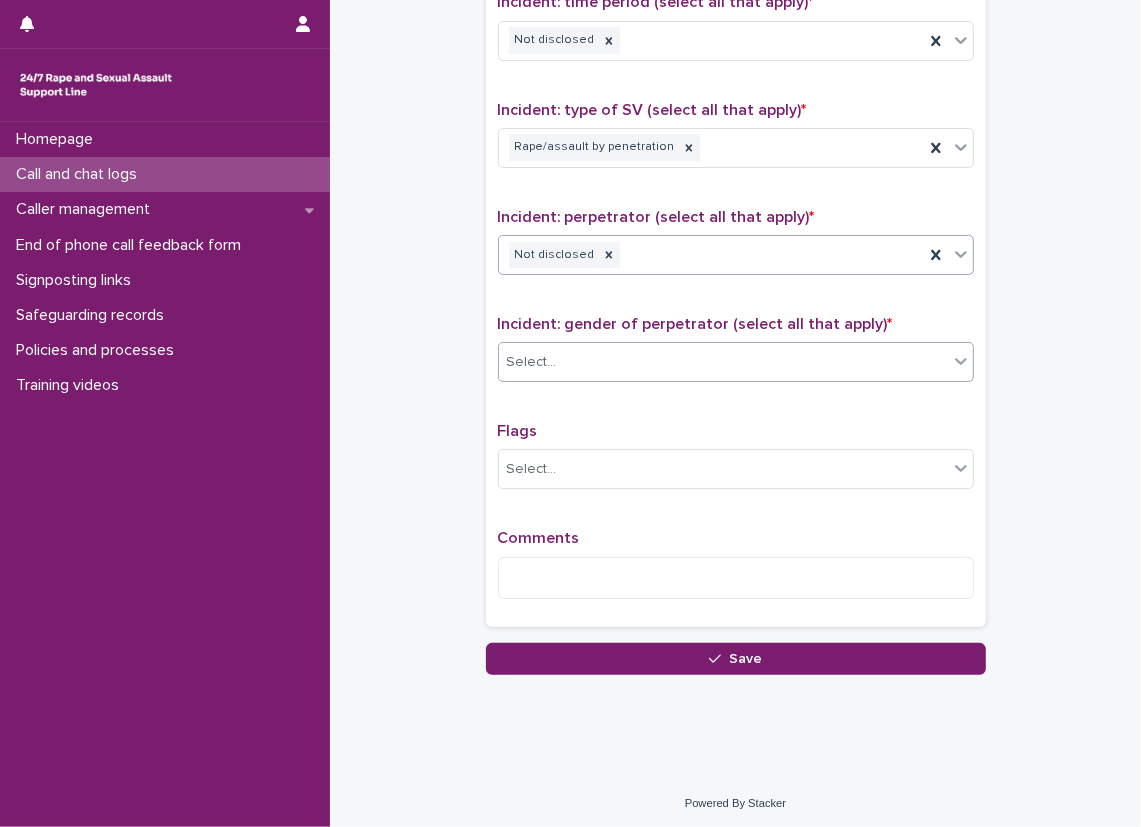 click on "Select..." at bounding box center (723, 362) 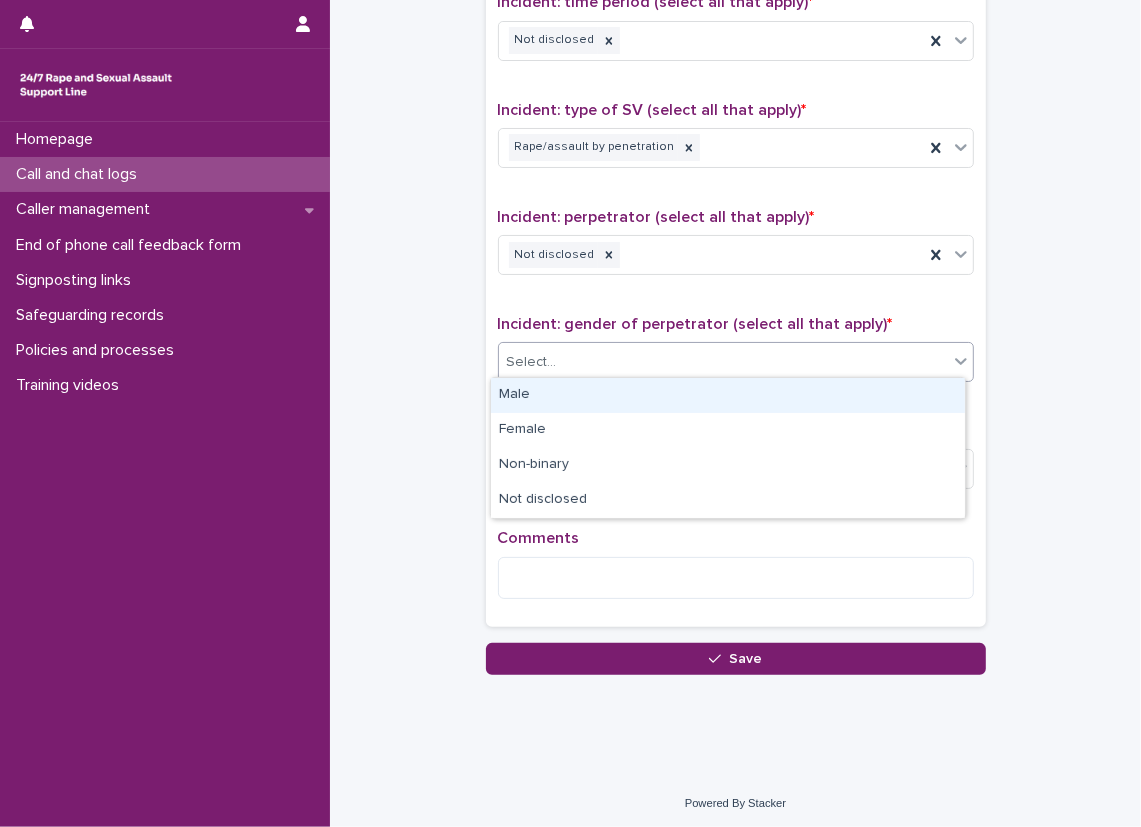 click on "Male" at bounding box center (728, 395) 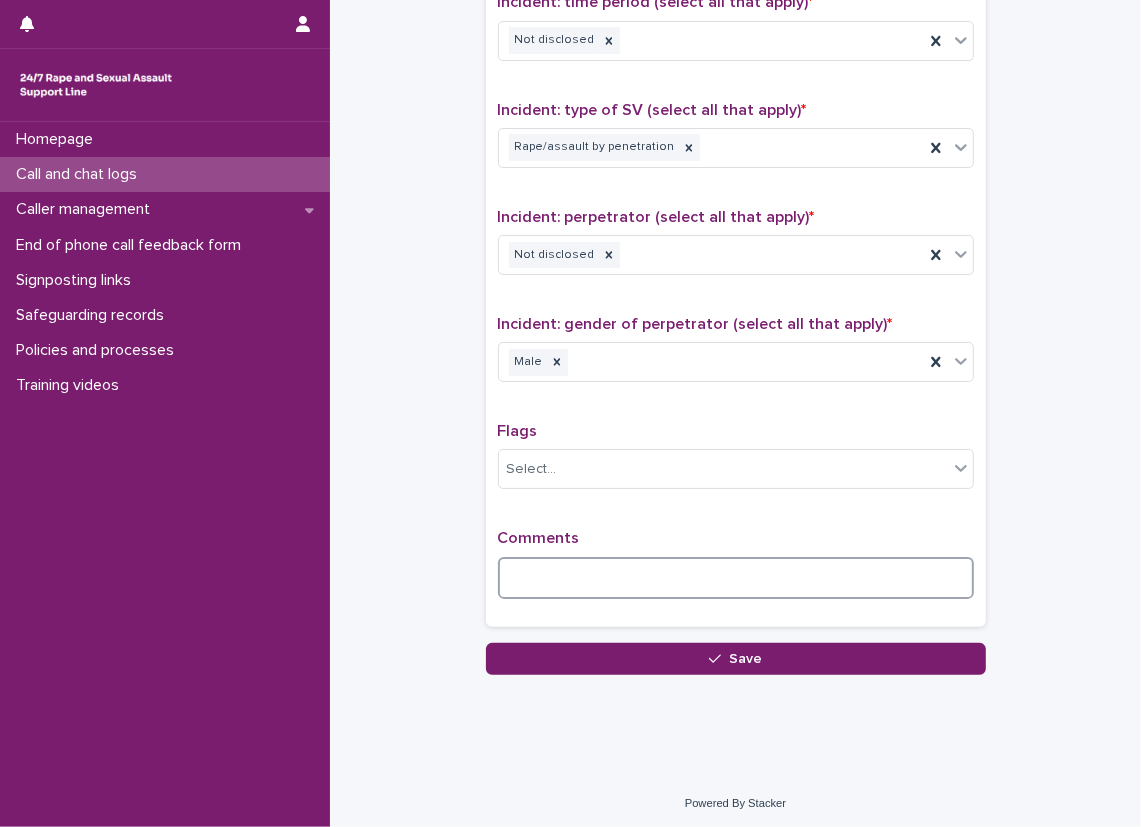 click at bounding box center [736, 578] 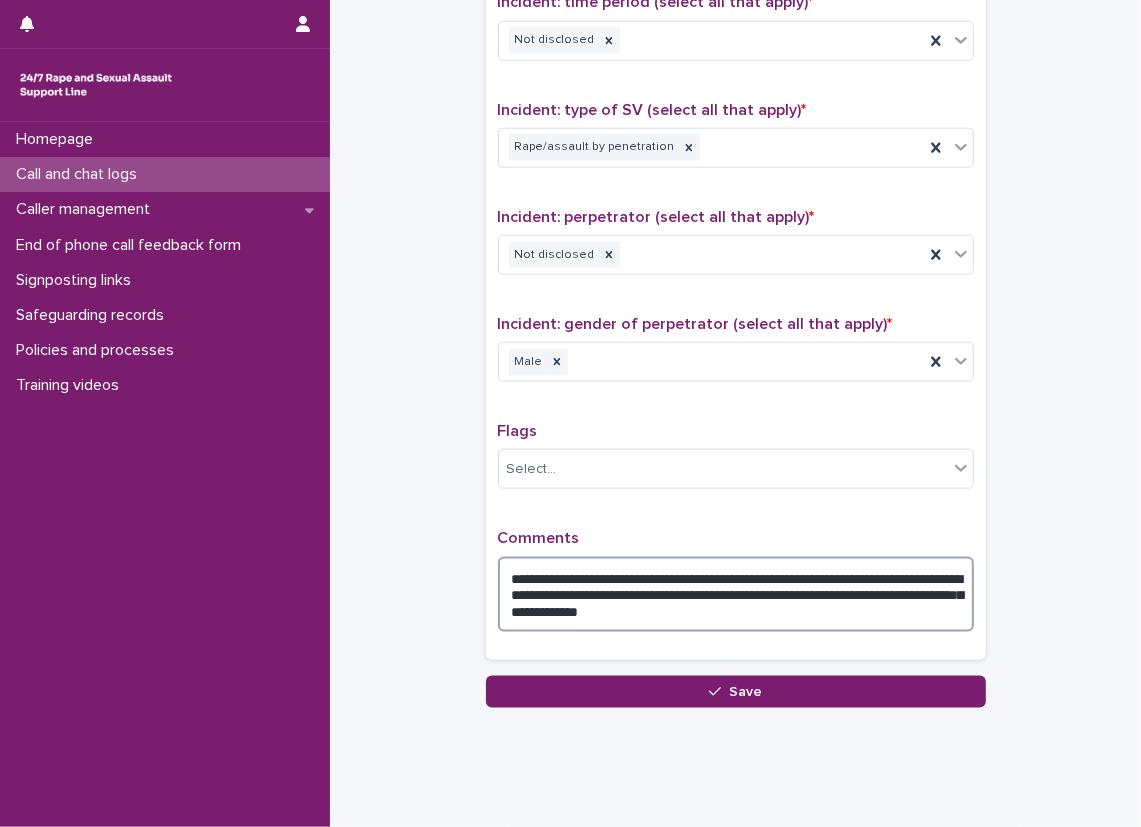 type on "**********" 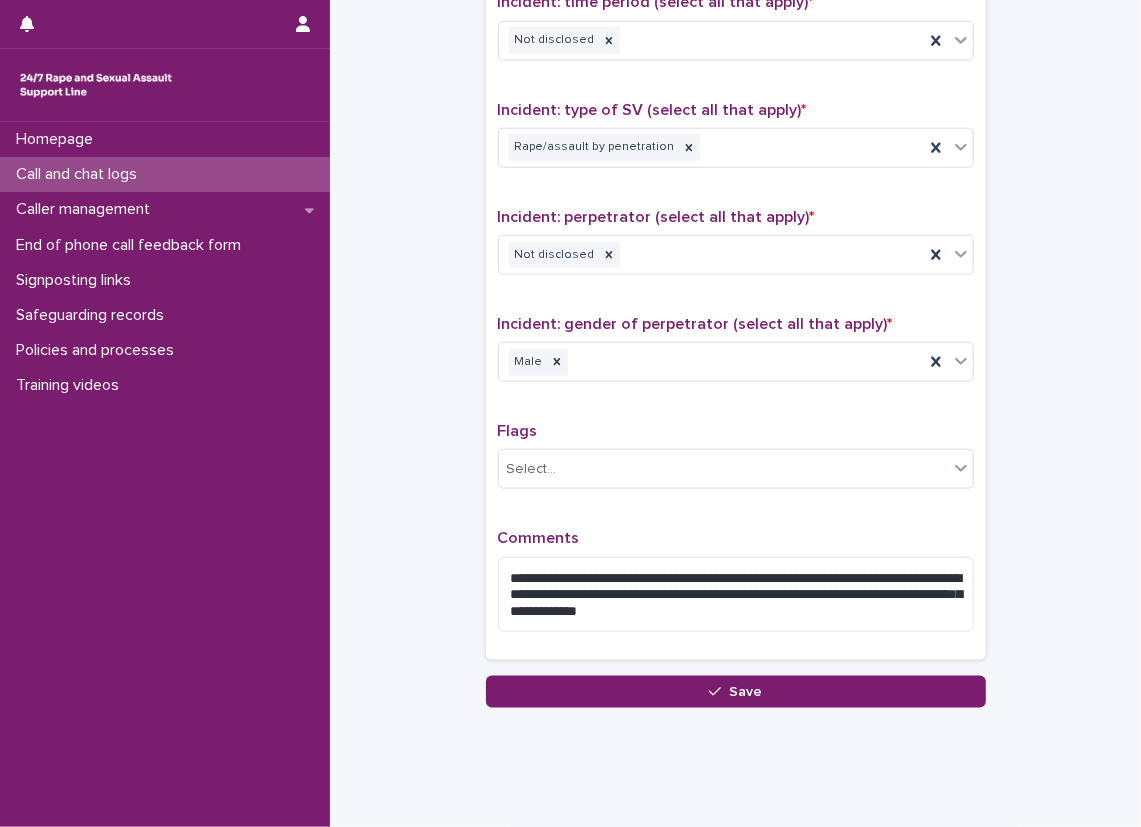 click on "**********" at bounding box center [735, -330] 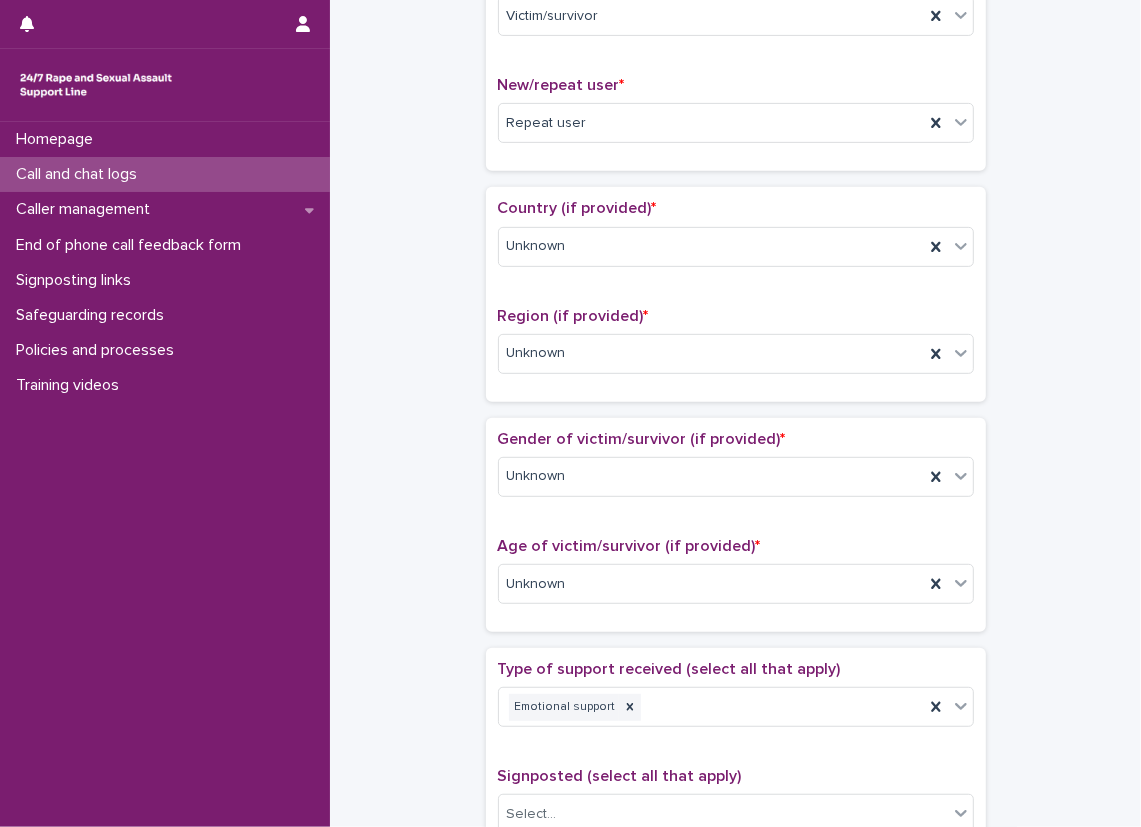 scroll, scrollTop: 200, scrollLeft: 0, axis: vertical 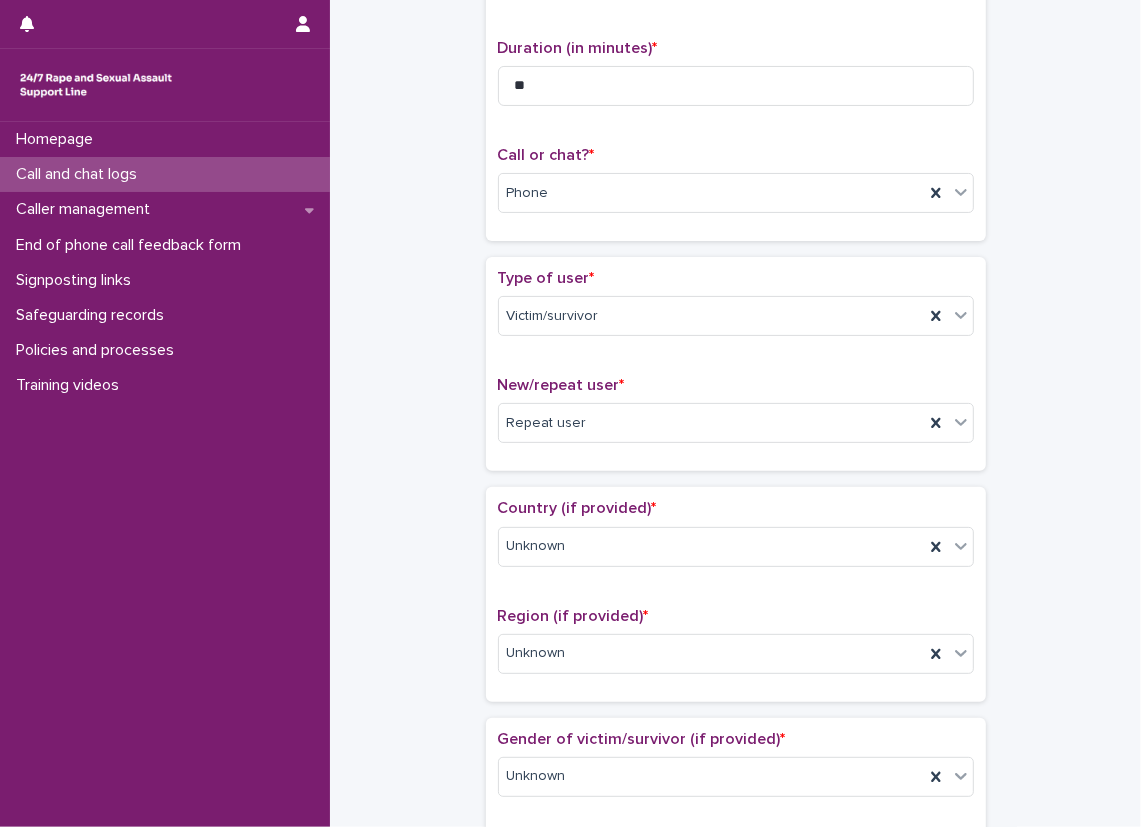 click on "**********" at bounding box center (735, 851) 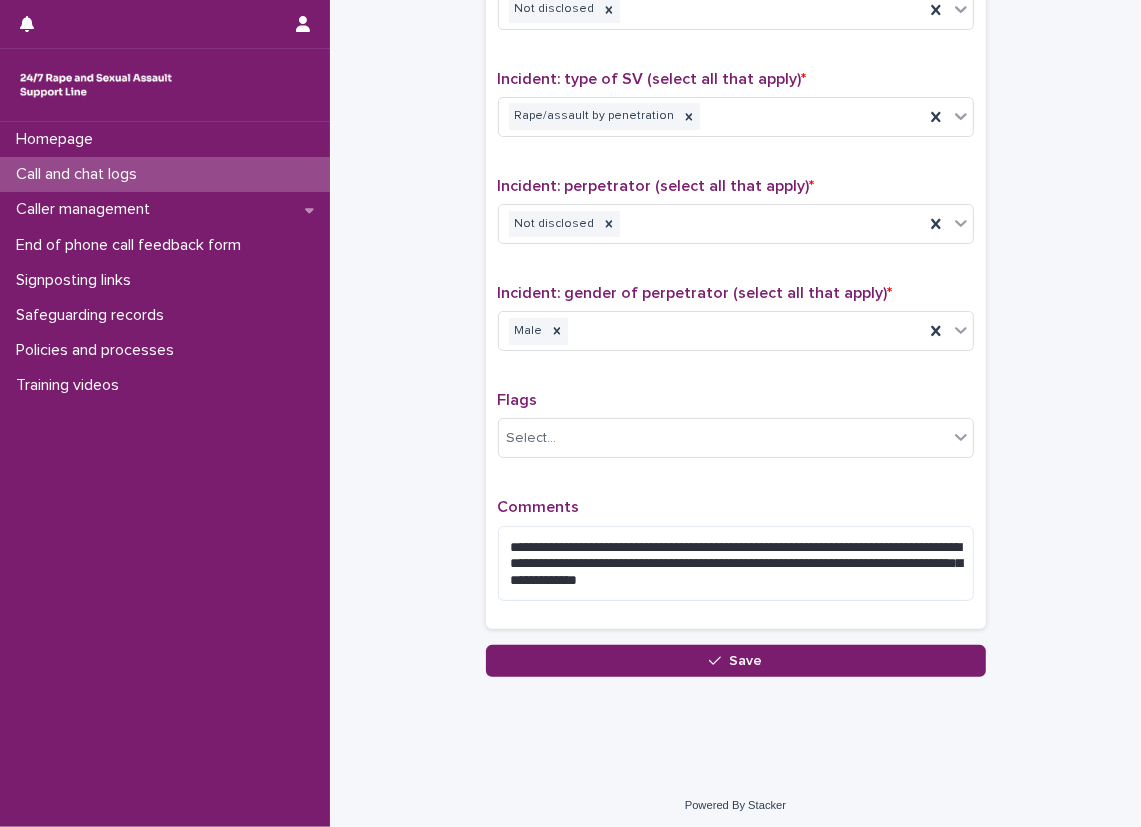 scroll, scrollTop: 1414, scrollLeft: 0, axis: vertical 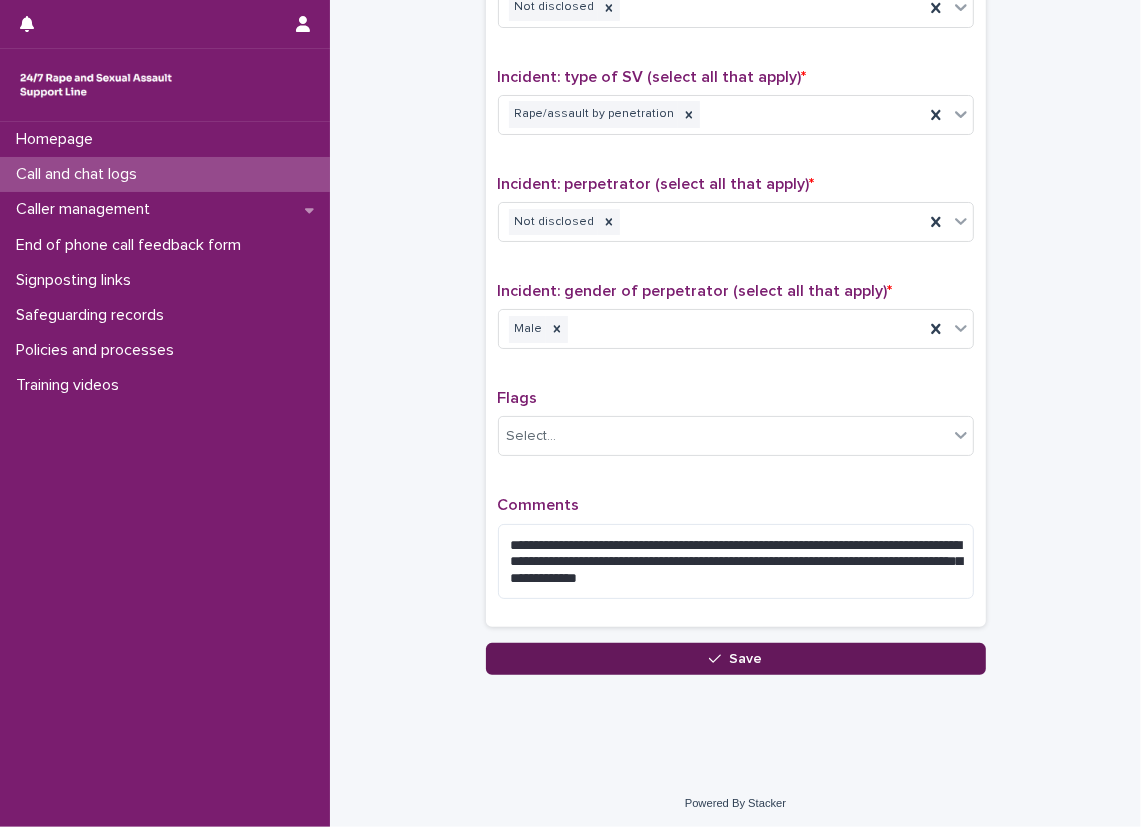 click on "Save" at bounding box center (736, 659) 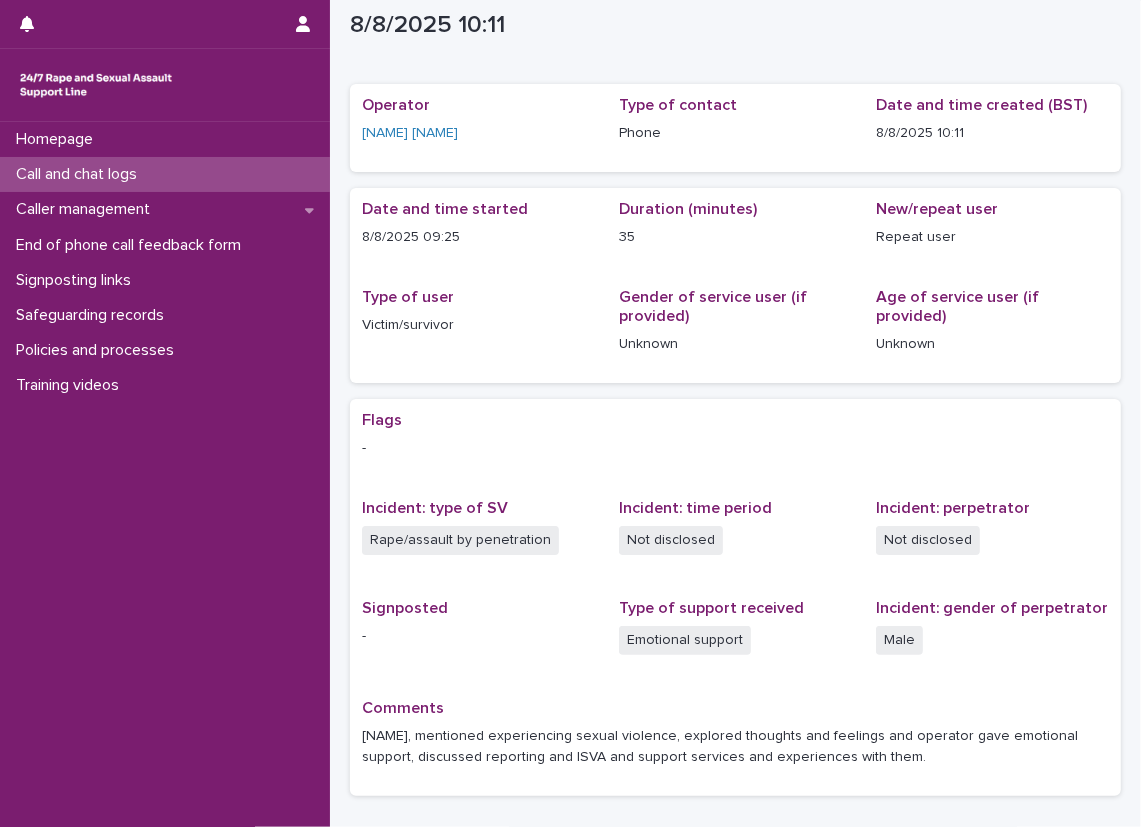 scroll, scrollTop: 0, scrollLeft: 0, axis: both 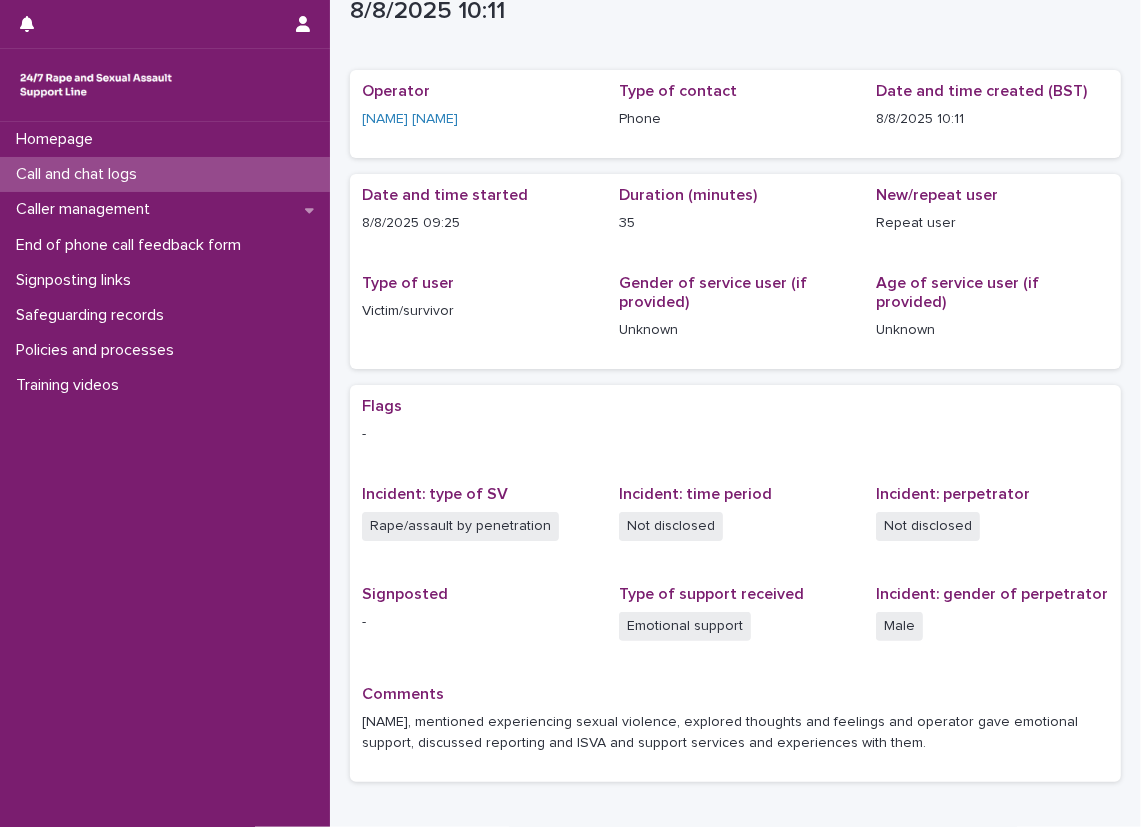 click on "Loading... Saving… Loading... Saving… [DATE] [TIME] Sorry, there was an error saving your record. Please try again. Please fill out the required fields below. Loading... Saving… Loading... Saving… Loading... Saving… Operator [NAME] [NAME]   Type of contact Phone Date and time created (BST) [DATE] [TIME] Loading... Saving… Date and time started [DATE] [TIME] Duration (minutes) 35 New/repeat user Repeat user Type of user Victim/survivor Gender of service user (if provided) Unknown Age of service user (if provided) Unknown Loading... Saving… Loading... Saving… Flags - Incident: type of SV Rape/assault by penetration Incident: time period Not disclosed Incident: perpetrator Not disclosed Signposted - Type of support received Emotional support Incident: gender of perpetrator Male Comments" at bounding box center (735, 430) 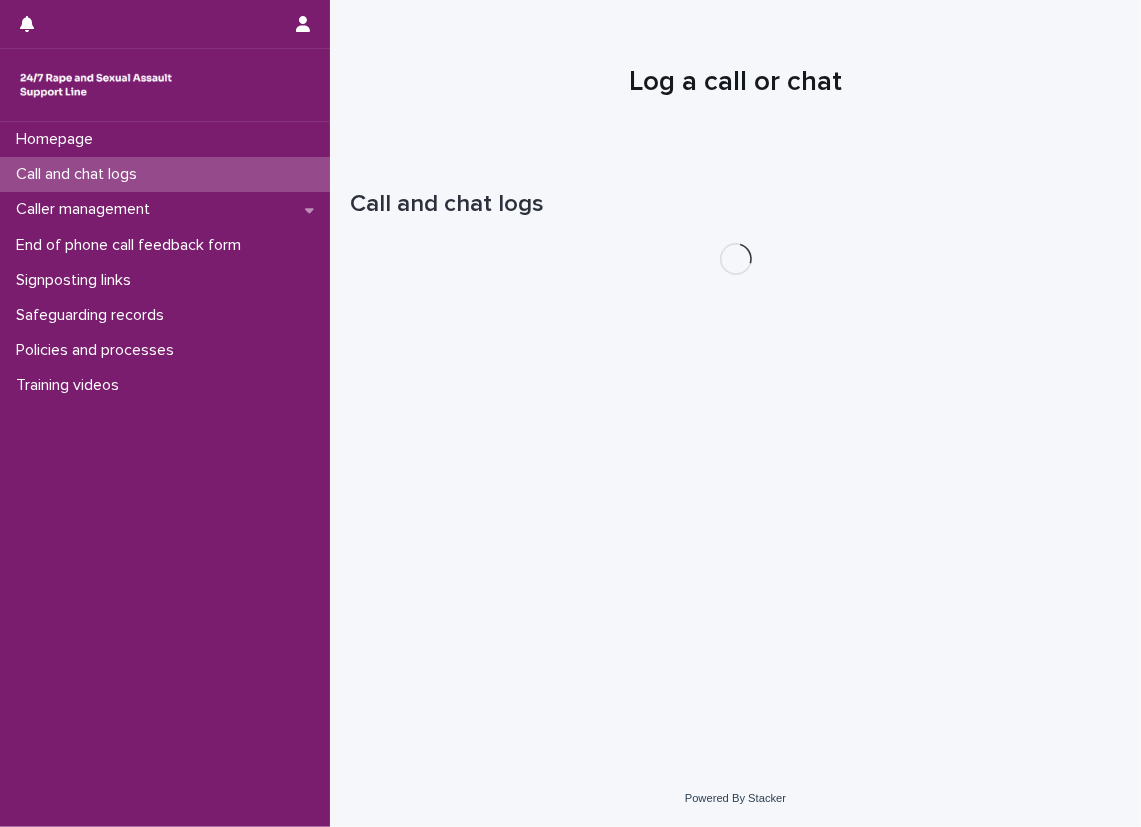 scroll, scrollTop: 0, scrollLeft: 0, axis: both 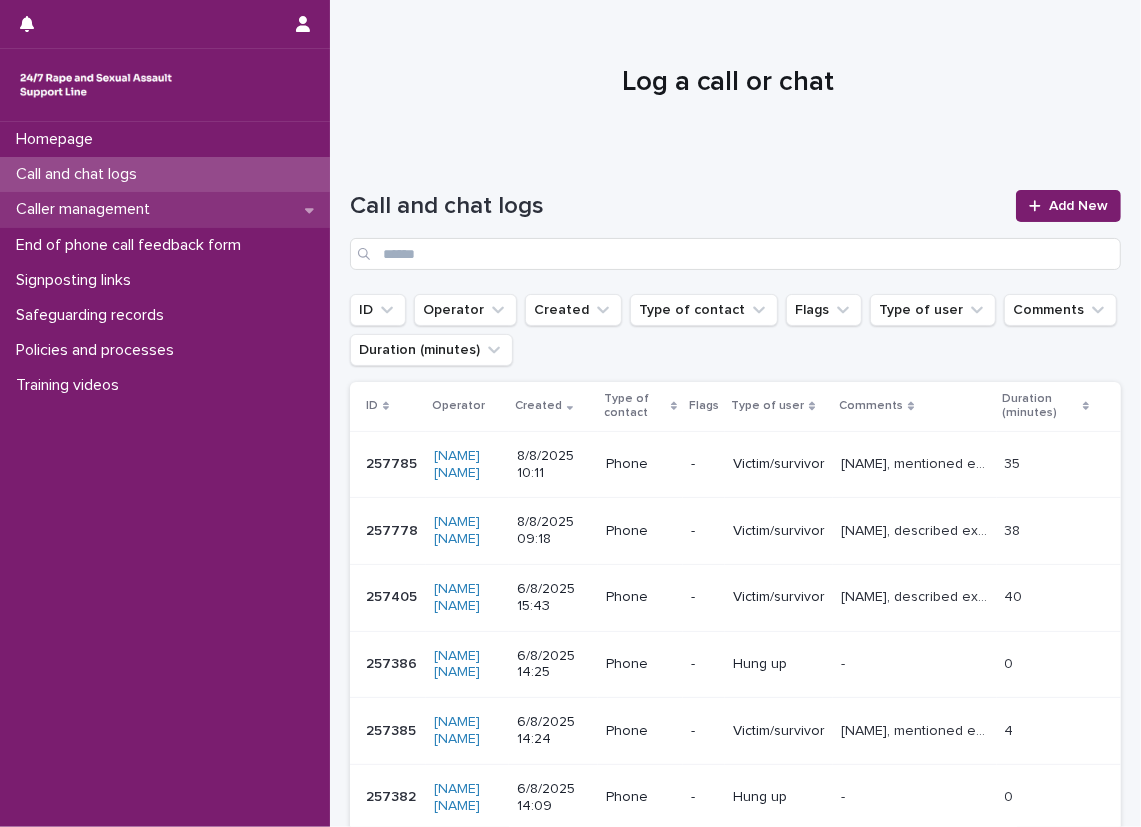 click on "Caller management" at bounding box center [165, 209] 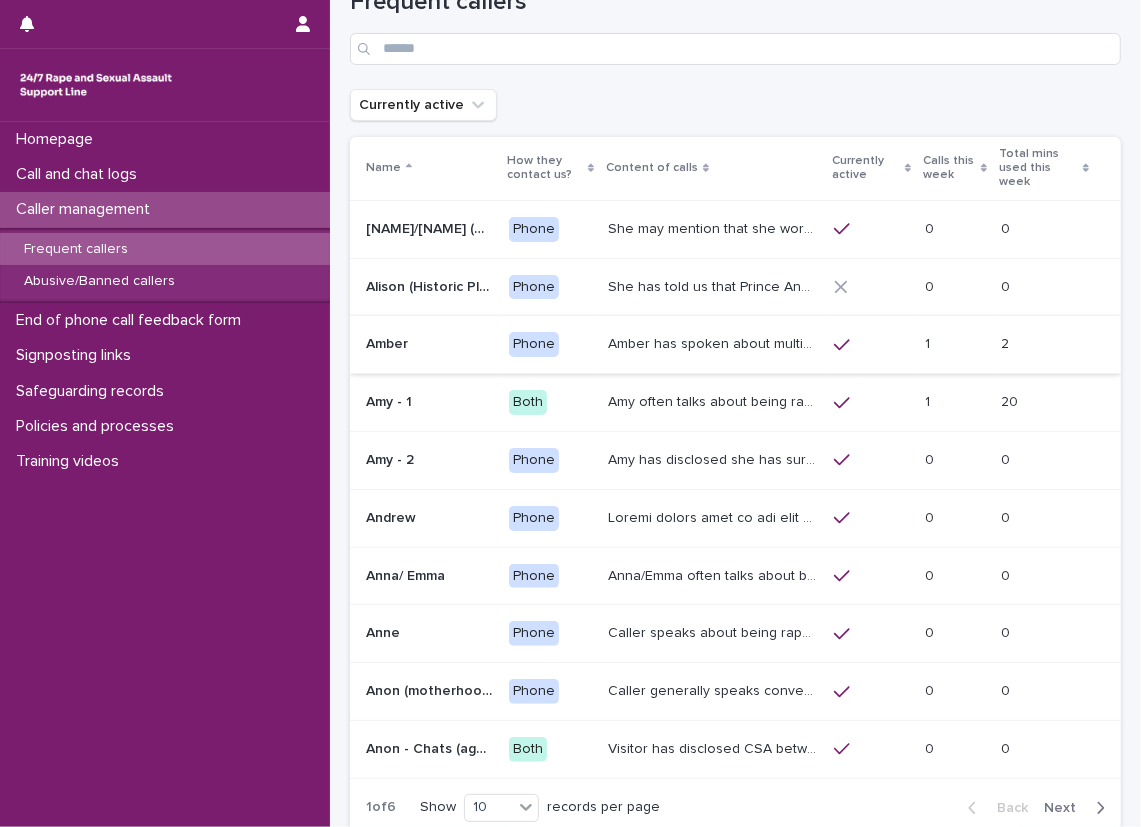 scroll, scrollTop: 100, scrollLeft: 0, axis: vertical 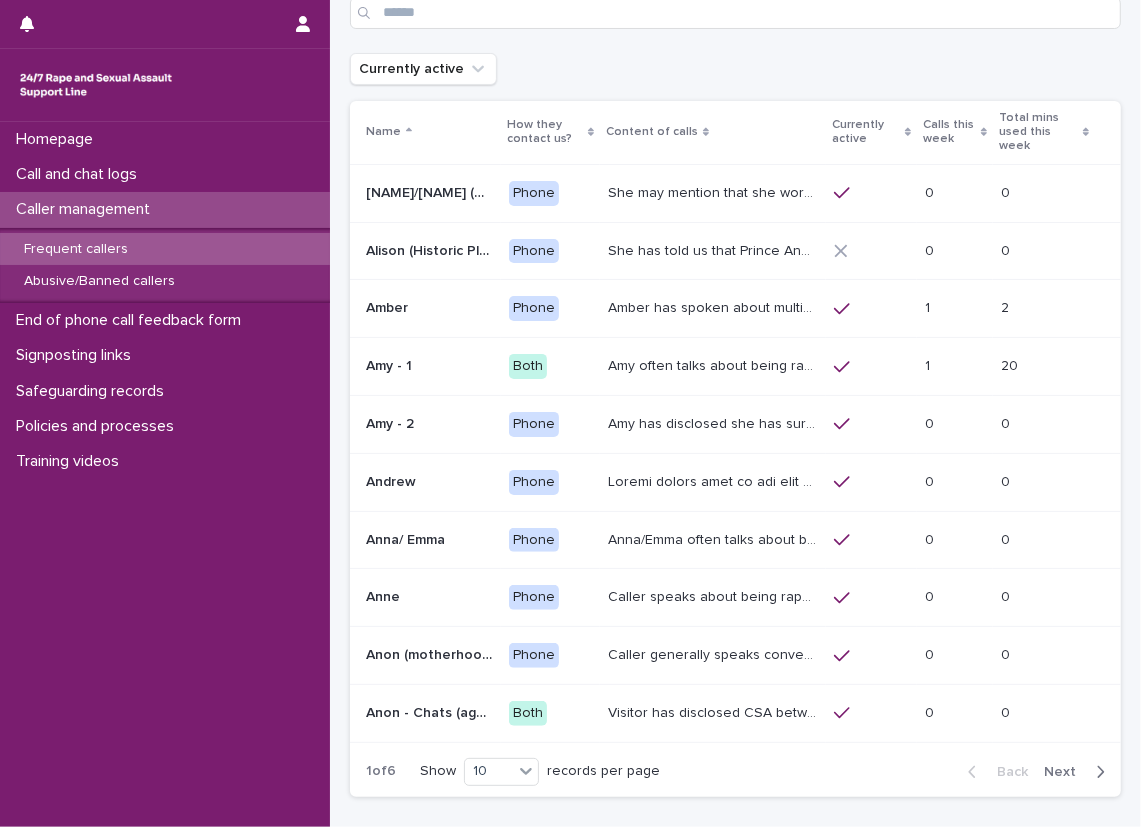 click on "Amber has spoken about multiple experiences of sexual abuse.
Amber told us she is now 18 (as of 06/01/25) - see Management Plan for more info around safeguarding/active suicides.
She's also mentioned that she has a twin sister called Jess who also calls the line and sounds very similar.
She has mentioned having a 2 year old child to some Helpline Workers.
In recent weeks, she has presented as suicidal and unable to call emergency services herself." at bounding box center (715, 306) 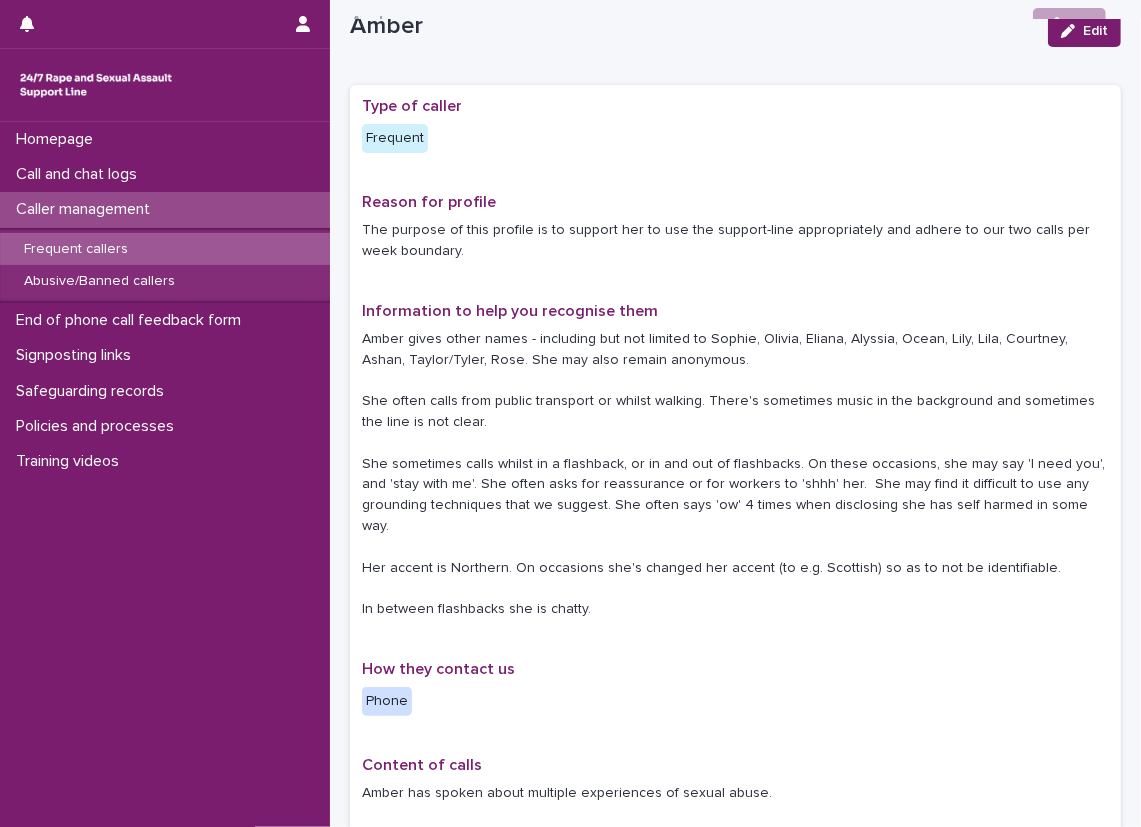 scroll, scrollTop: 0, scrollLeft: 0, axis: both 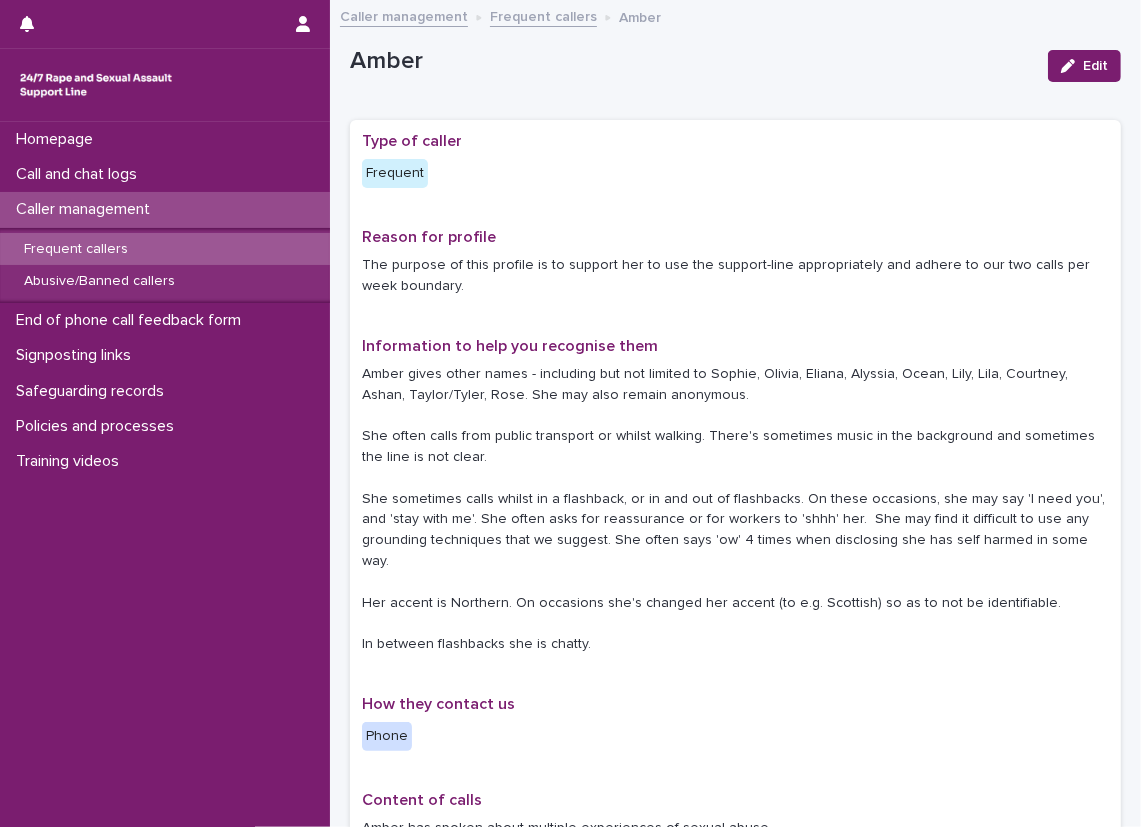 click on "Caller management" at bounding box center (165, 209) 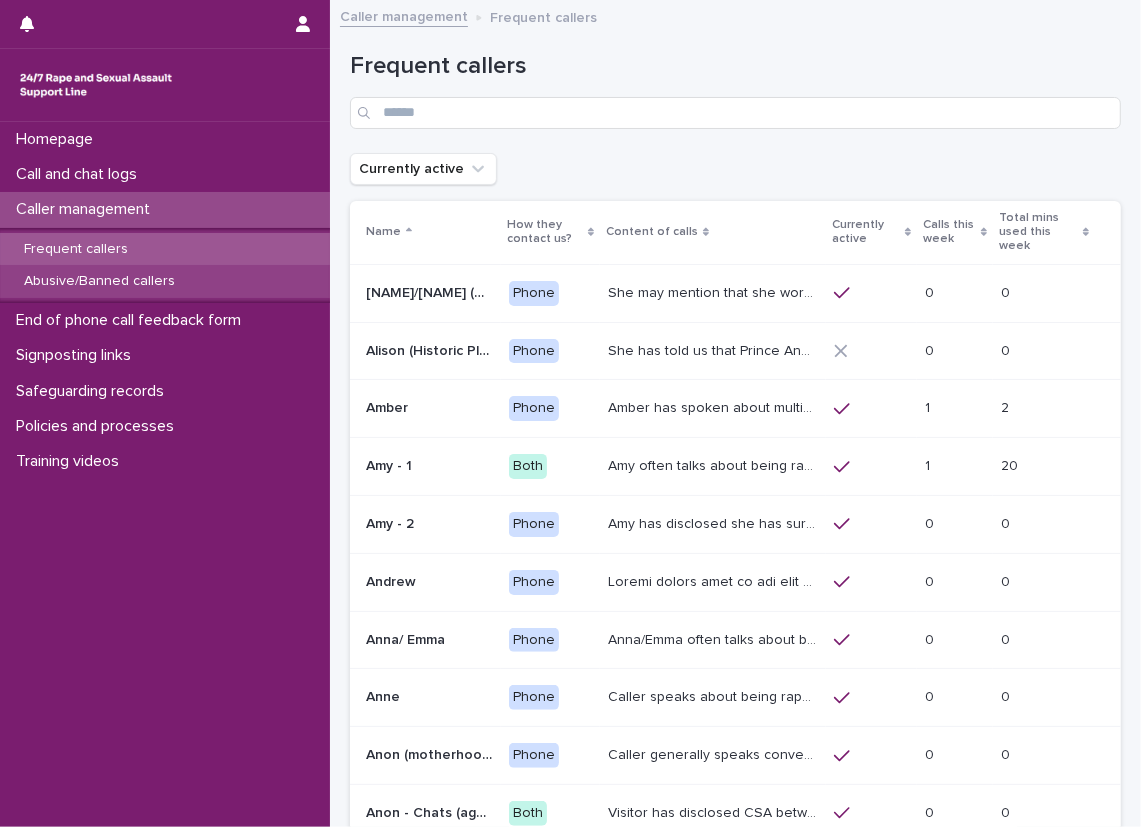 click on "Abusive/Banned callers" at bounding box center [99, 281] 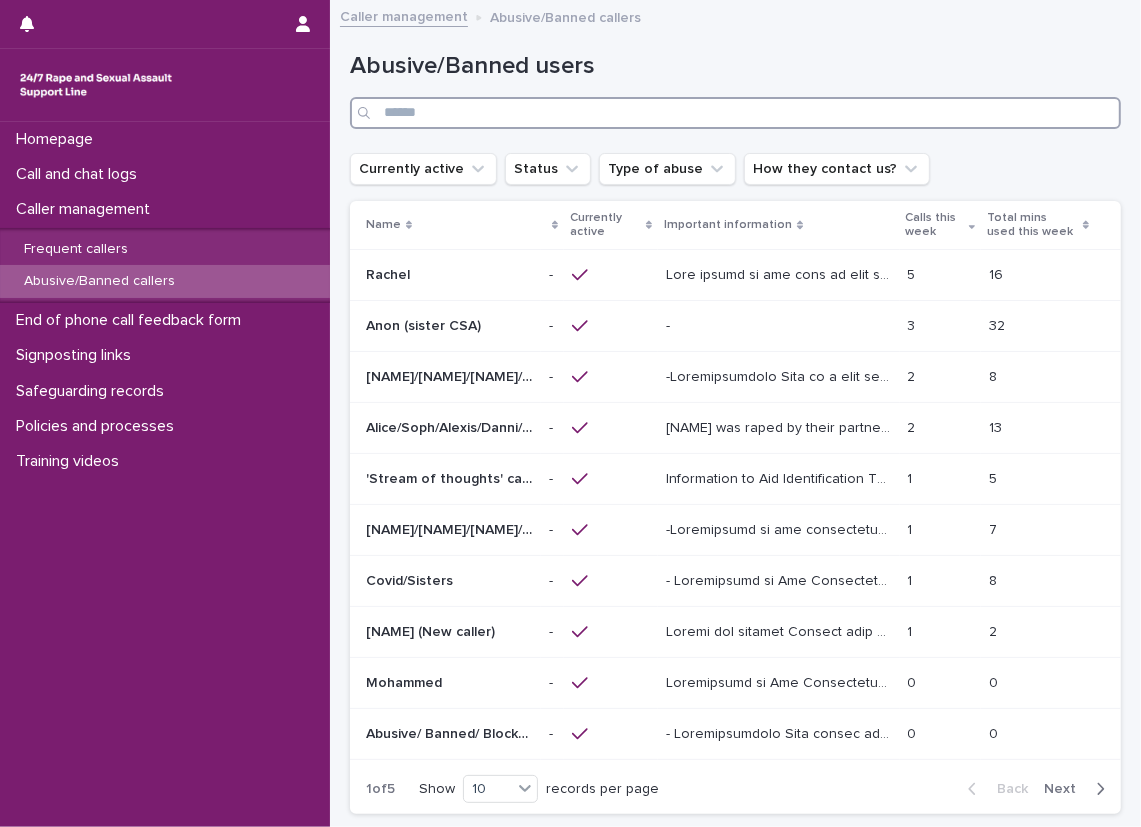 click at bounding box center [735, 113] 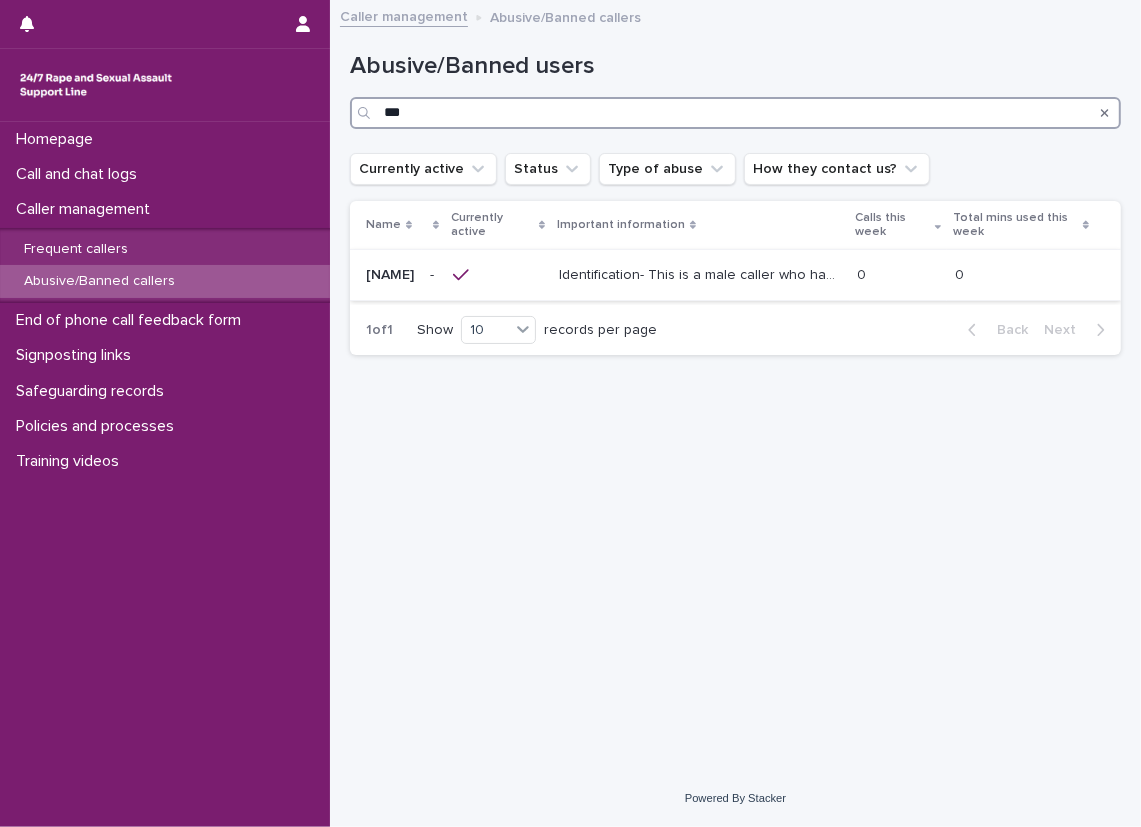 type on "***" 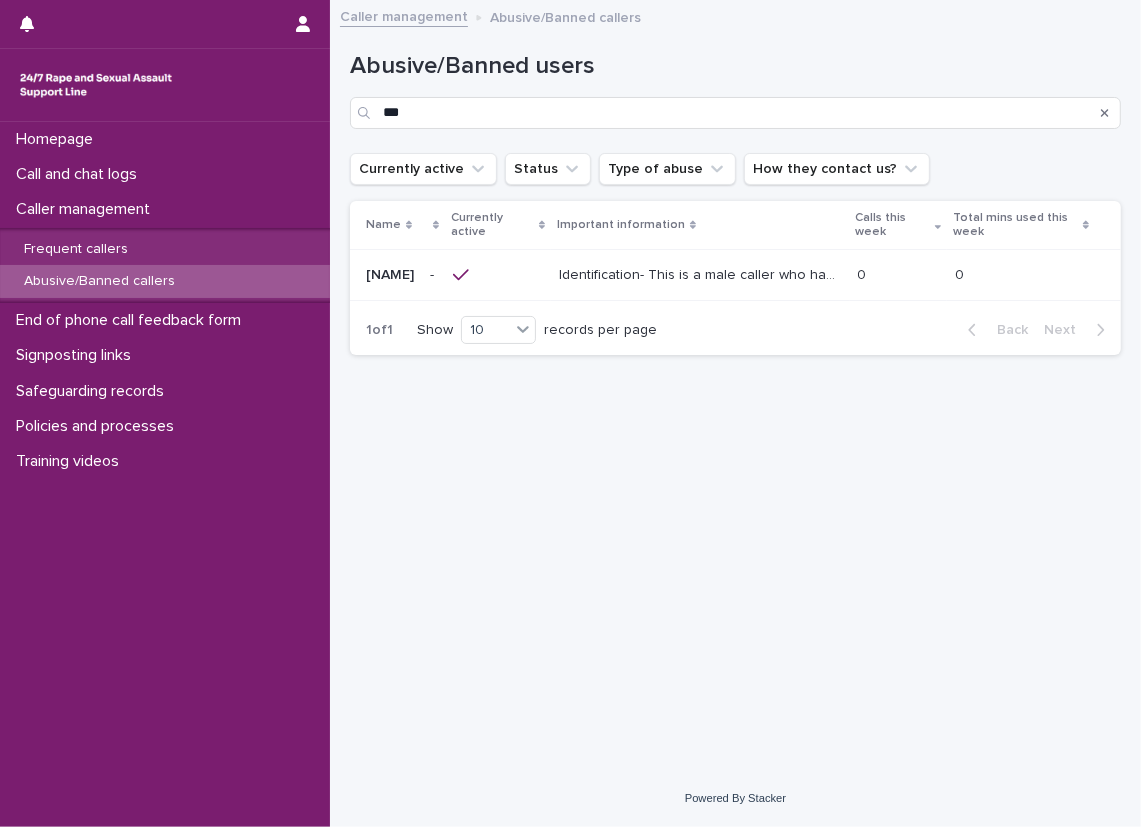 click on "Identification-
This is a male caller who has been abusive to members of the team by using the service for sexual gratification. He sometimes doesn’t give a name but has once given the name ‘Jo’.  He sometimes sounds shaky on the phone.
Content of call-
He has mentioned that he has mental health issues, hears voices and is addicted to cocaine, and this makes him masturbate on the phone while listening to female voices. He has called this his ‘sexual secret’ on previous calls.
-Signposting
This person is abusive. No signposting is necessary" at bounding box center [702, 273] 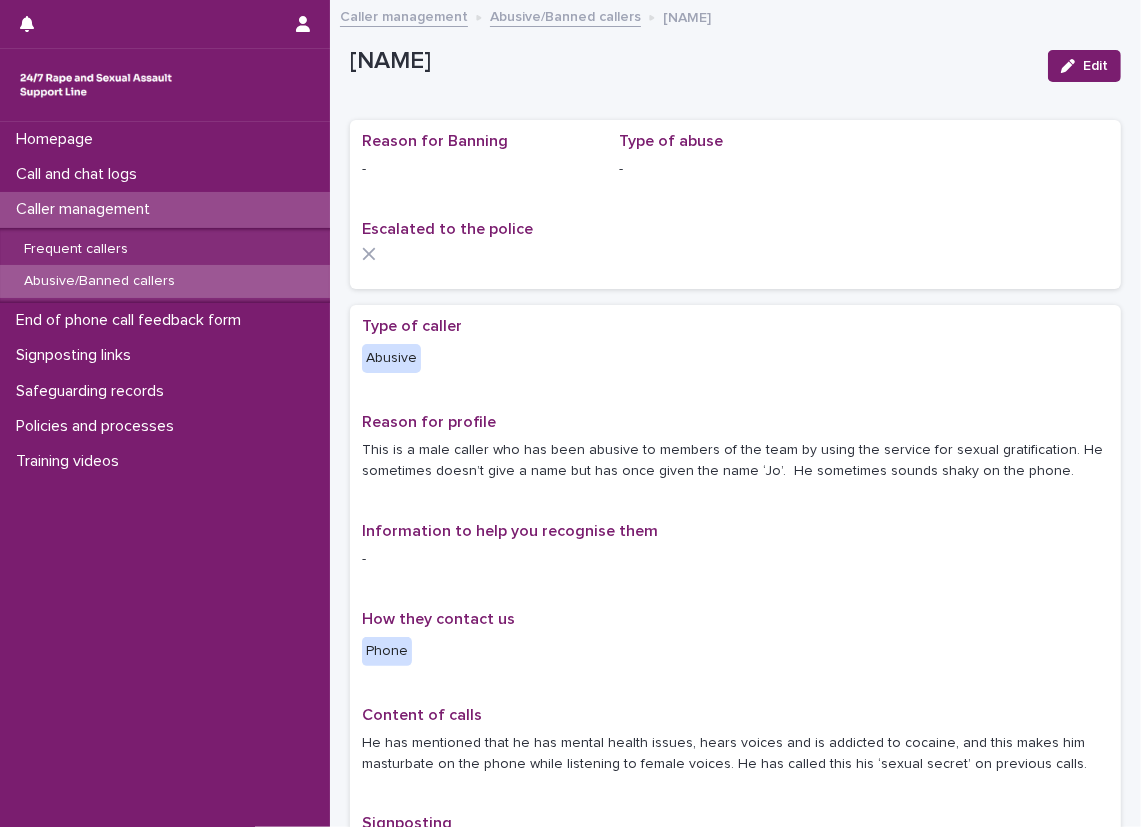 click on "**********" at bounding box center (735, 1036) 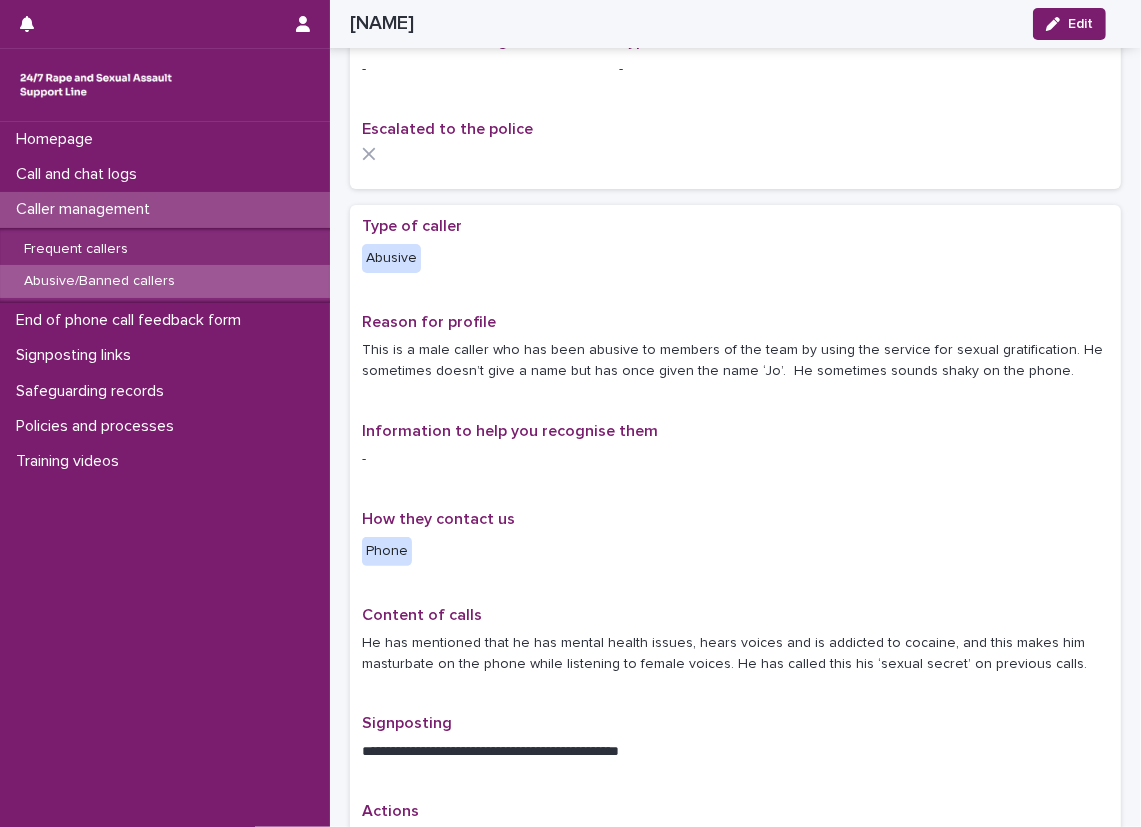 click on "**********" at bounding box center (735, 936) 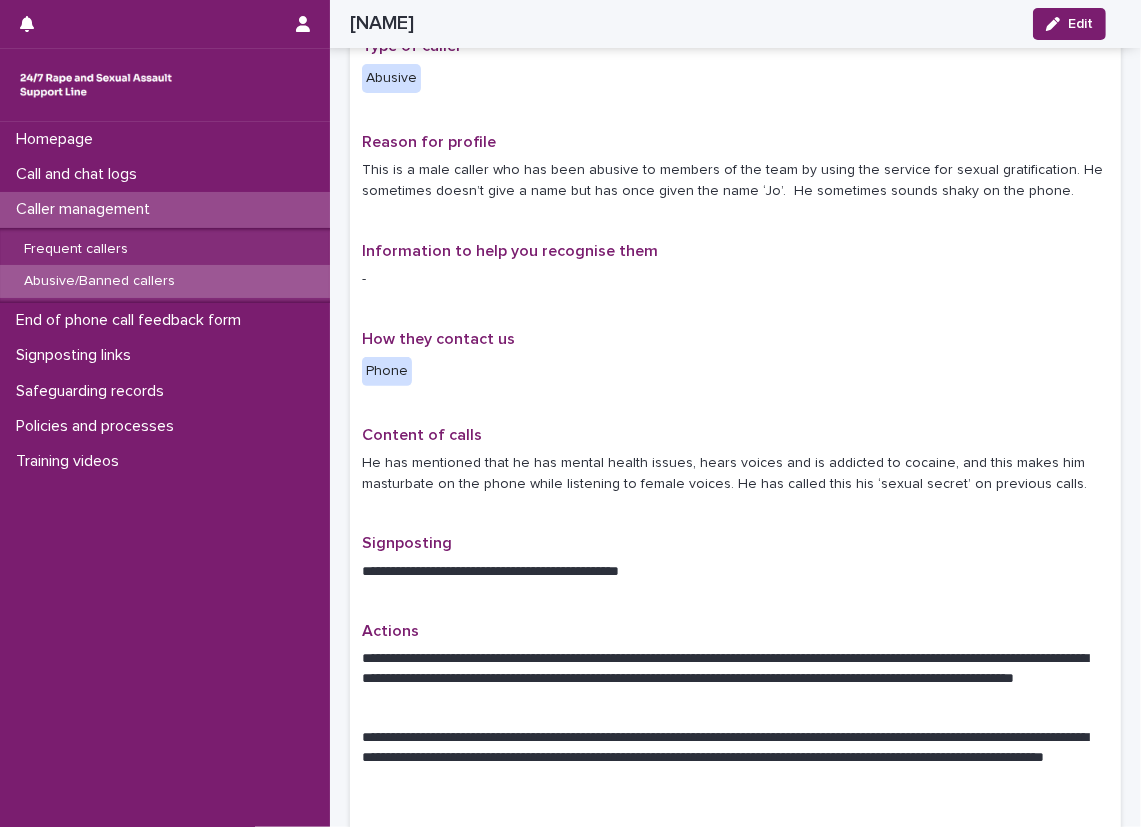 scroll, scrollTop: 300, scrollLeft: 0, axis: vertical 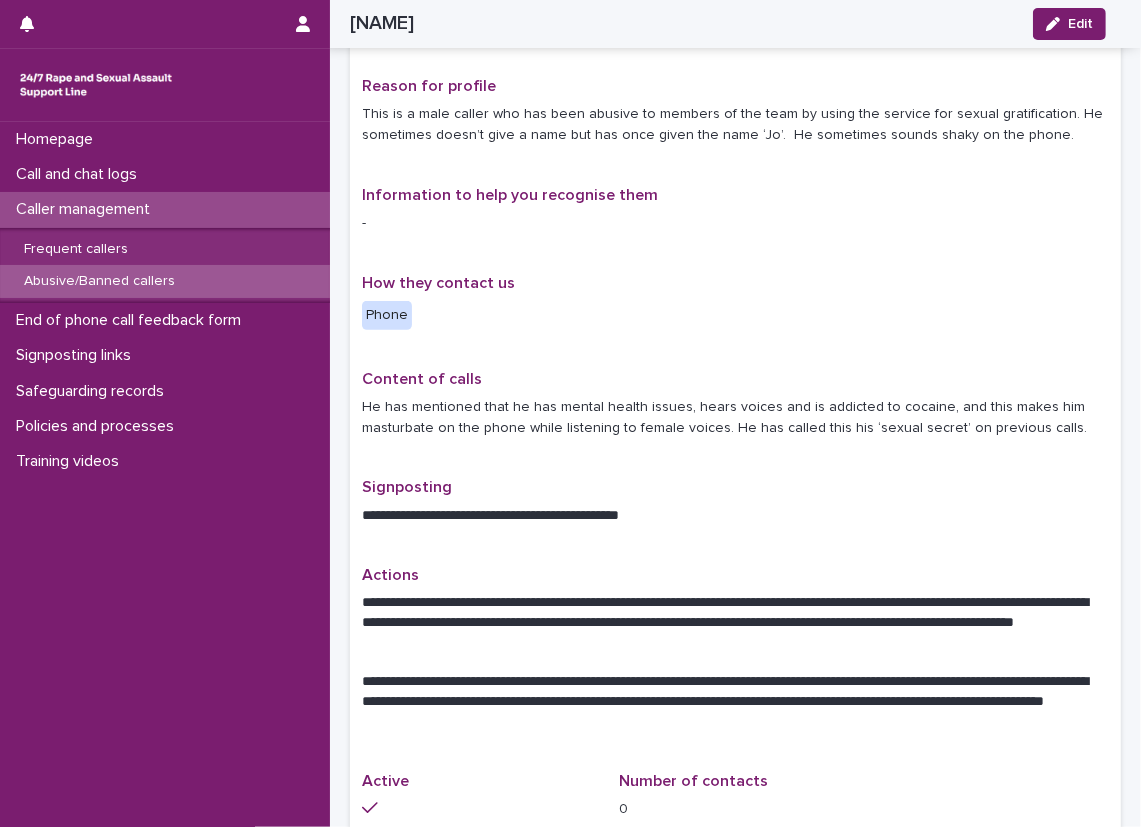 click on "**********" at bounding box center (735, 675) 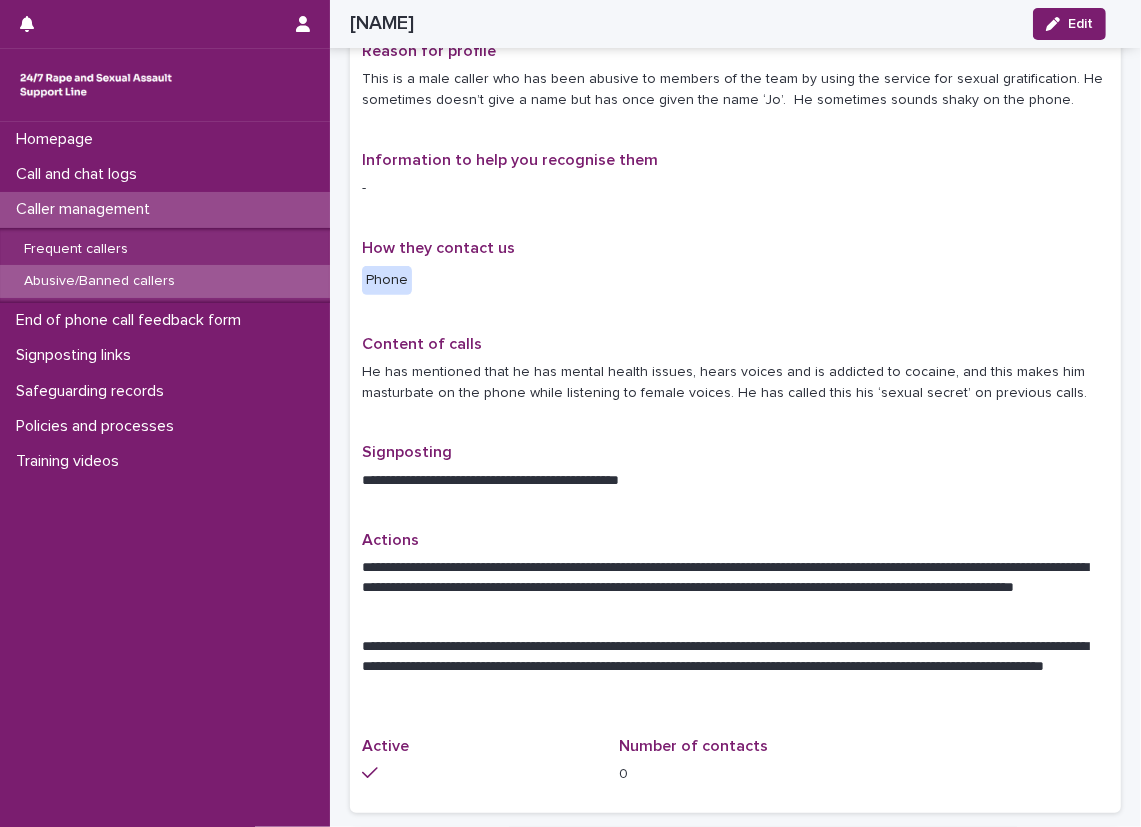 scroll, scrollTop: 336, scrollLeft: 0, axis: vertical 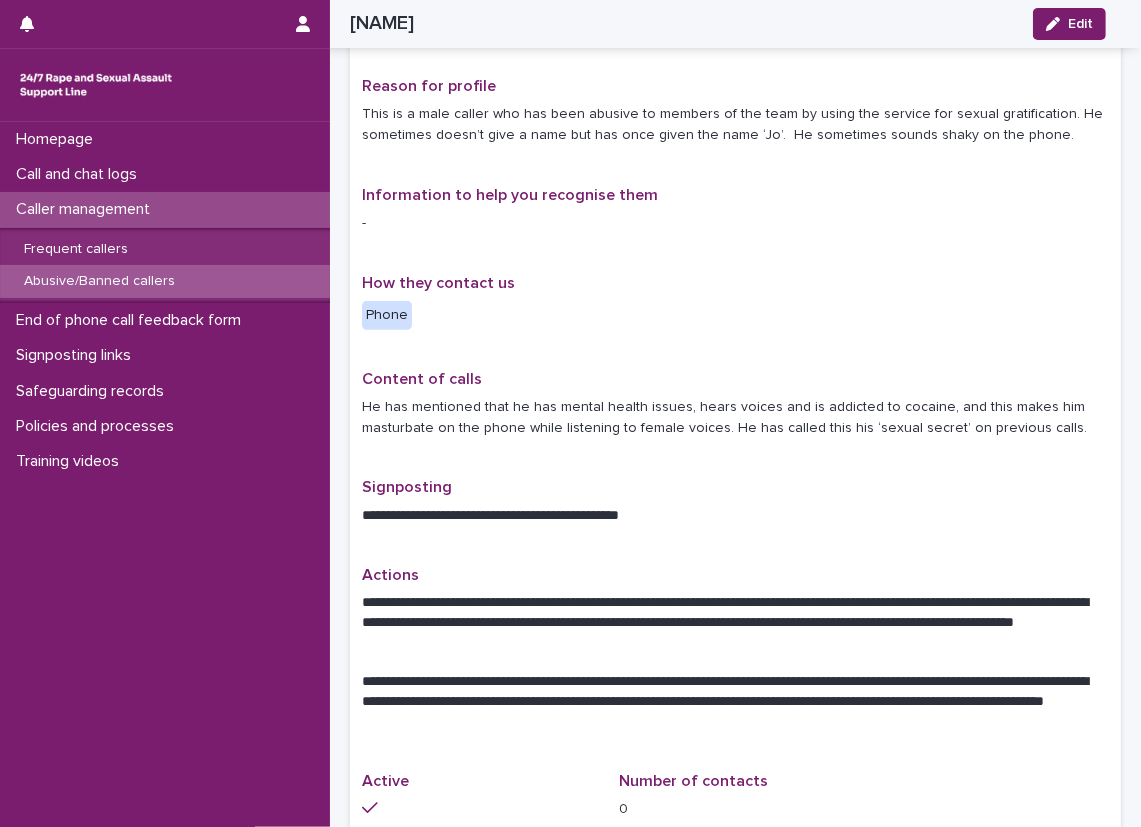 click on "**********" at bounding box center [735, 700] 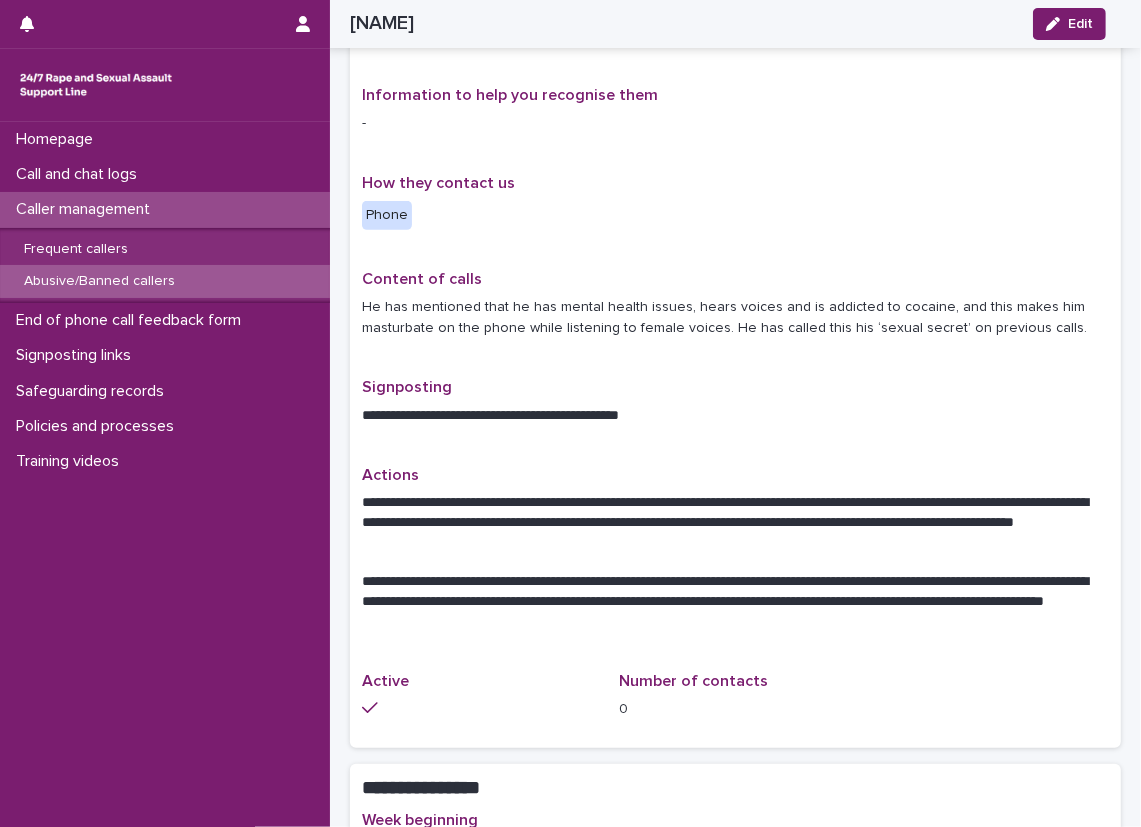 scroll, scrollTop: 336, scrollLeft: 0, axis: vertical 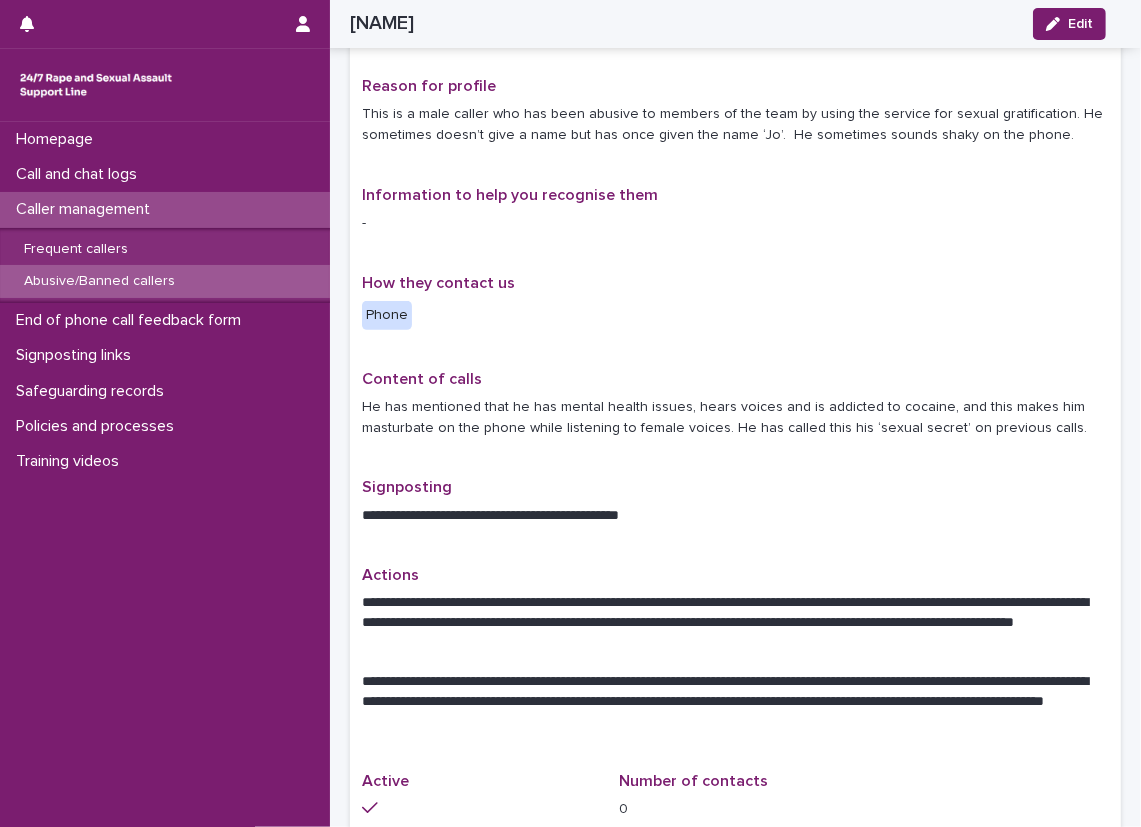 click on "**********" at bounding box center (735, 700) 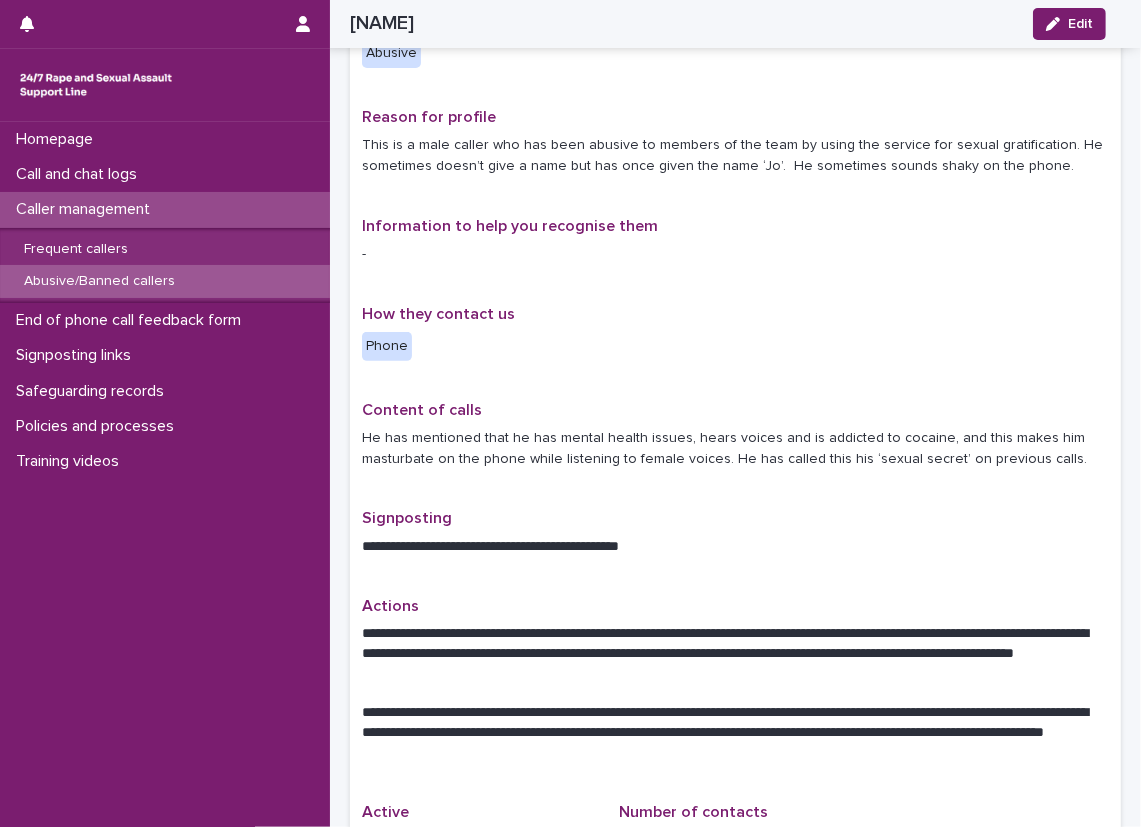 scroll, scrollTop: 336, scrollLeft: 0, axis: vertical 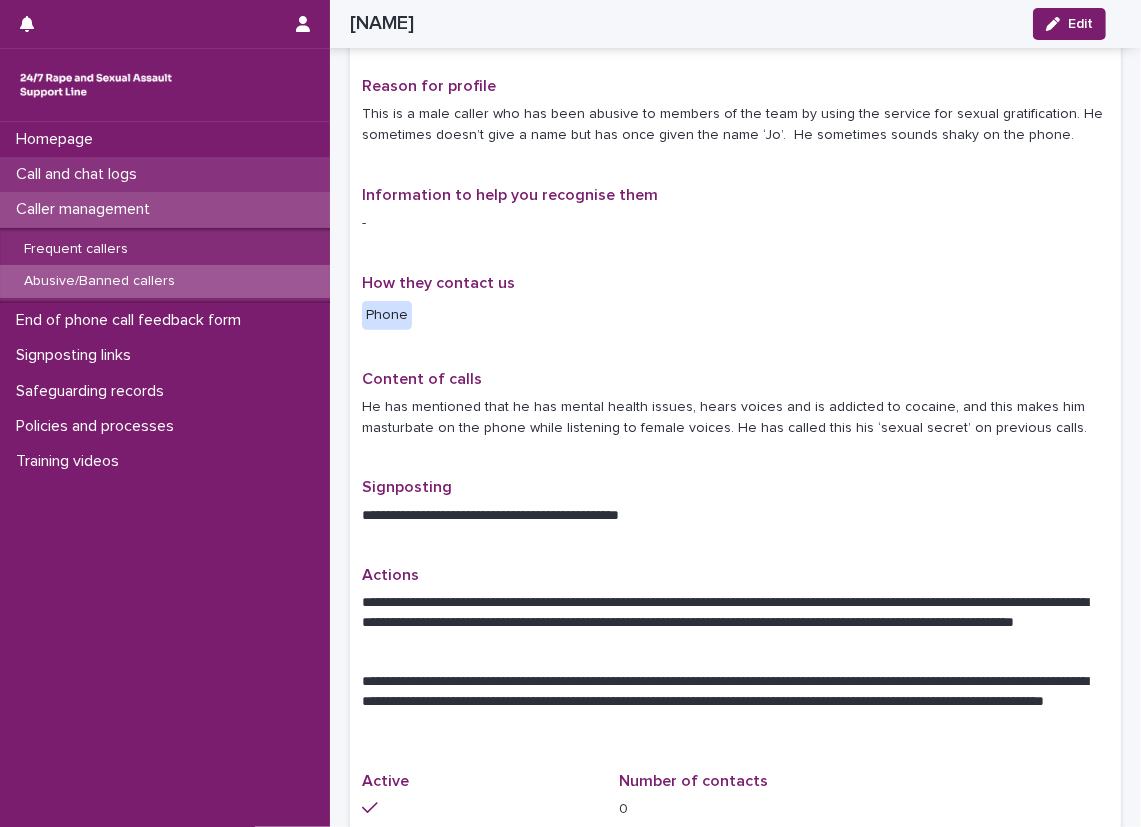click on "Call and chat logs" at bounding box center [165, 174] 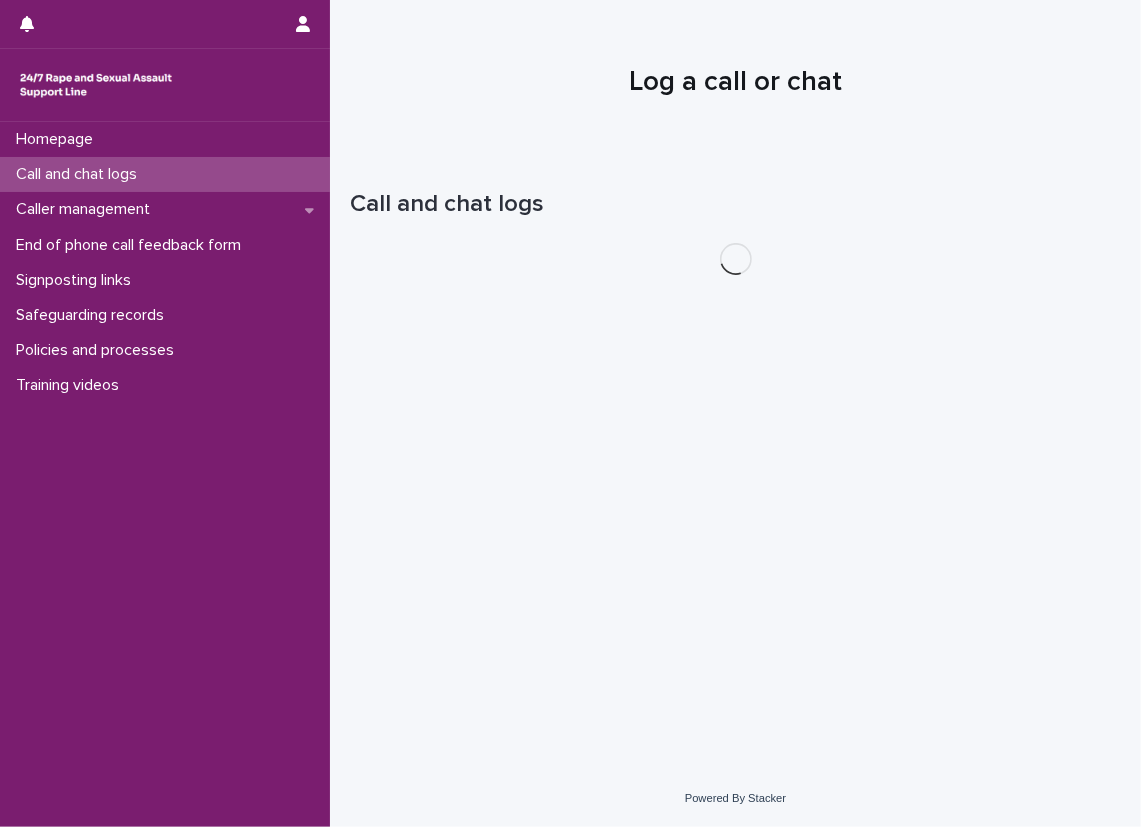scroll, scrollTop: 0, scrollLeft: 0, axis: both 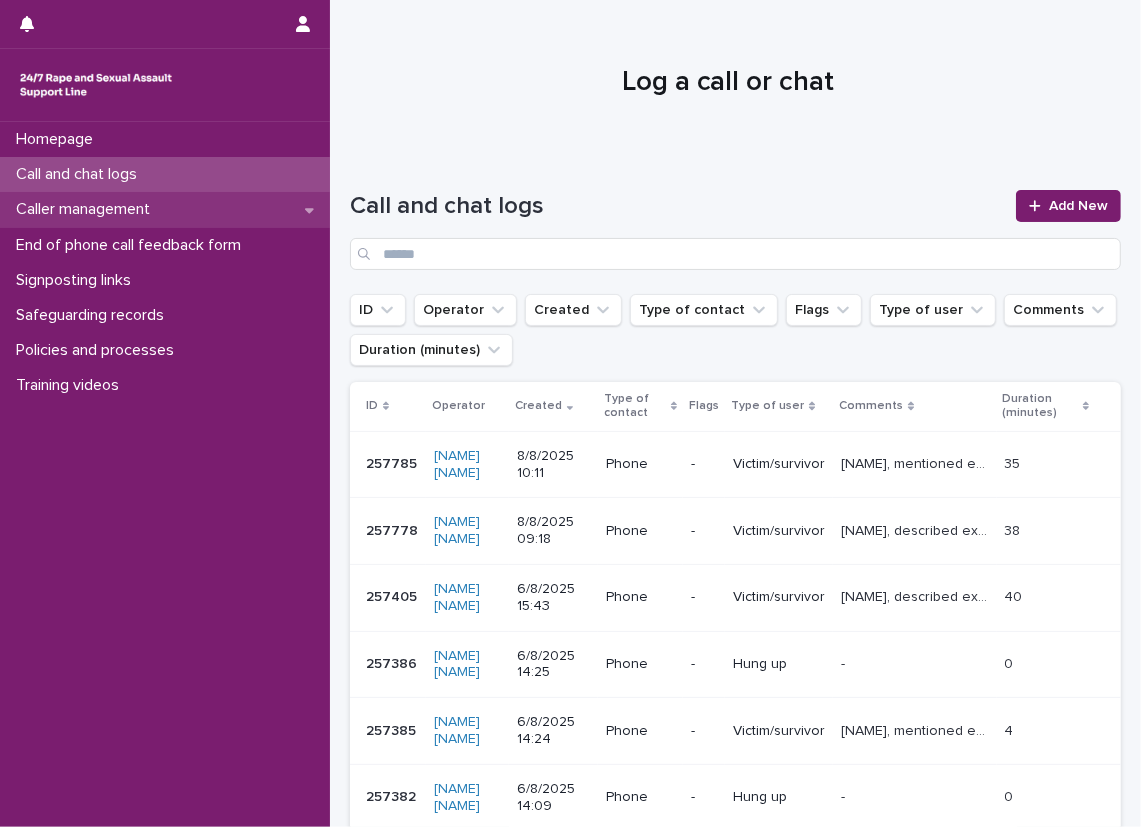 click on "Caller management" at bounding box center (165, 209) 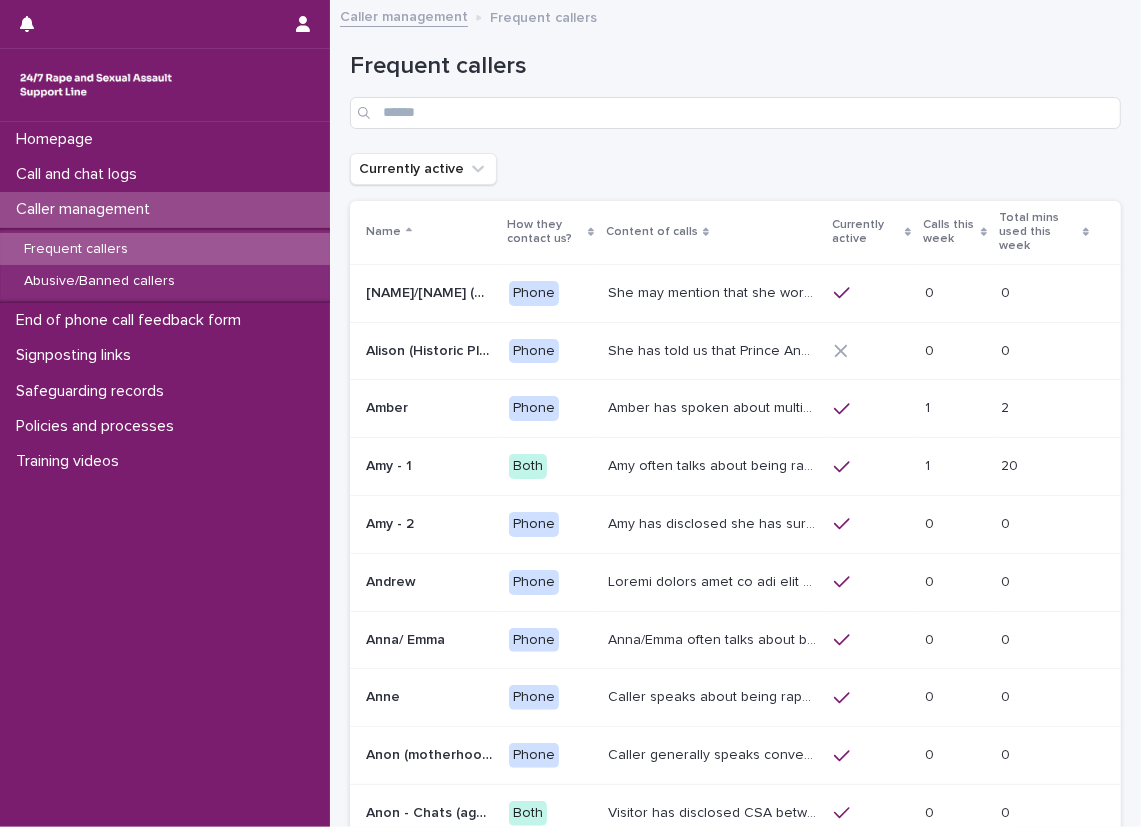 click on "Frequent callers Abusive/Banned callers" at bounding box center (165, 266) 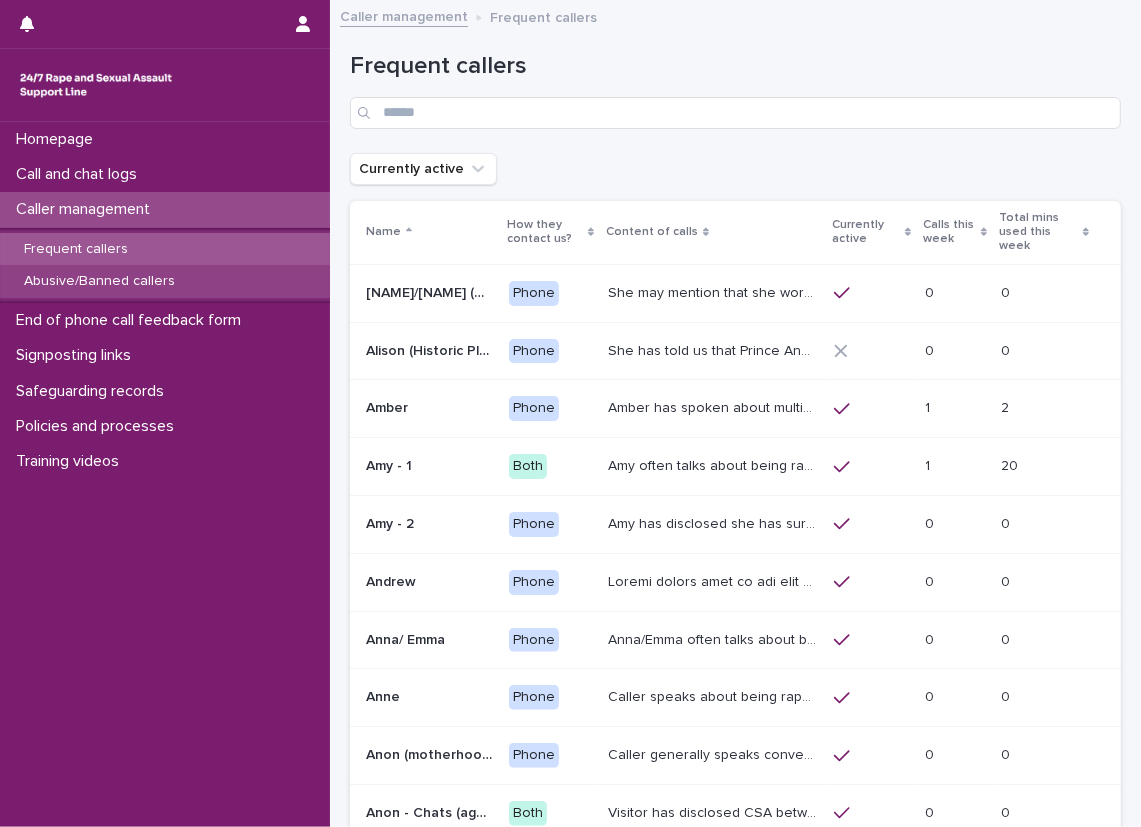 click on "Abusive/Banned callers" at bounding box center [165, 281] 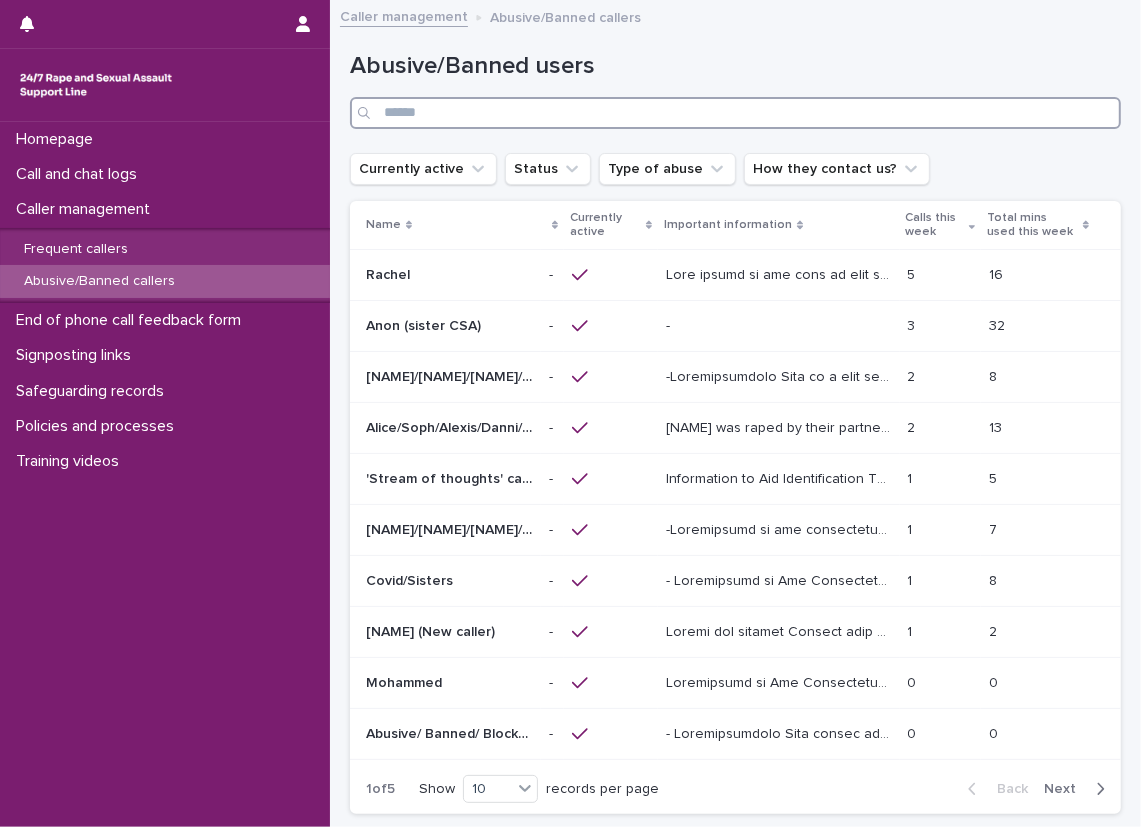 click at bounding box center (735, 113) 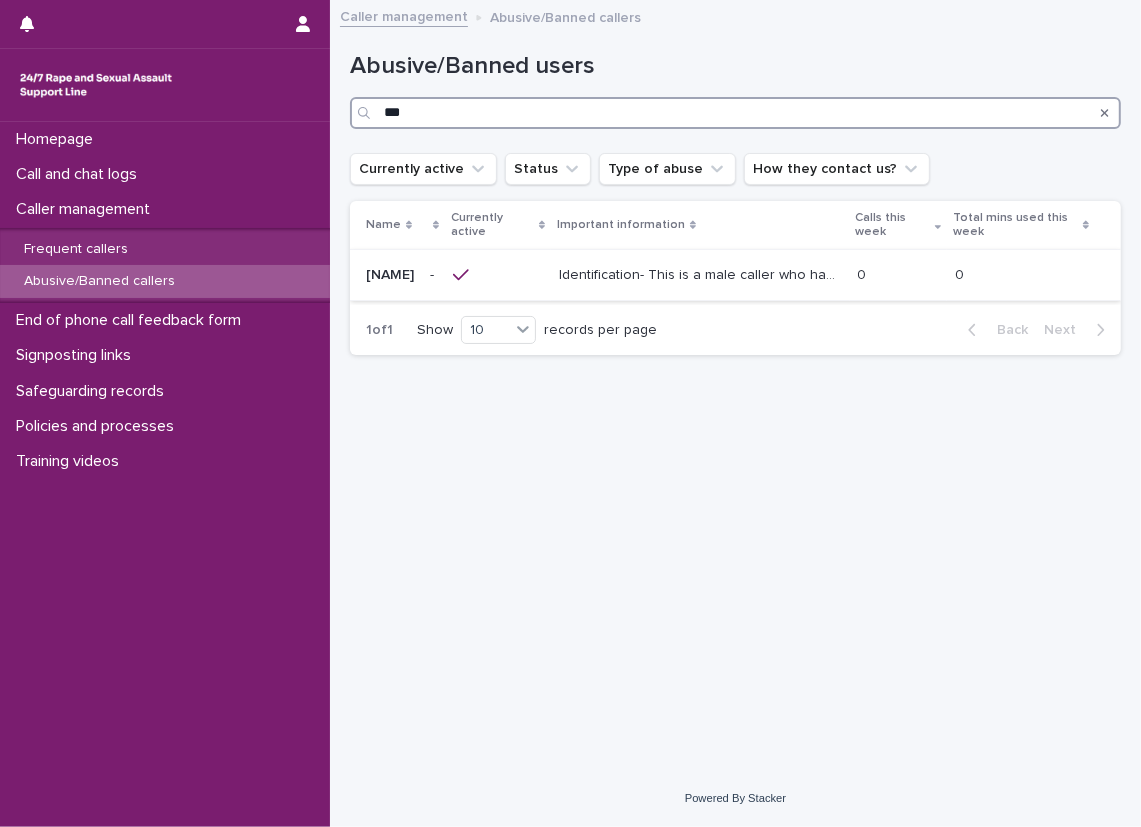 type on "***" 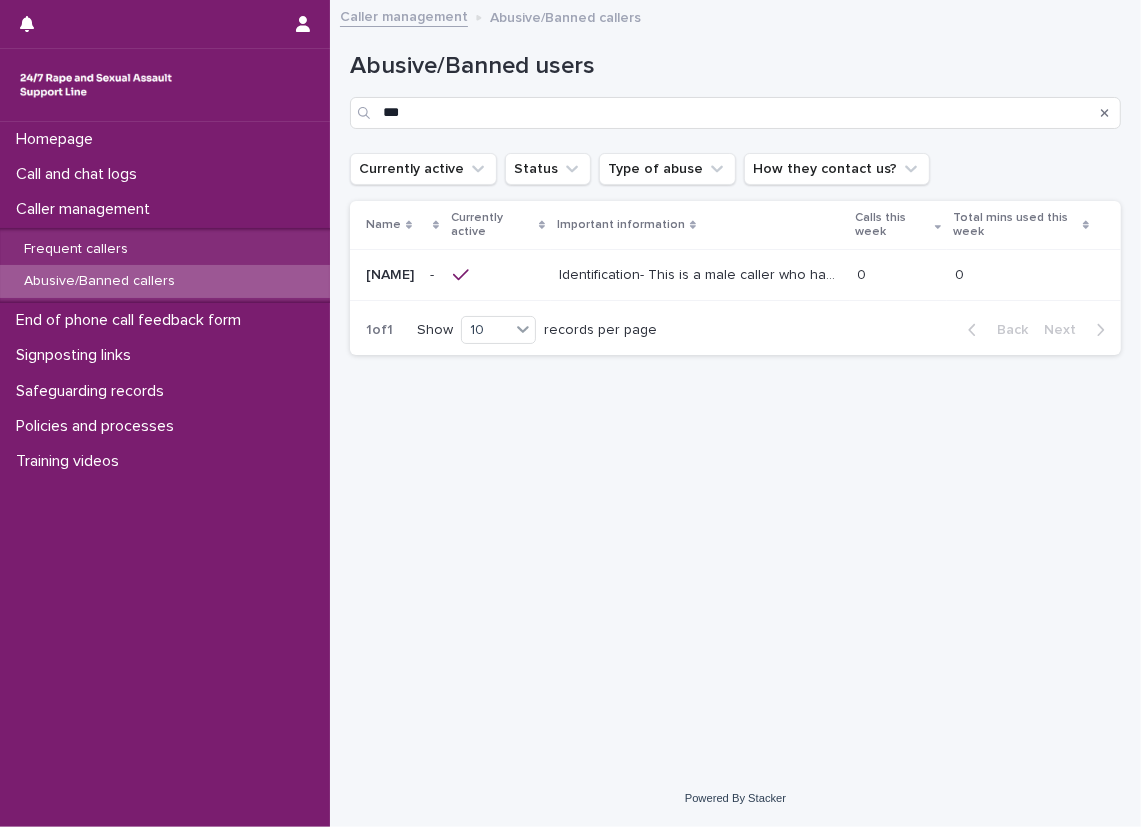 click on "Identification-
This is a male caller who has been abusive to members of the team by using the service for sexual gratification. He sometimes doesn’t give a name but has once given the name ‘Jo’.  He sometimes sounds shaky on the phone.
Content of call-
He has mentioned that he has mental health issues, hears voices and is addicted to cocaine, and this makes him masturbate on the phone while listening to female voices. He has called this his ‘sexual secret’ on previous calls.
-Signposting
This person is abusive. No signposting is necessary" at bounding box center (700, 275) 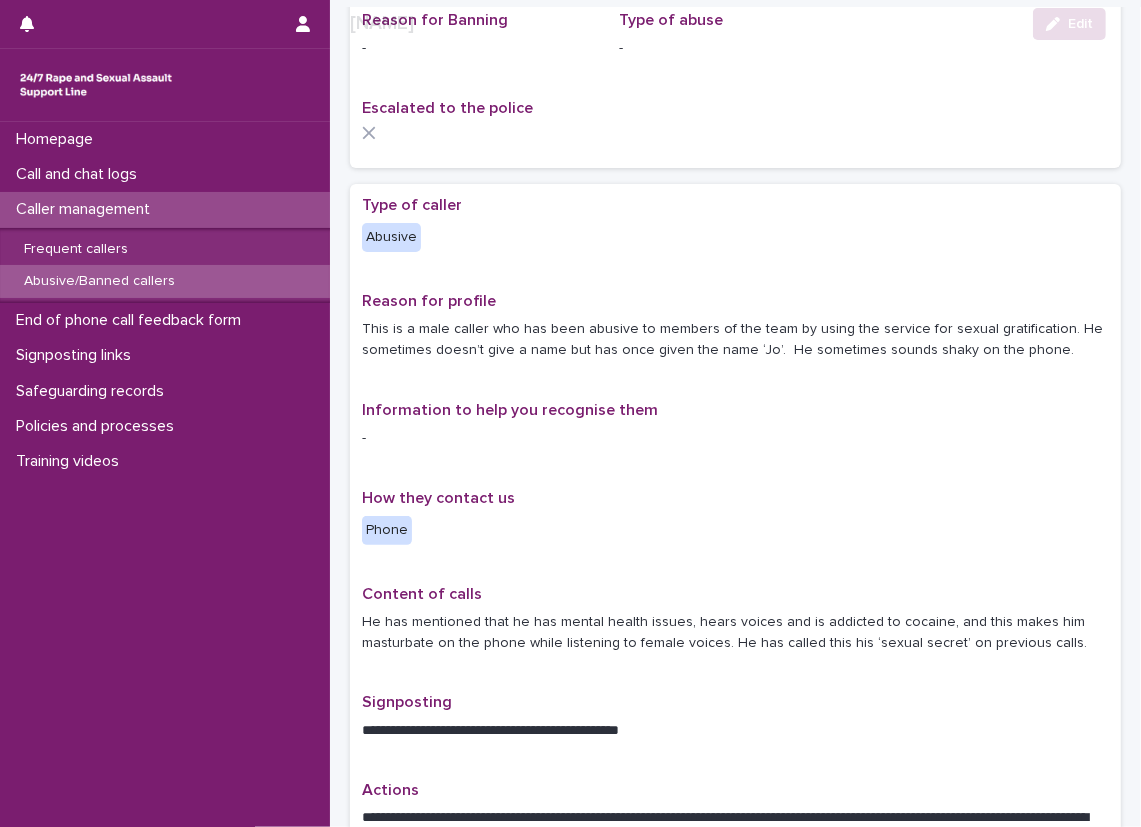 scroll, scrollTop: 200, scrollLeft: 0, axis: vertical 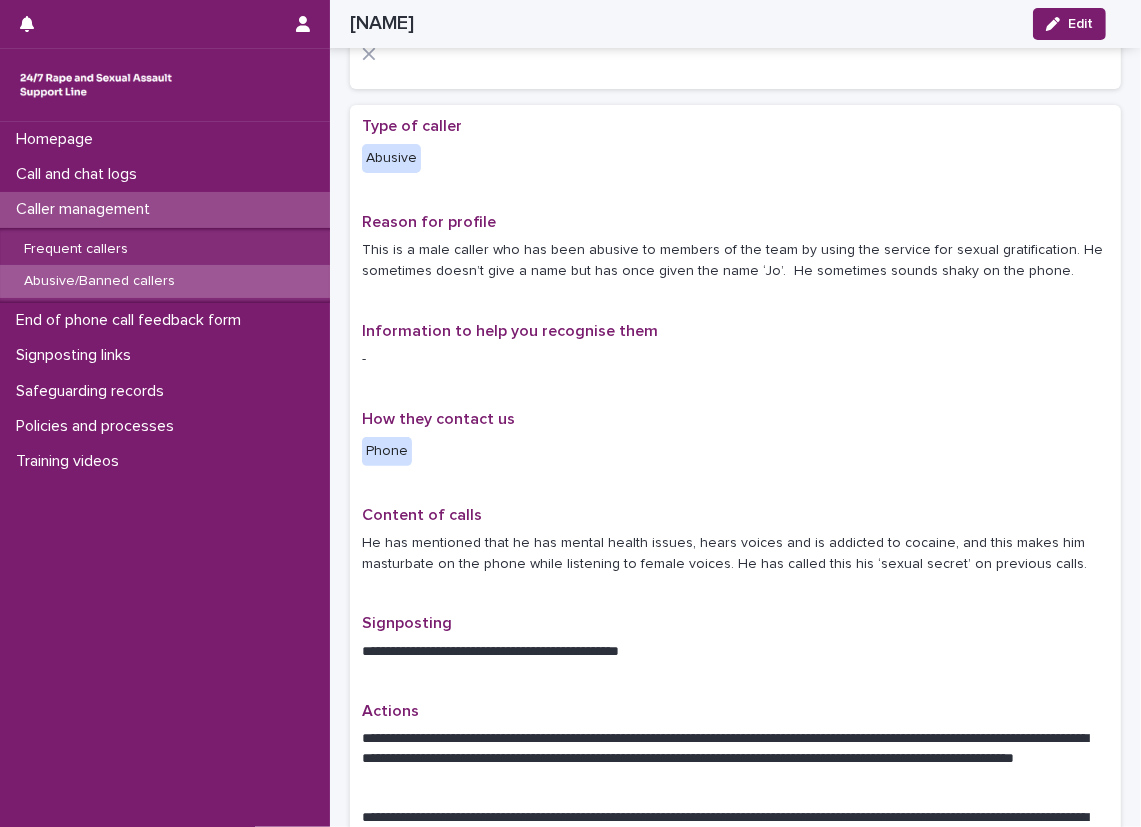 click on "**********" at bounding box center [735, 836] 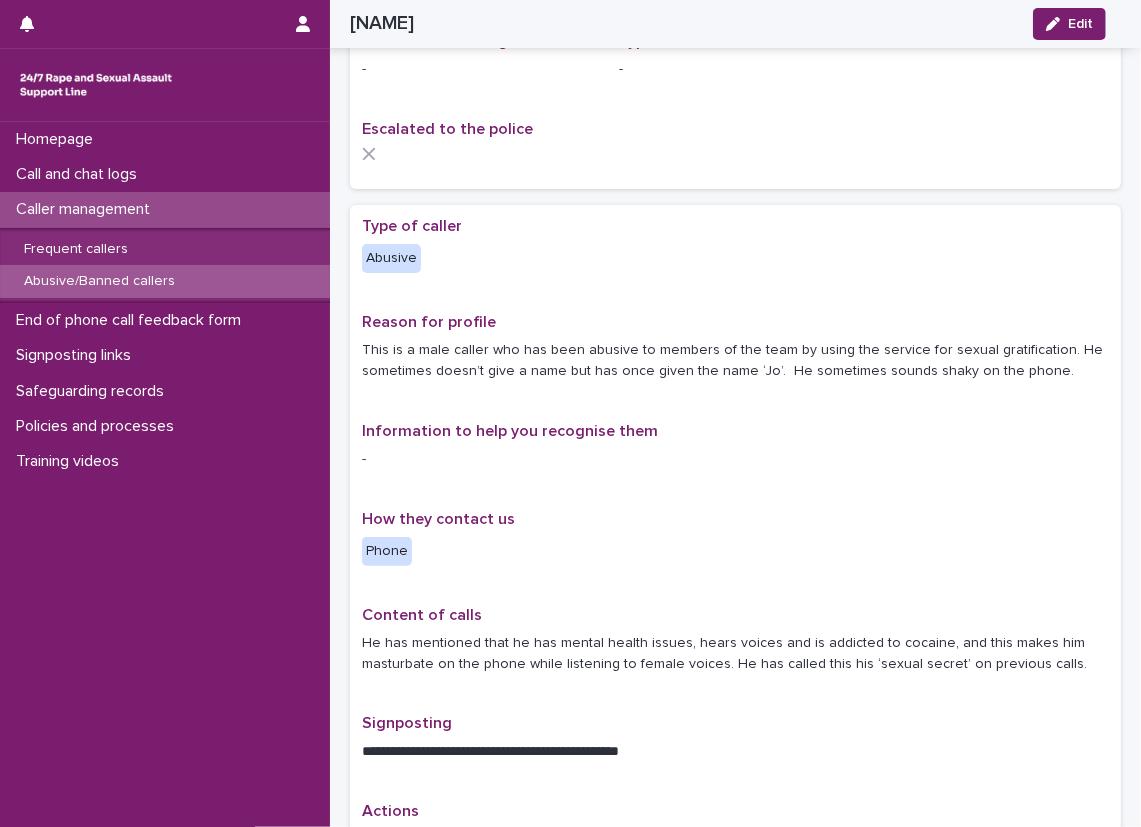 scroll, scrollTop: 0, scrollLeft: 0, axis: both 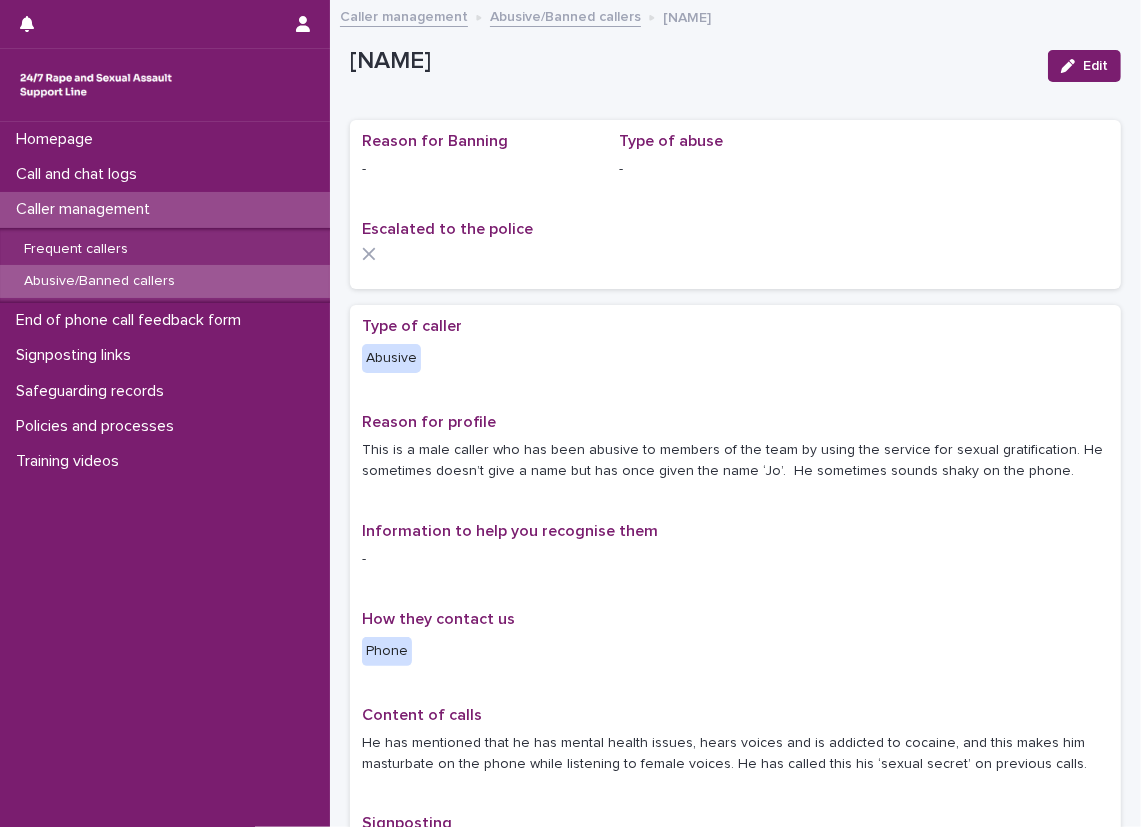 click on "**********" at bounding box center [735, 1036] 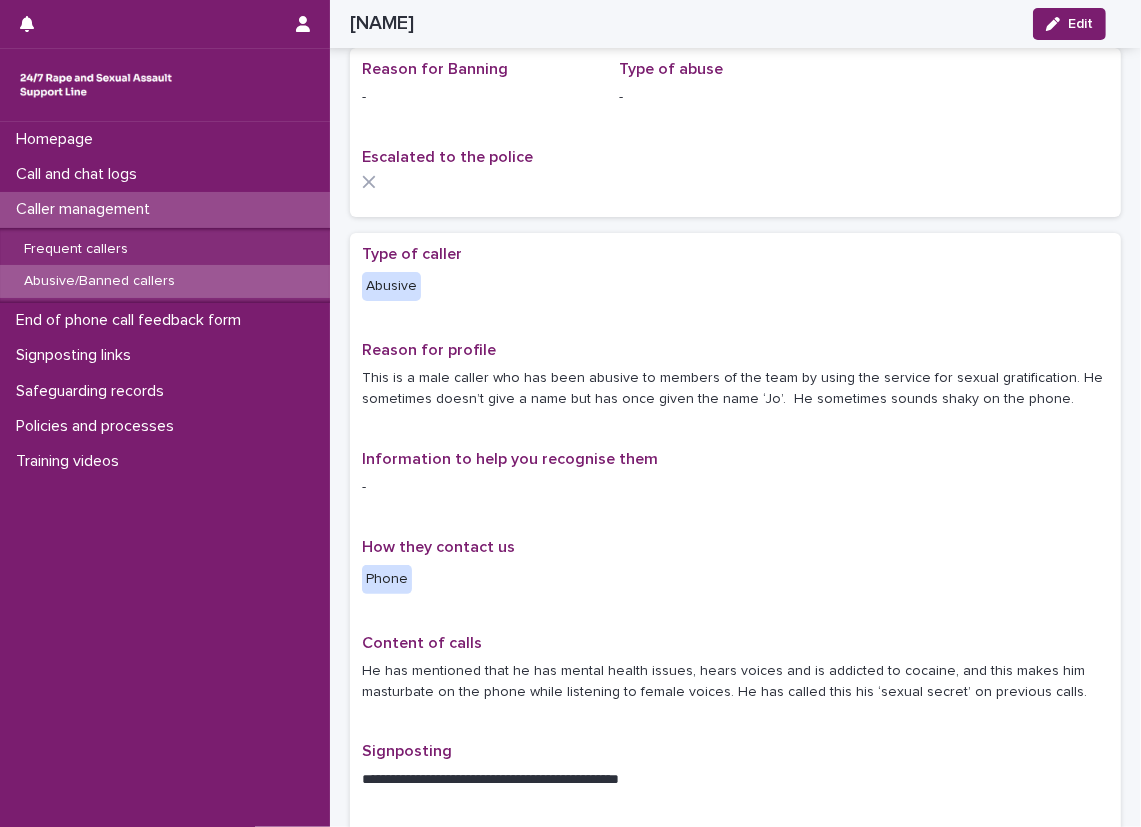 scroll, scrollTop: 0, scrollLeft: 0, axis: both 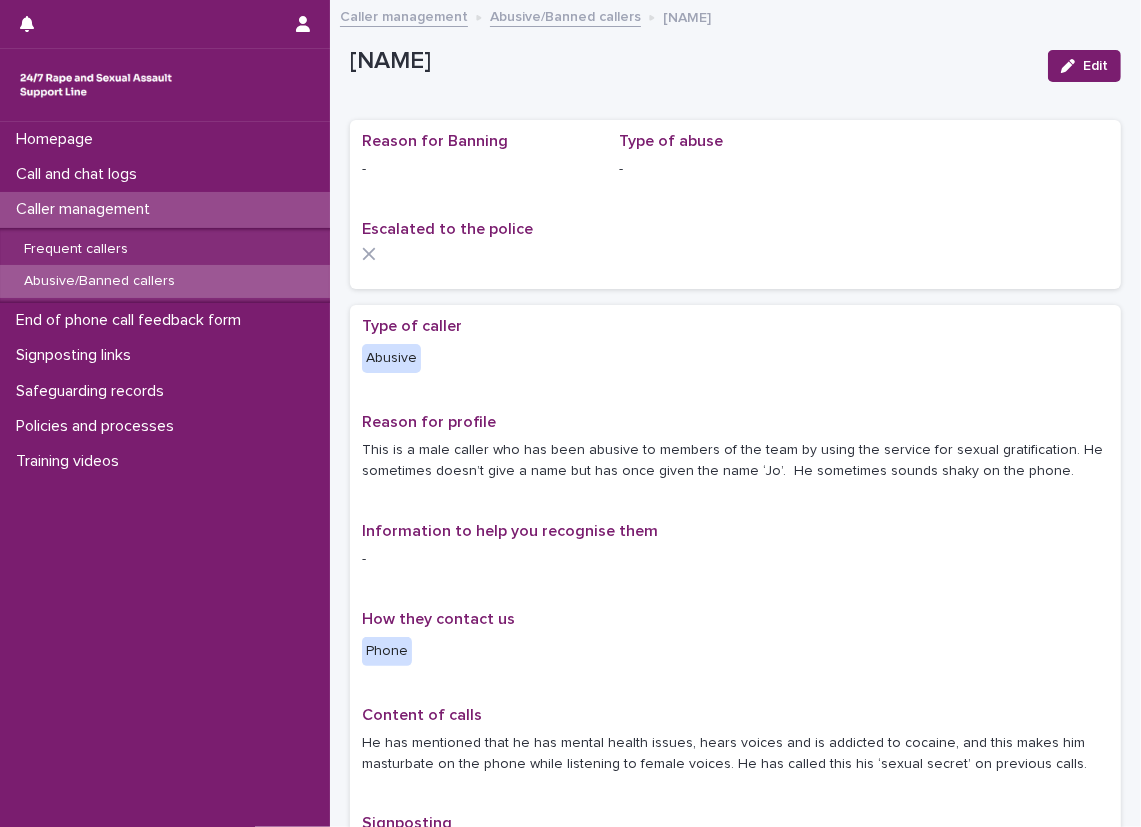 click on "Caller management" at bounding box center (165, 209) 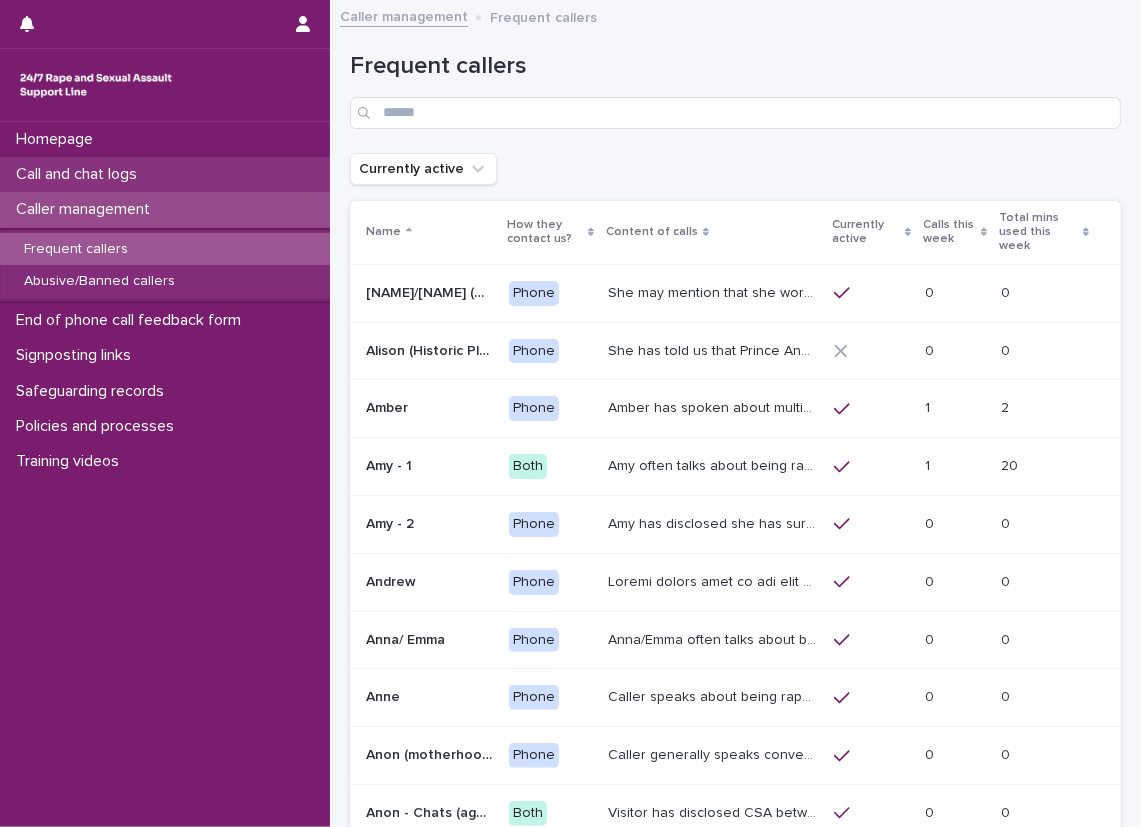 click on "Call and chat logs" at bounding box center (165, 174) 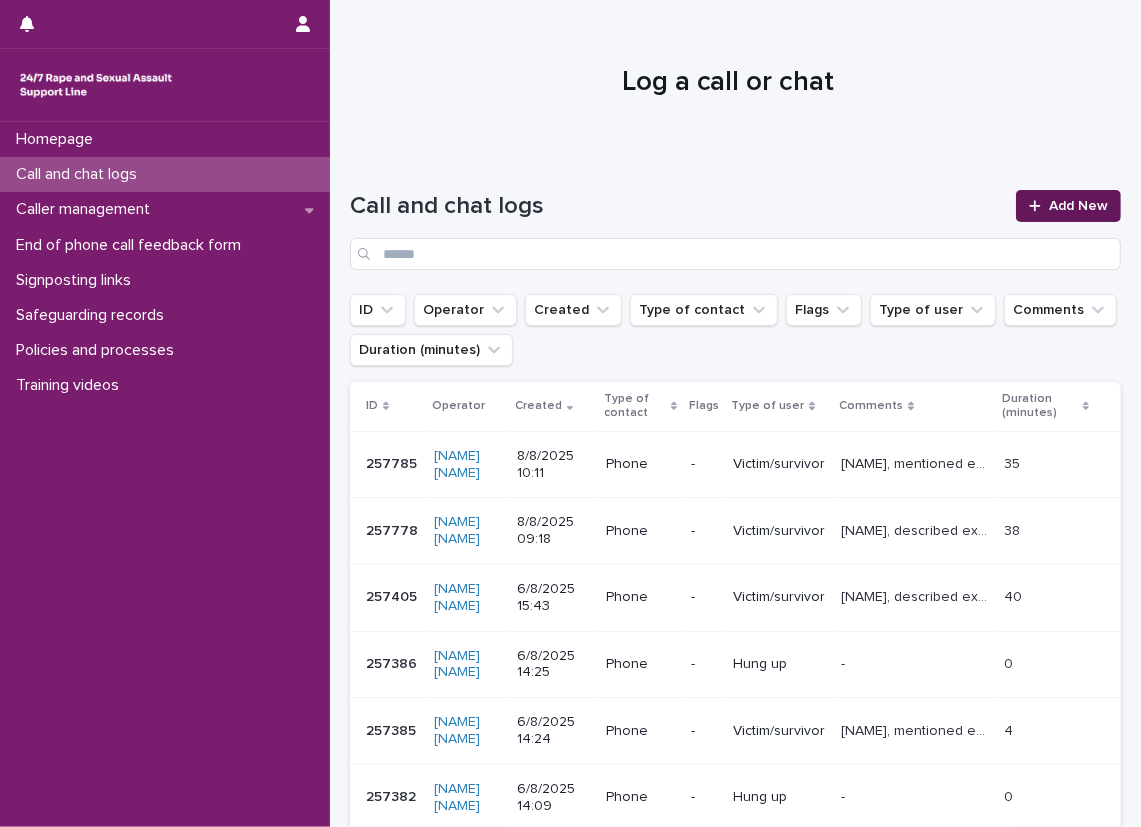 click on "Add New" at bounding box center (1078, 206) 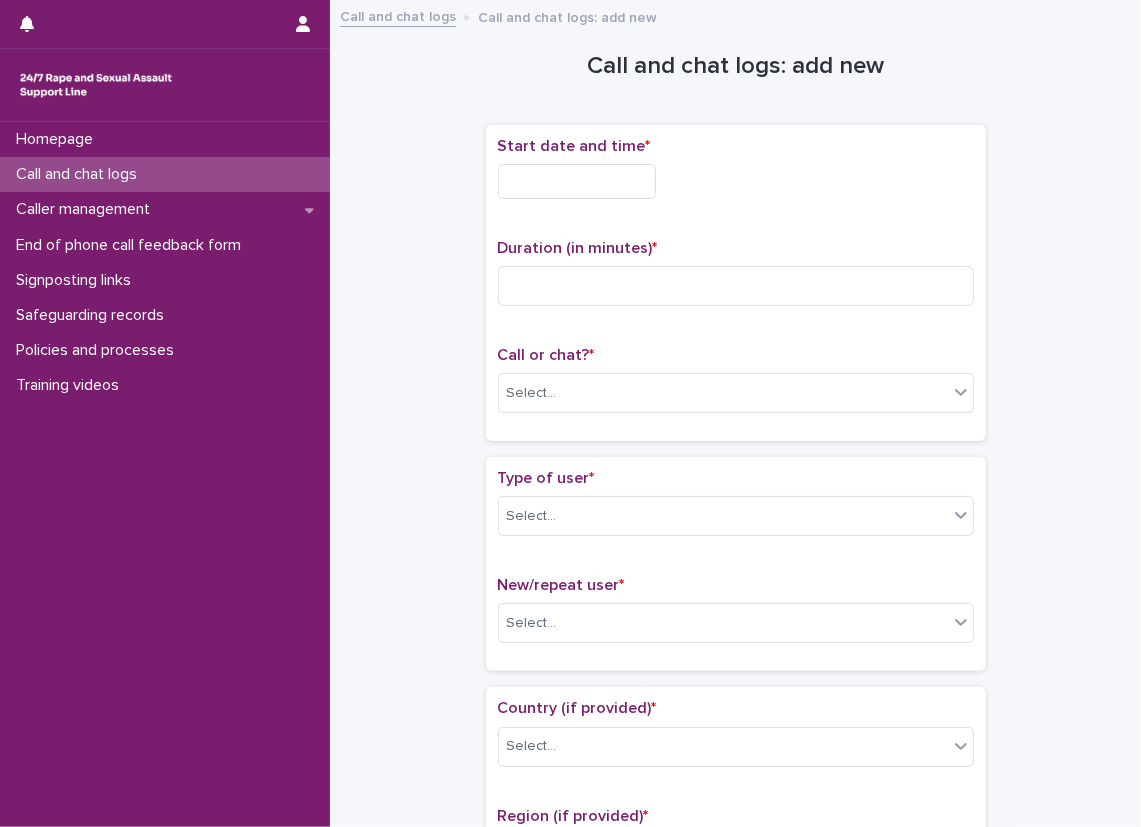 click at bounding box center [577, 181] 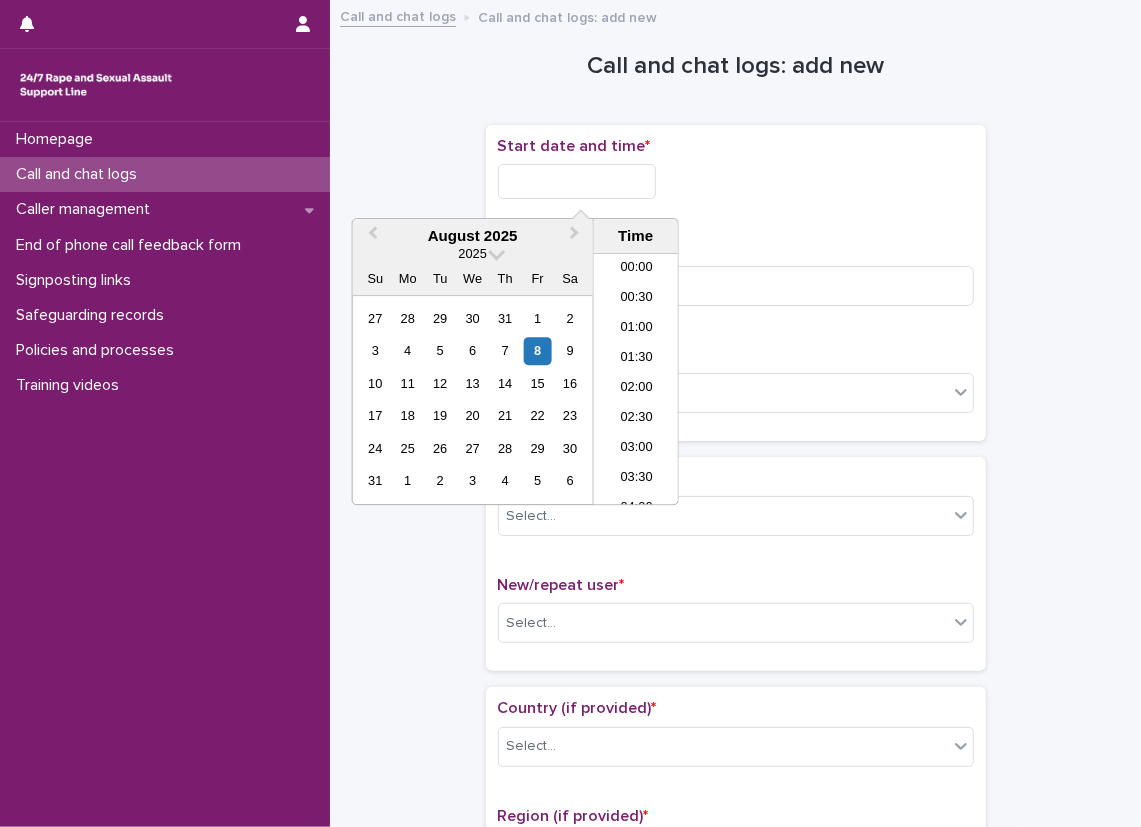 scroll, scrollTop: 550, scrollLeft: 0, axis: vertical 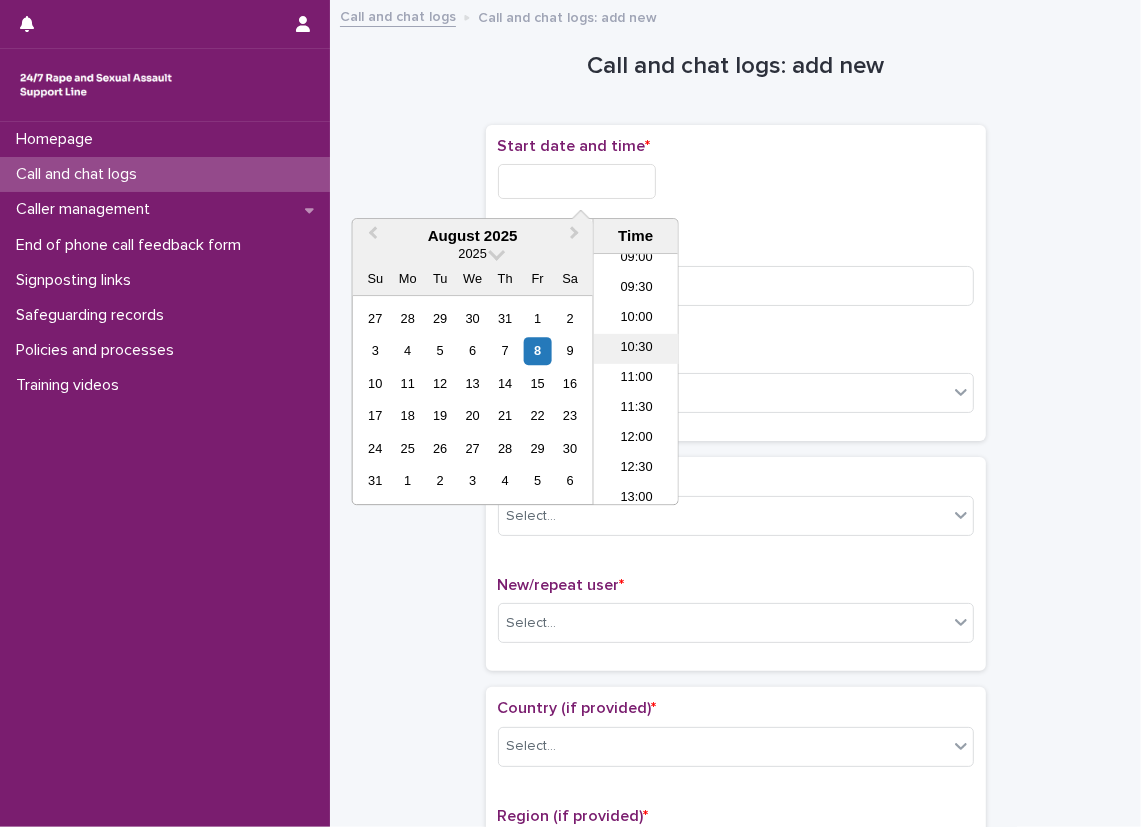 click on "10:30" at bounding box center (636, 349) 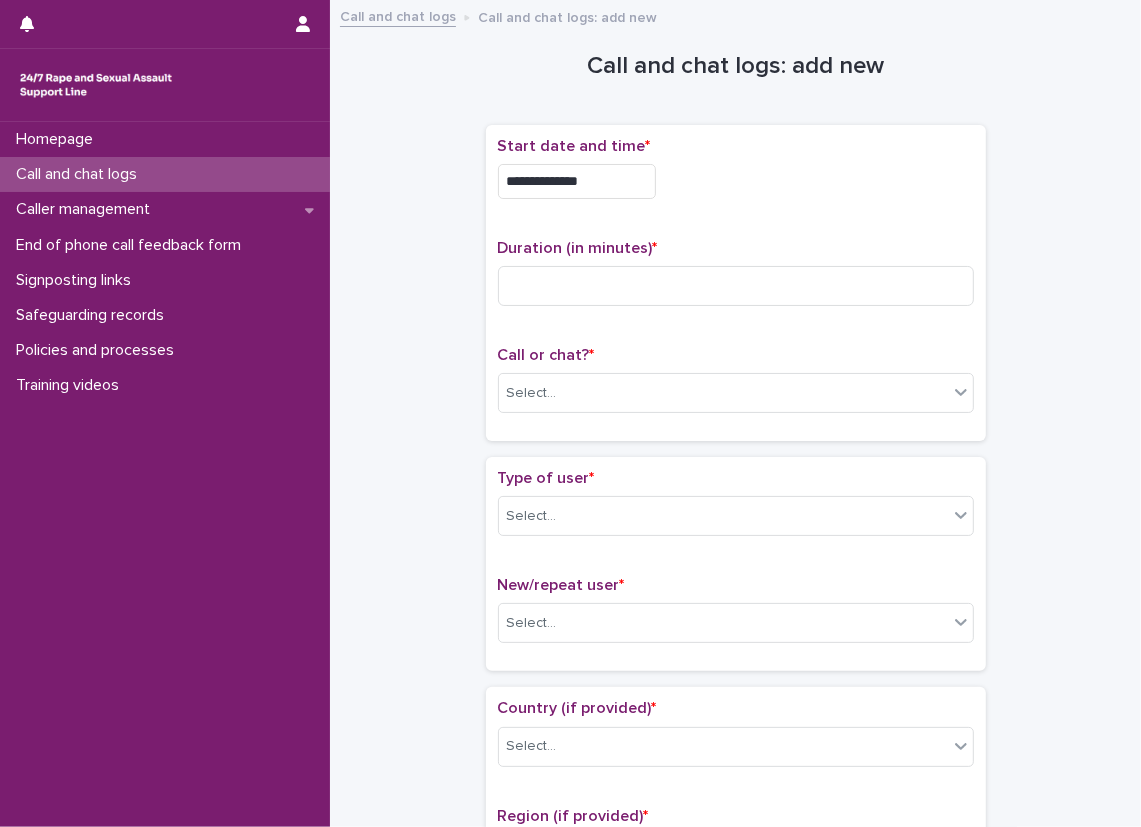 click on "**********" at bounding box center [577, 181] 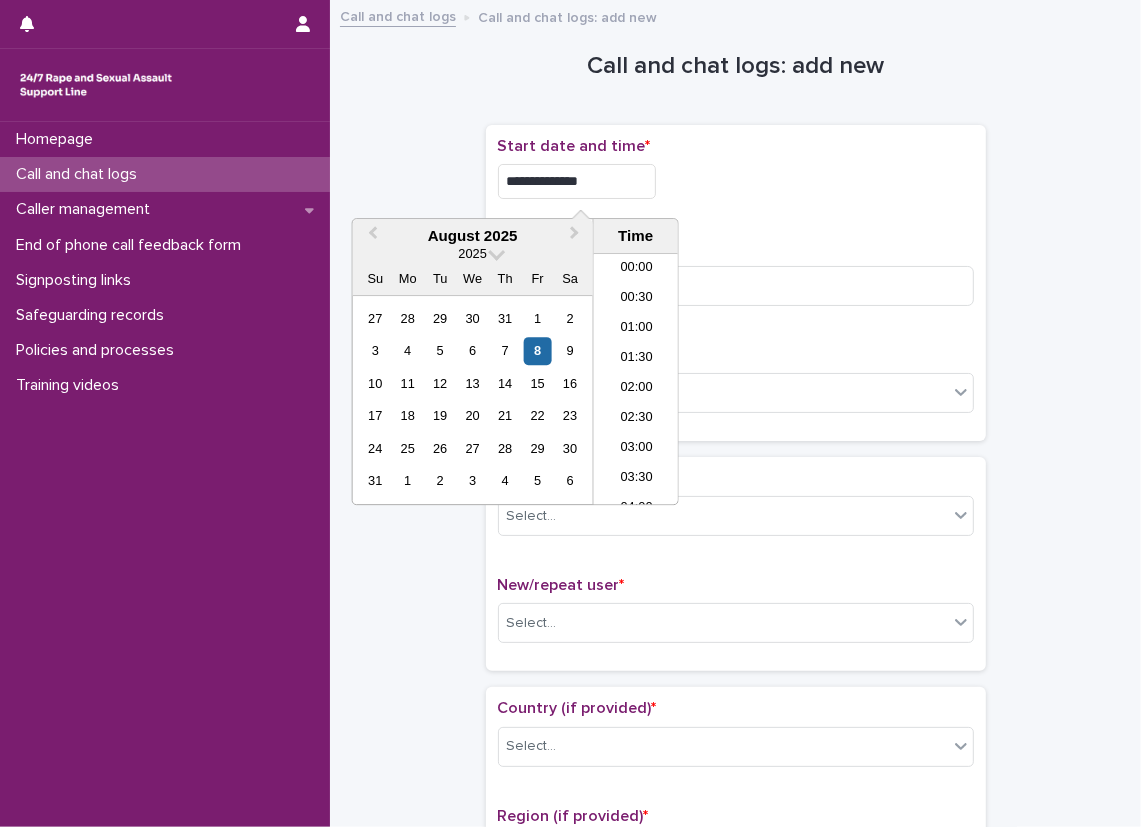 scroll, scrollTop: 520, scrollLeft: 0, axis: vertical 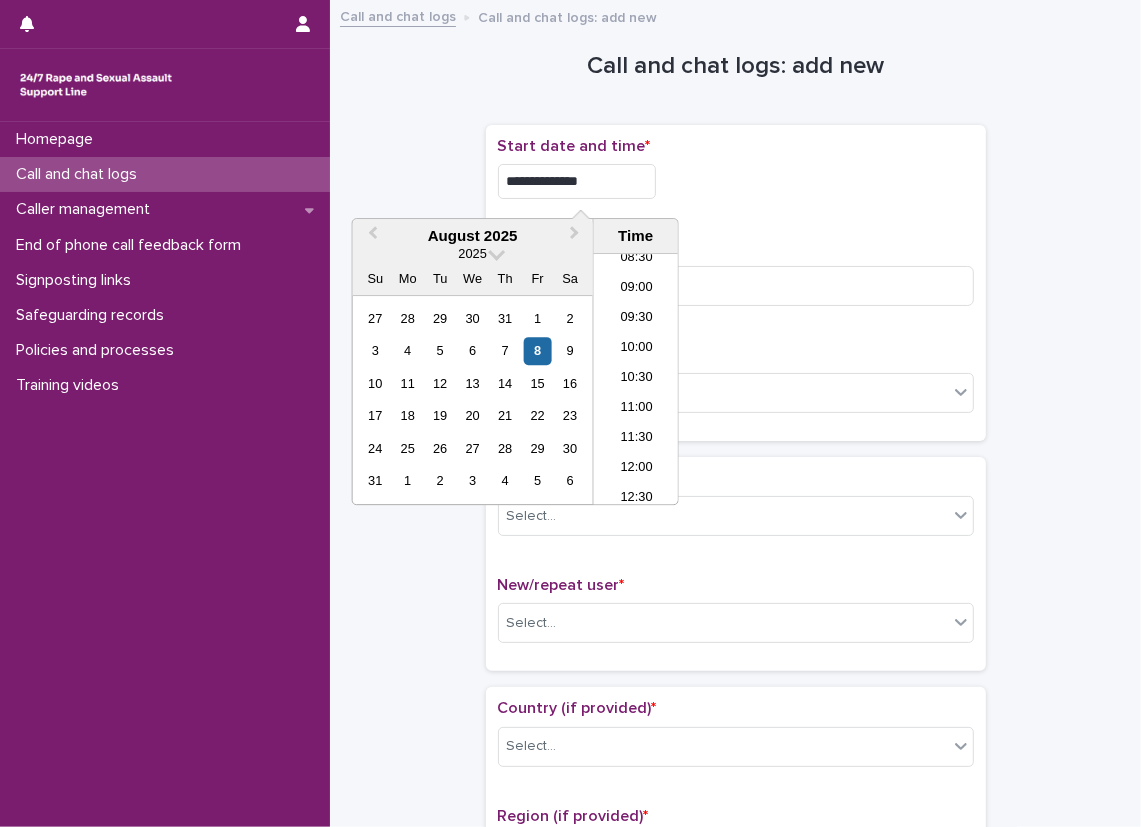 type on "**********" 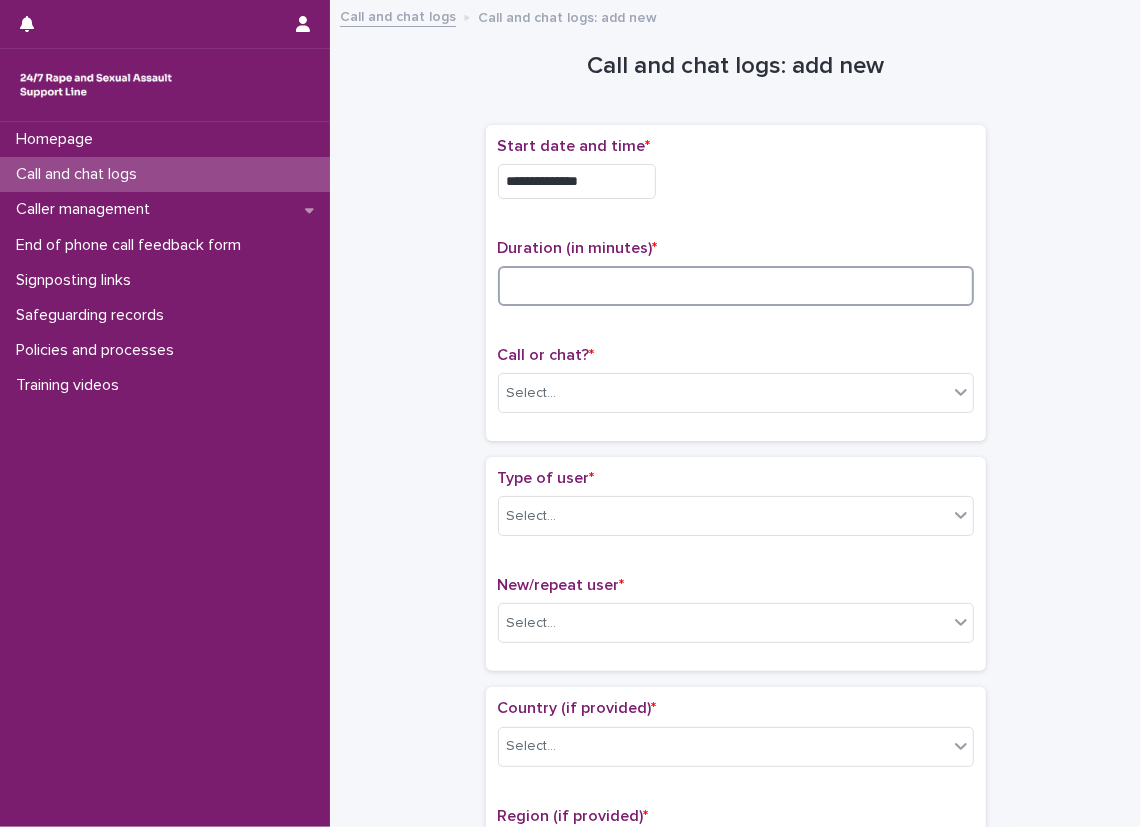 click at bounding box center [736, 286] 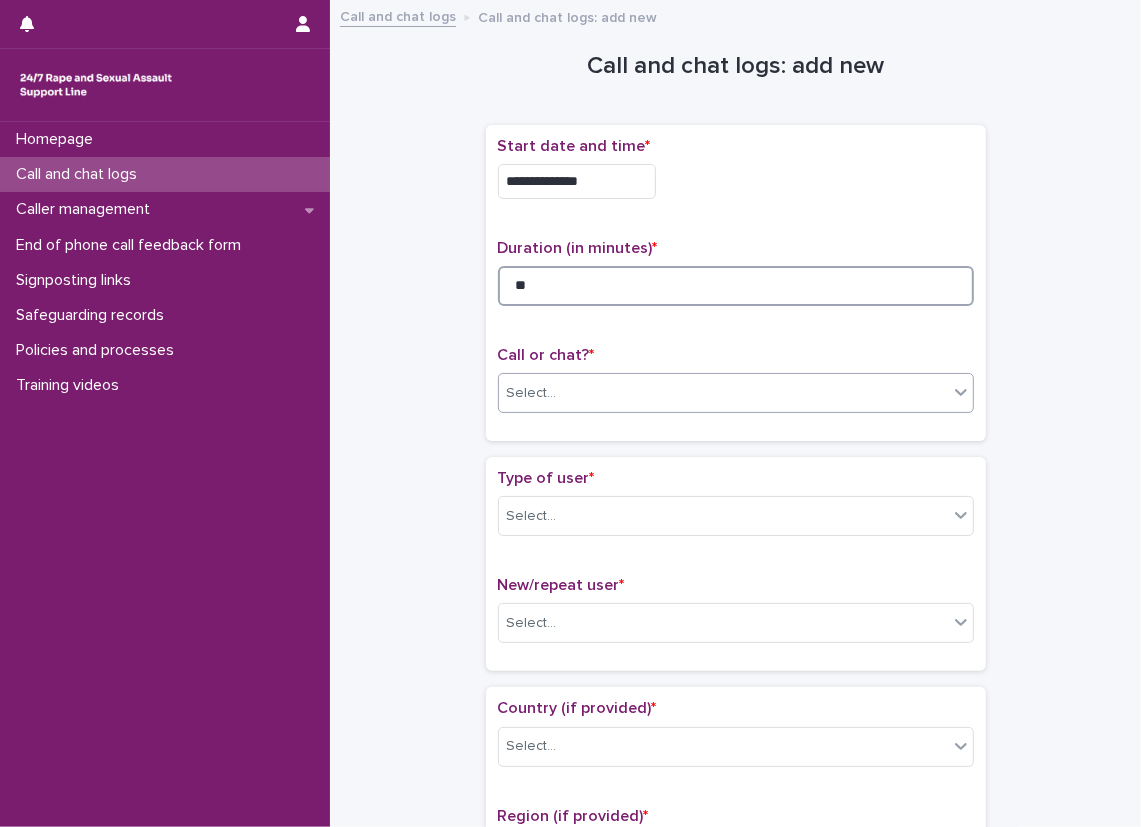 type on "**" 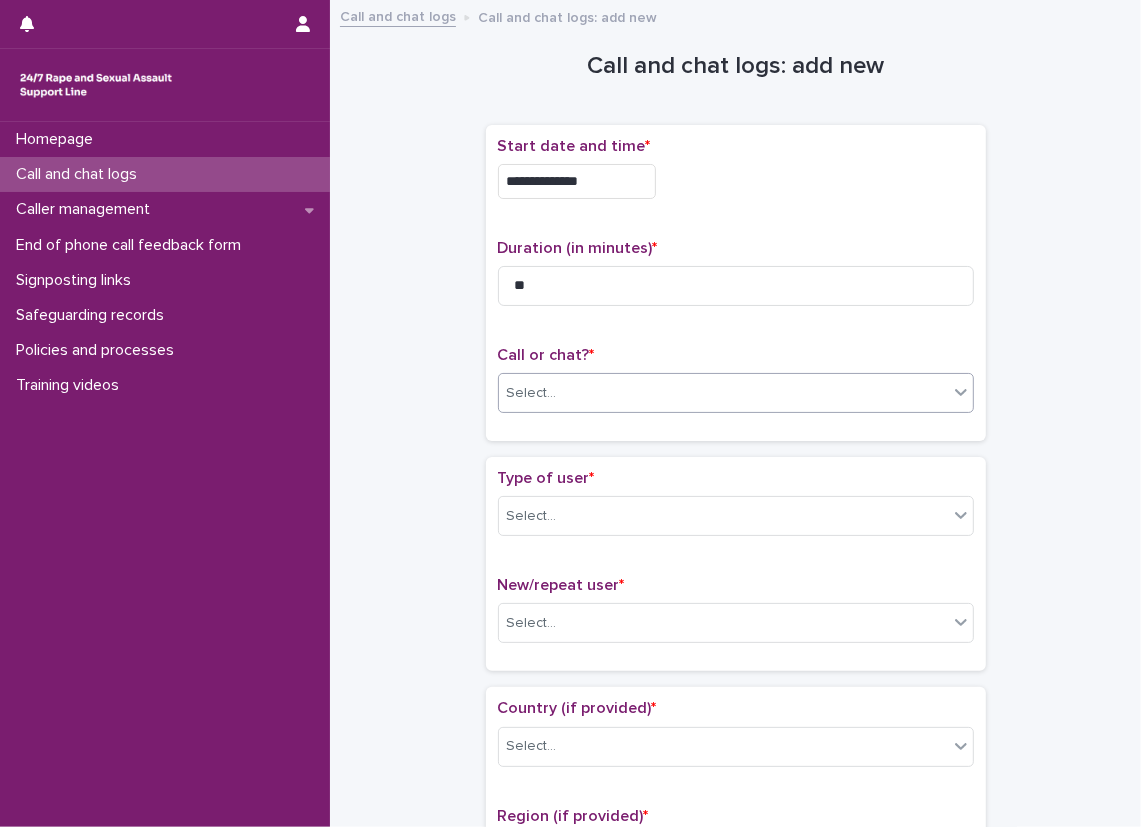 click on "Select..." at bounding box center (723, 393) 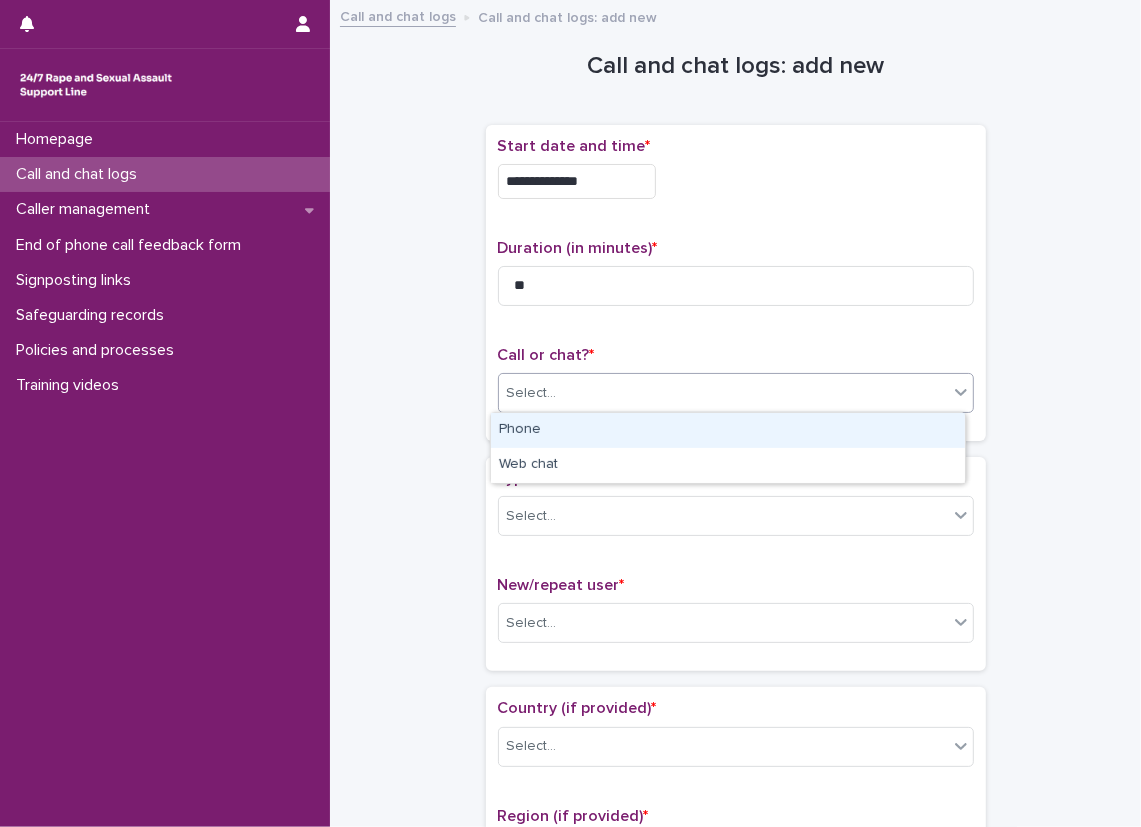 click on "Phone" at bounding box center (728, 430) 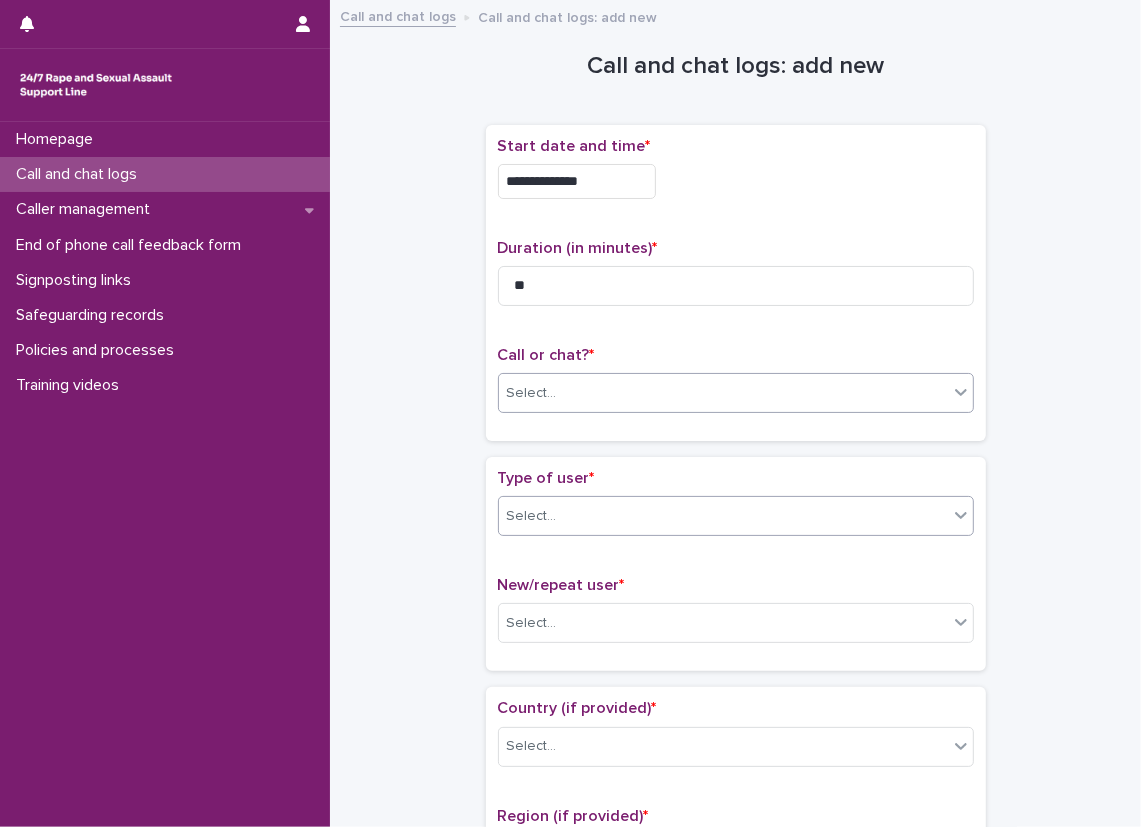 click on "Select..." at bounding box center (723, 516) 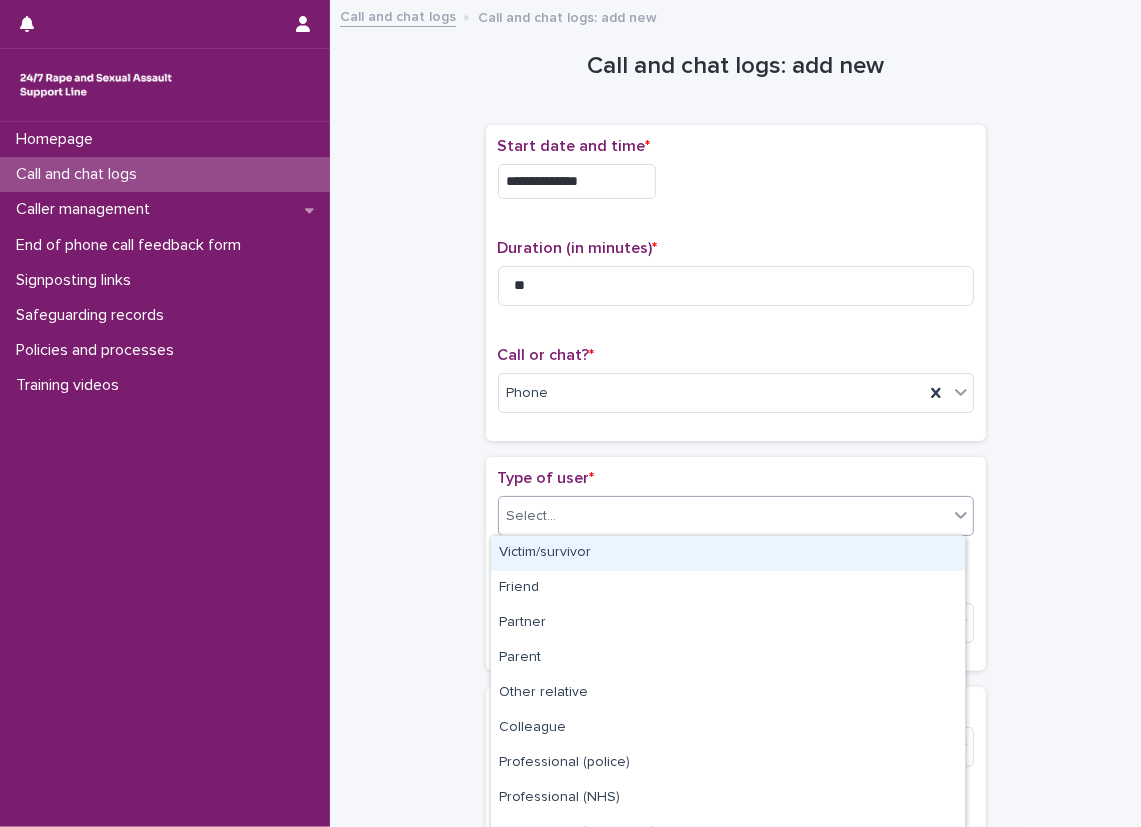 click on "Victim/survivor" at bounding box center [728, 553] 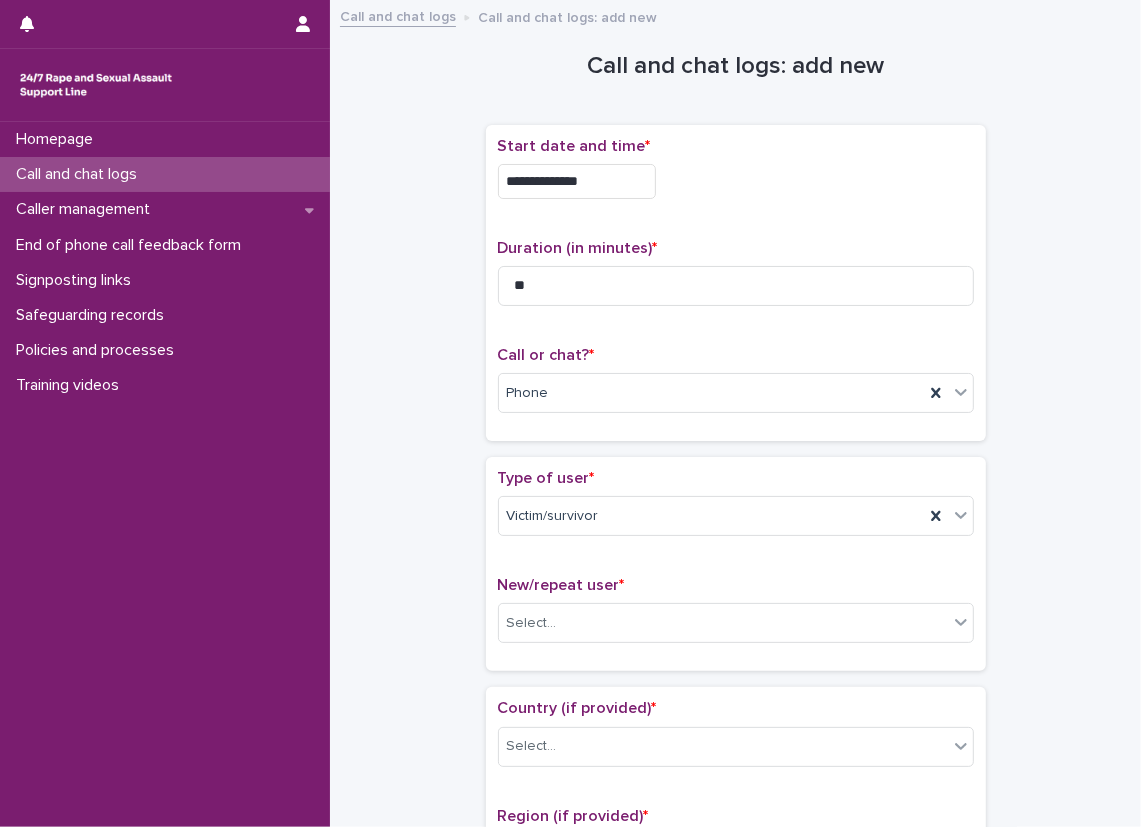 click on "**********" at bounding box center [735, 1034] 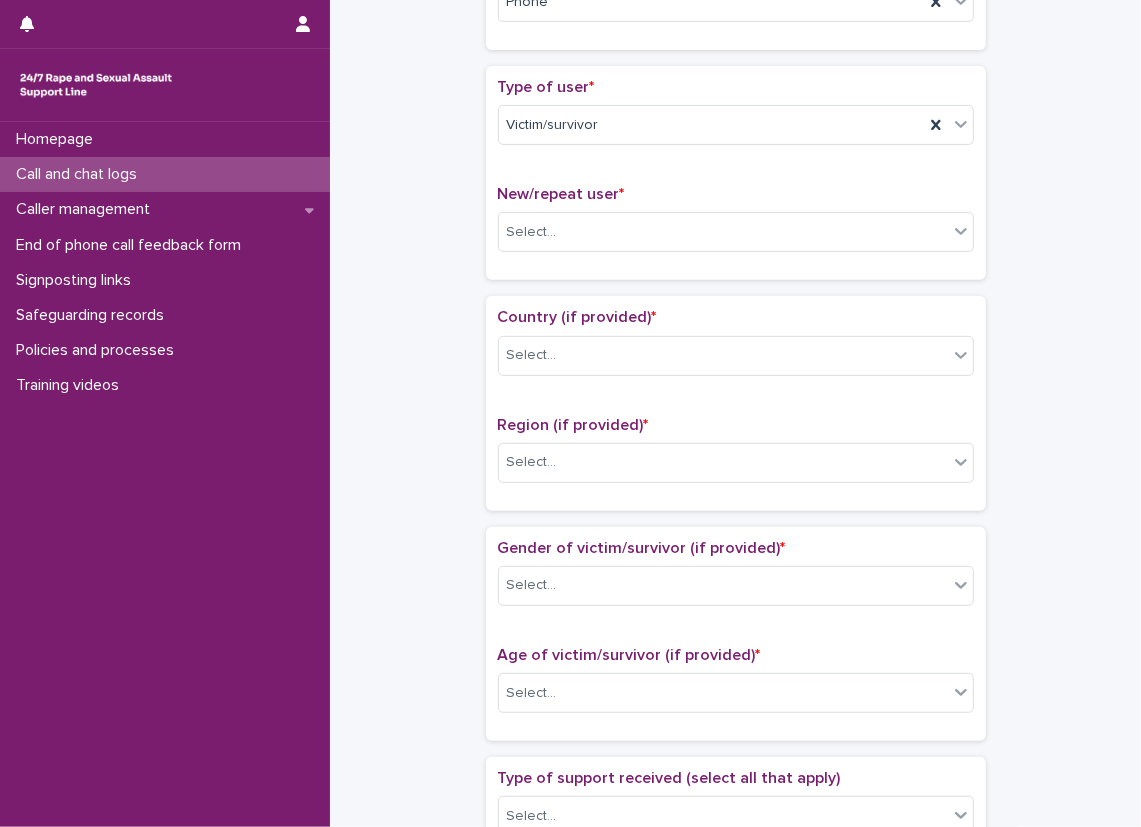 scroll, scrollTop: 400, scrollLeft: 0, axis: vertical 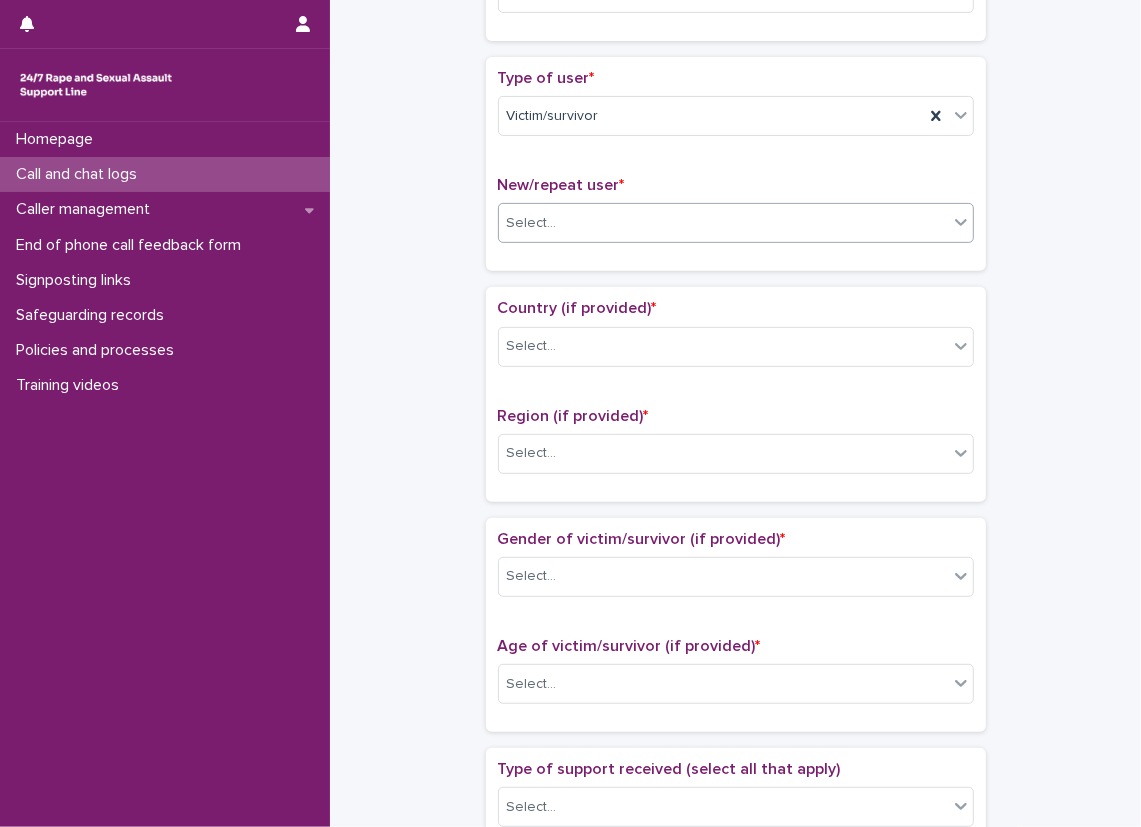 click on "Select..." at bounding box center [723, 223] 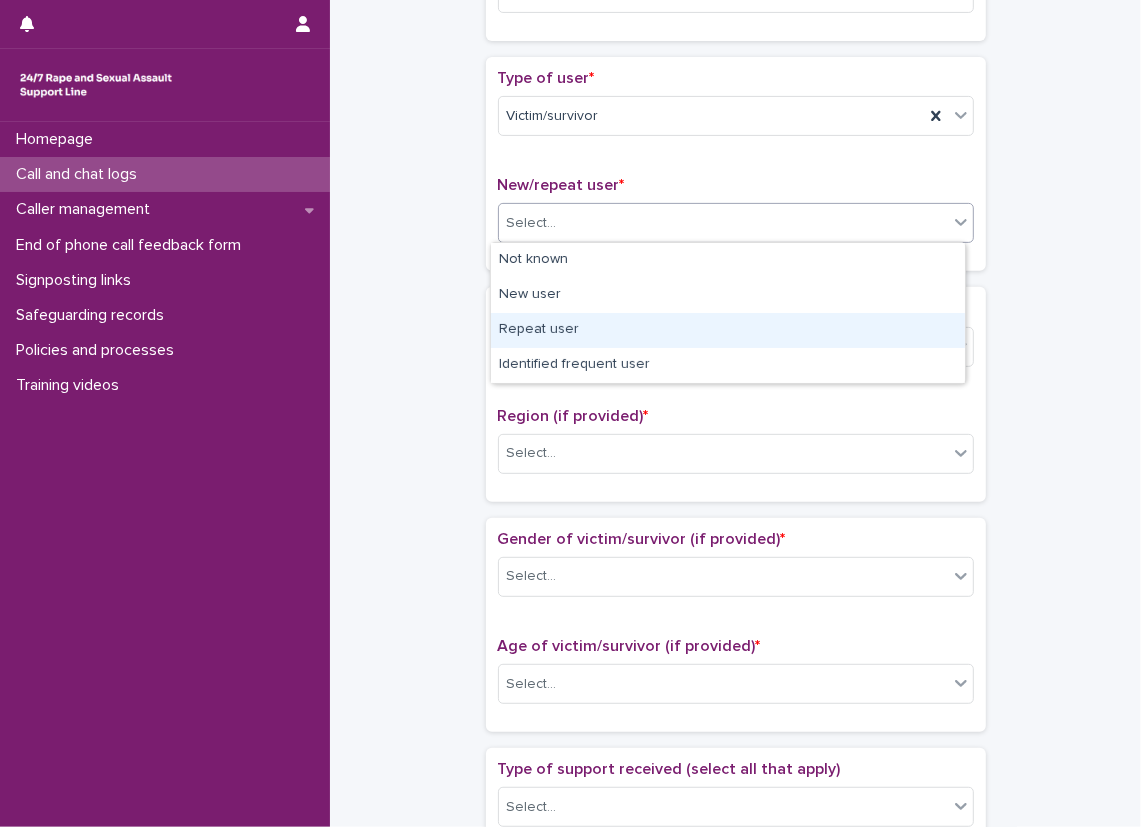 click on "Repeat user" at bounding box center (728, 330) 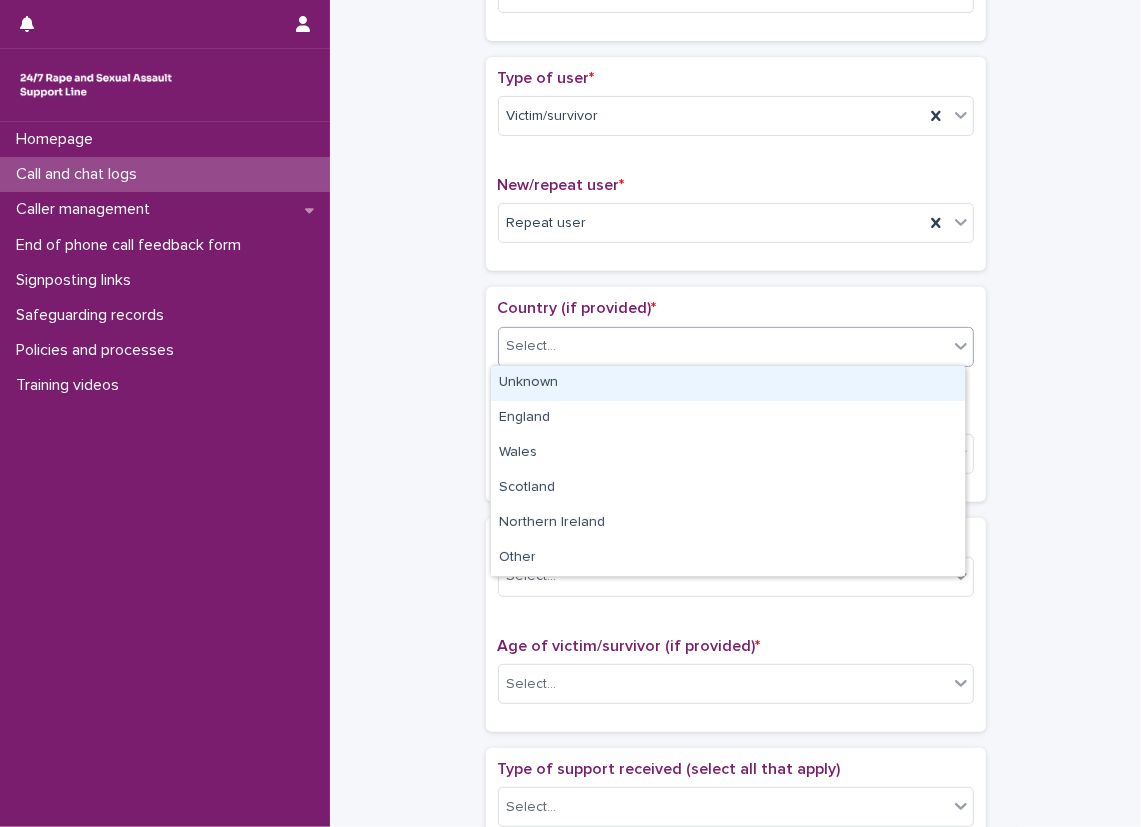 click on "Select..." at bounding box center [532, 346] 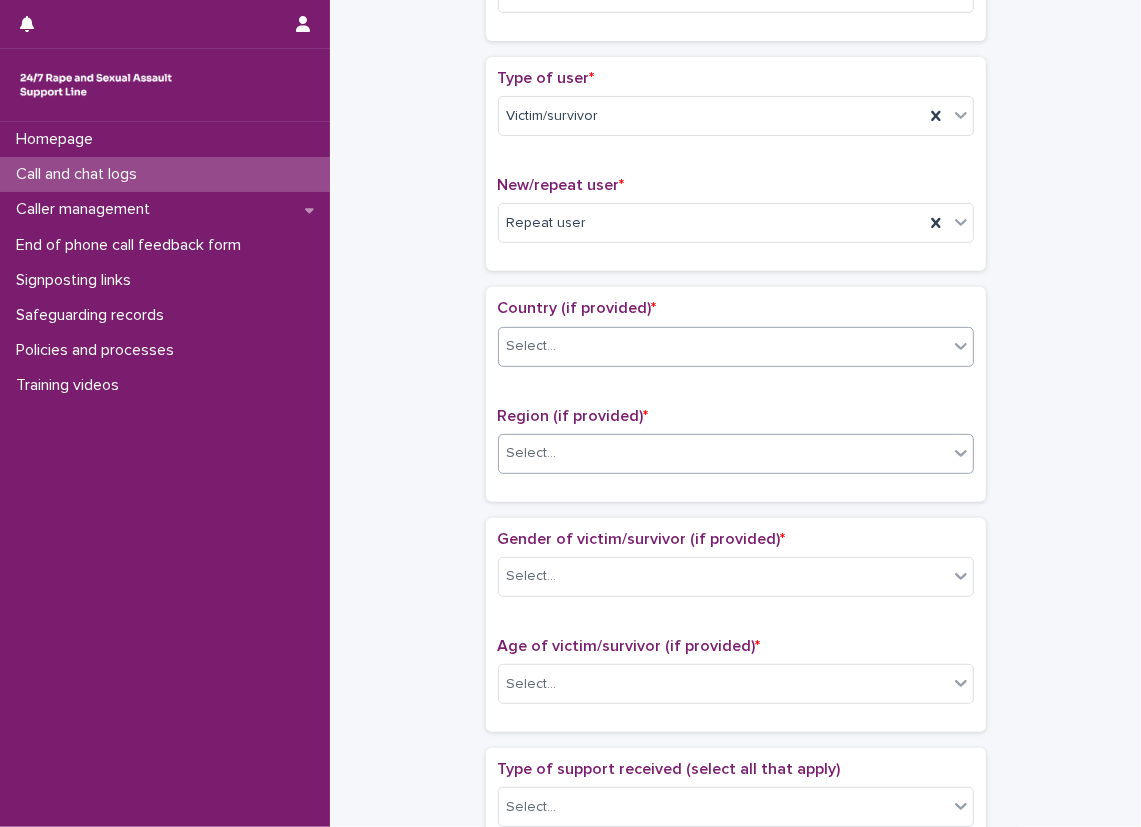 click on "Select..." at bounding box center (723, 453) 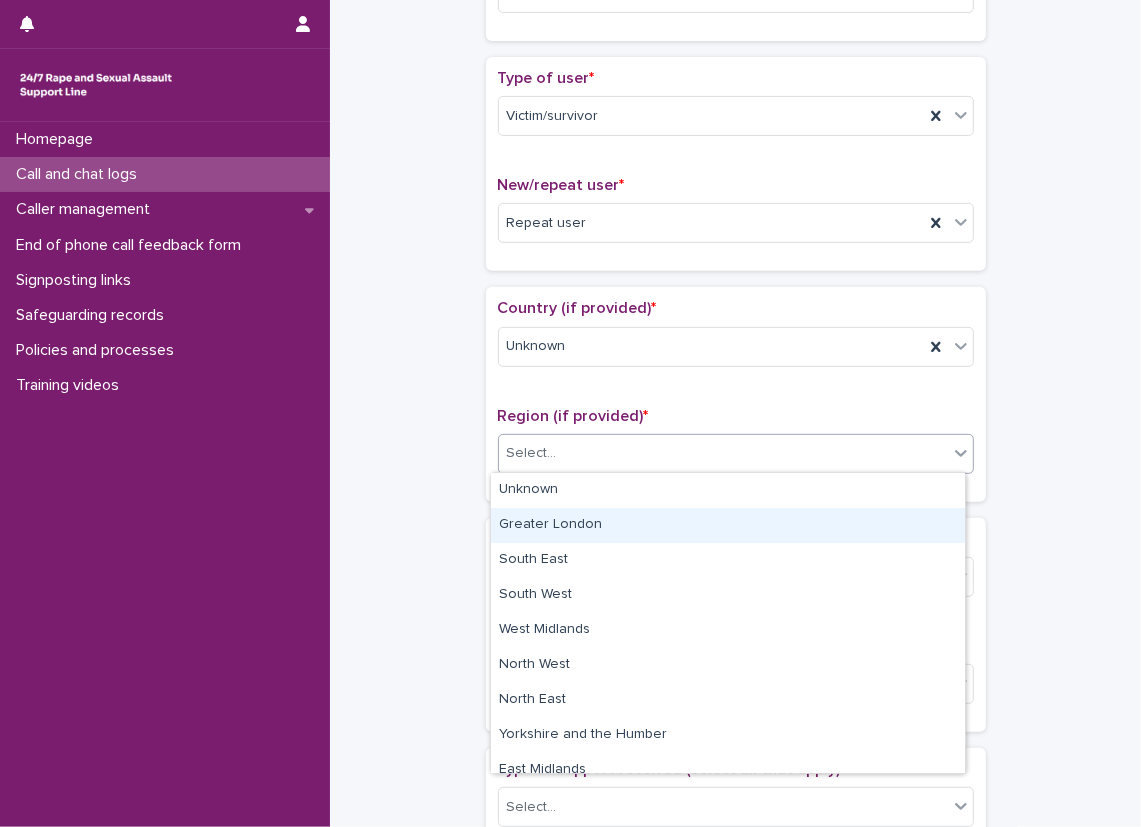 click on "Greater London" at bounding box center [728, 525] 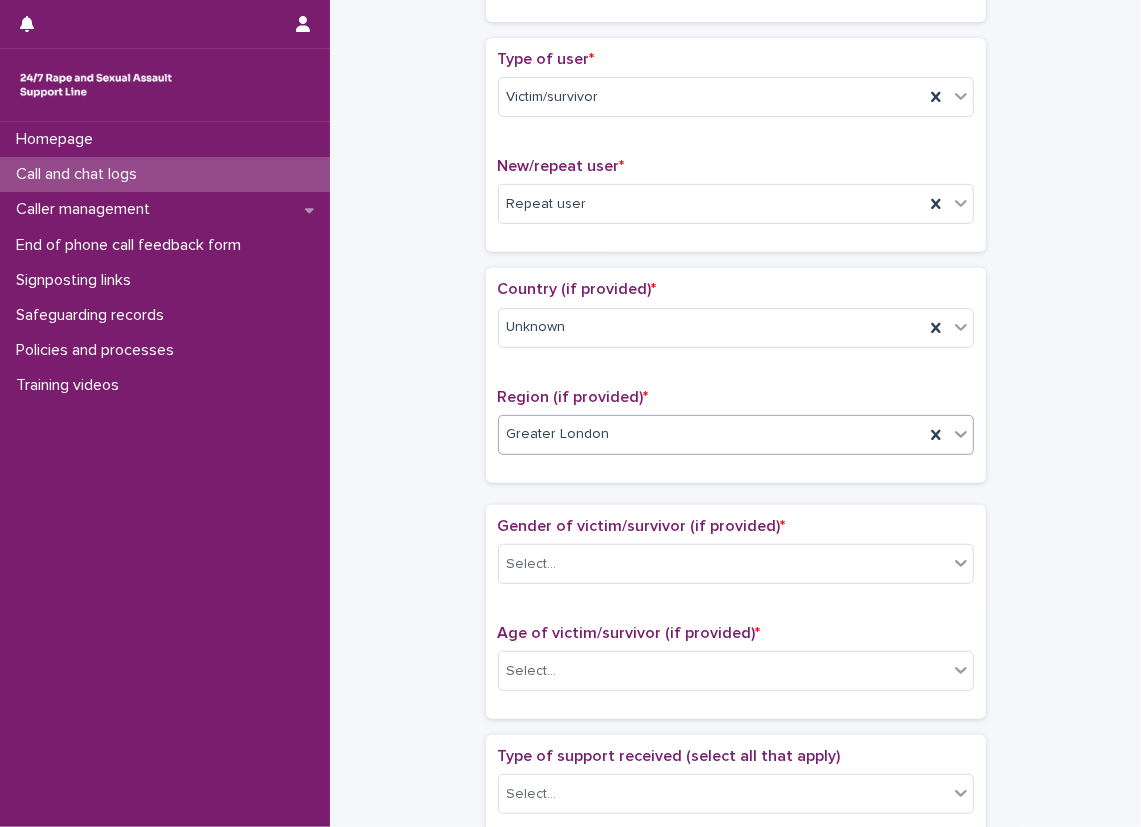 click on "Country (if provided) * Unknown Region (if provided) *   option Greater London, selected.     0 results available. Select is focused ,type to refine list, press Down to open the menu,  Greater London" at bounding box center [736, 375] 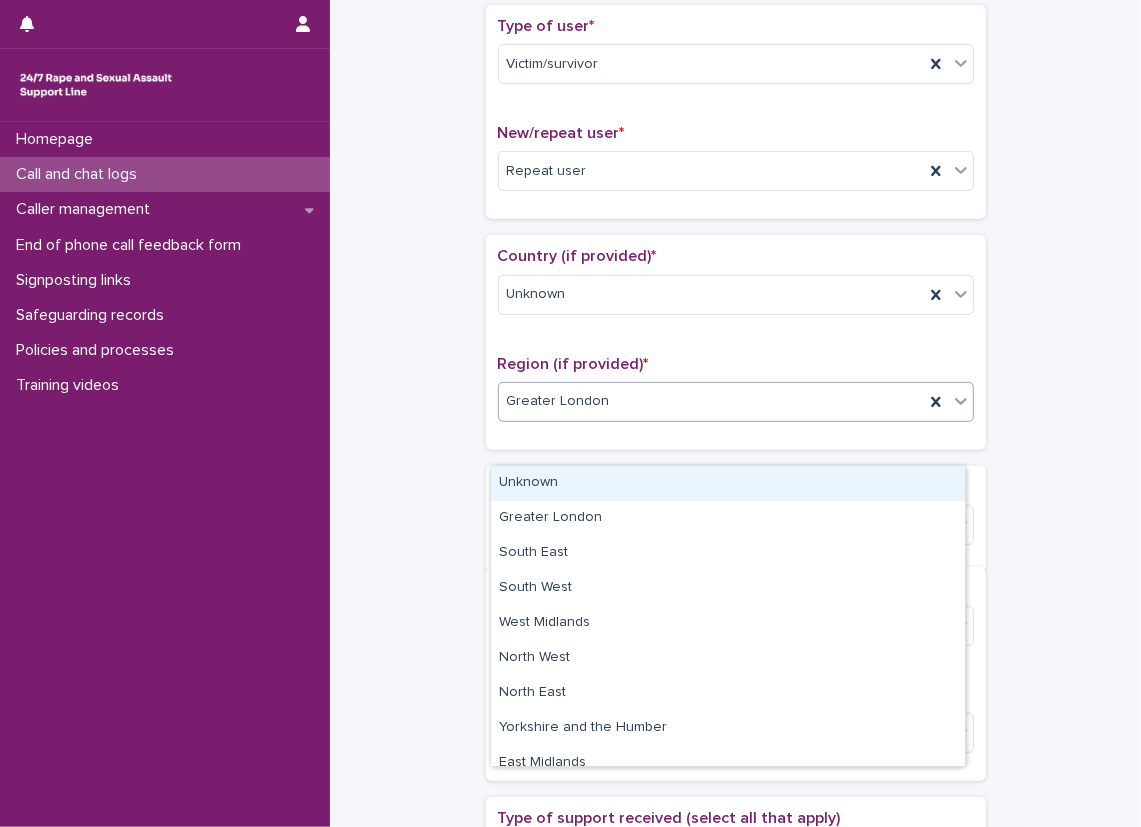 scroll, scrollTop: 461, scrollLeft: 0, axis: vertical 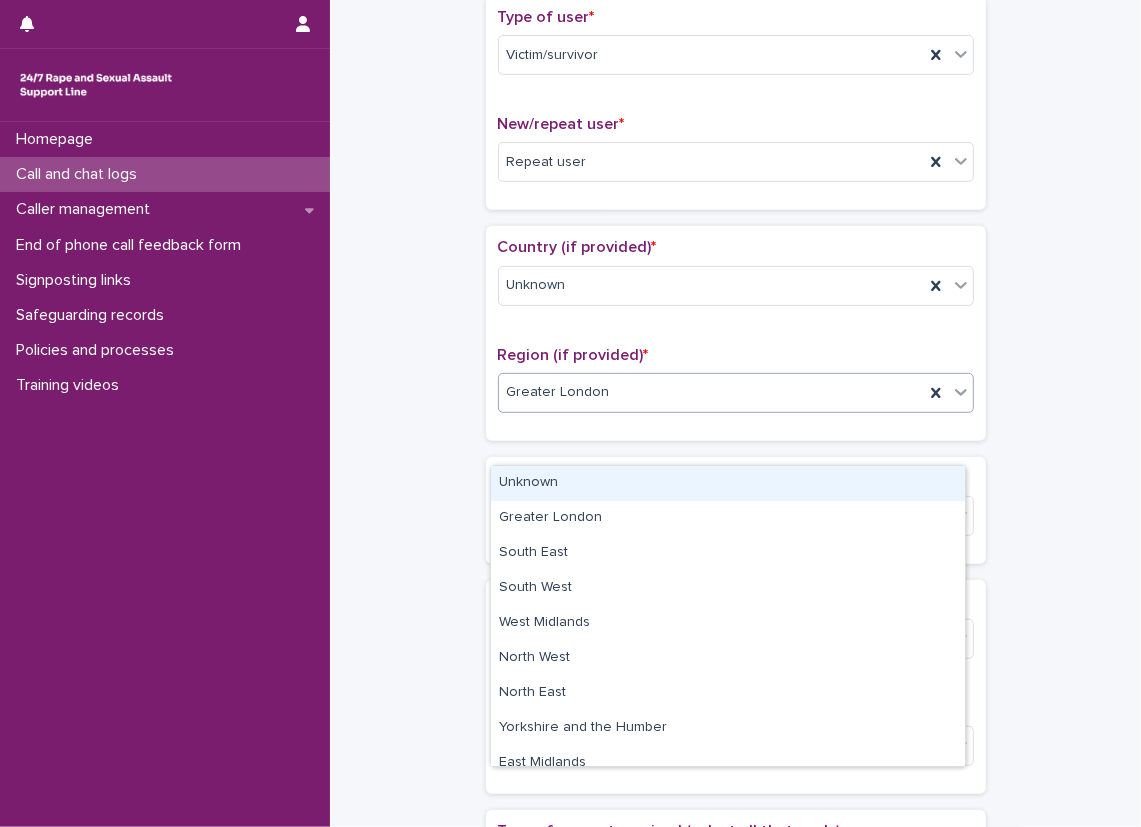 click on "Unknown" at bounding box center [728, 483] 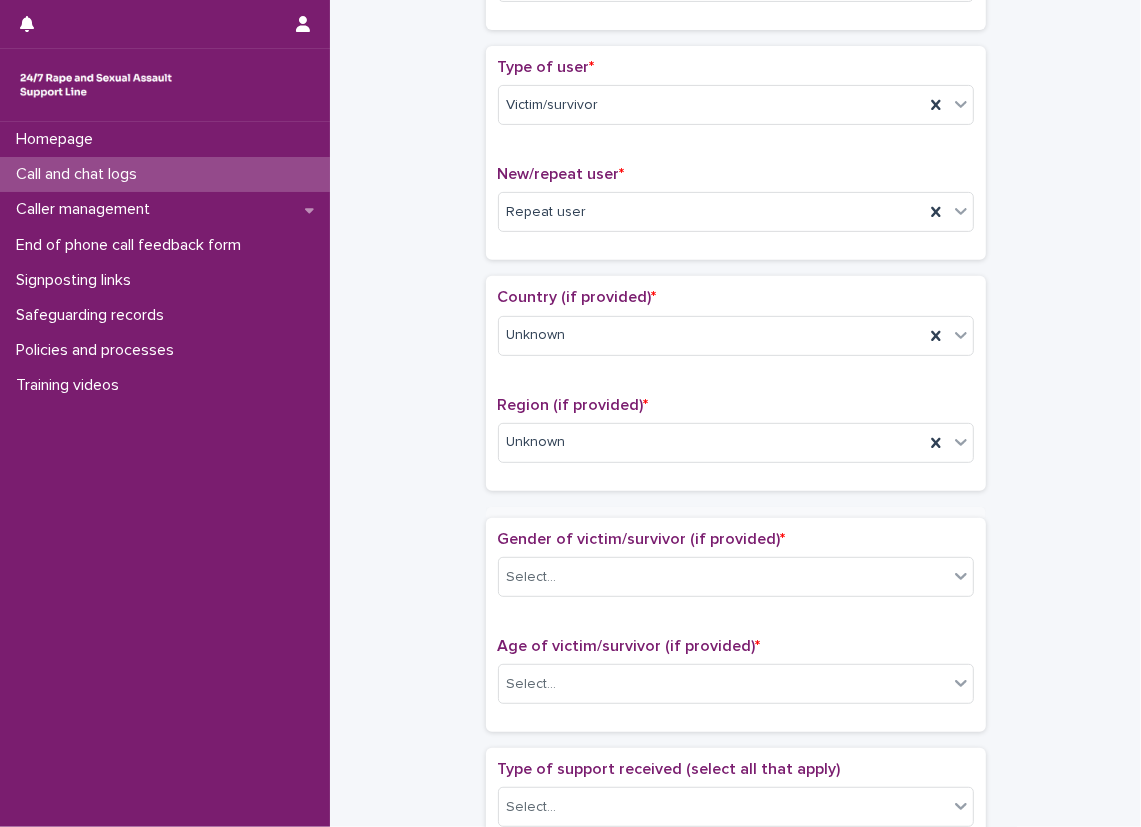 click on "**********" at bounding box center (735, 629) 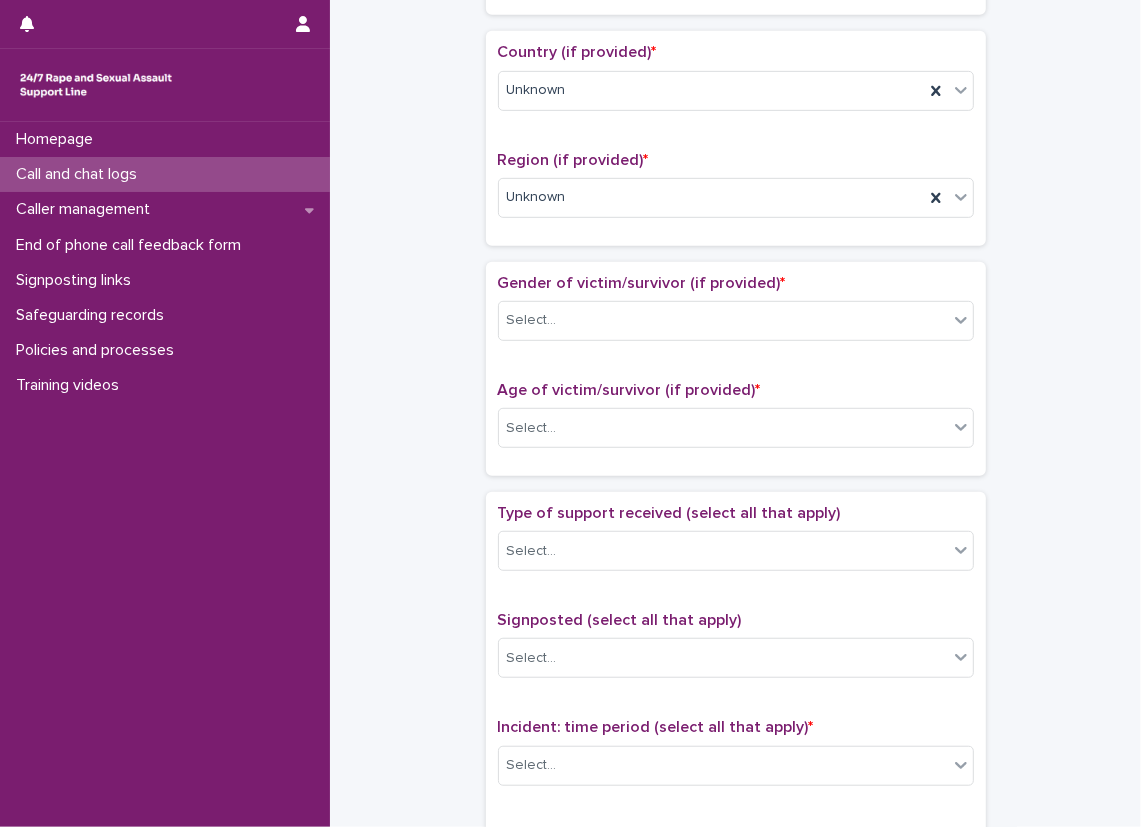 scroll, scrollTop: 700, scrollLeft: 0, axis: vertical 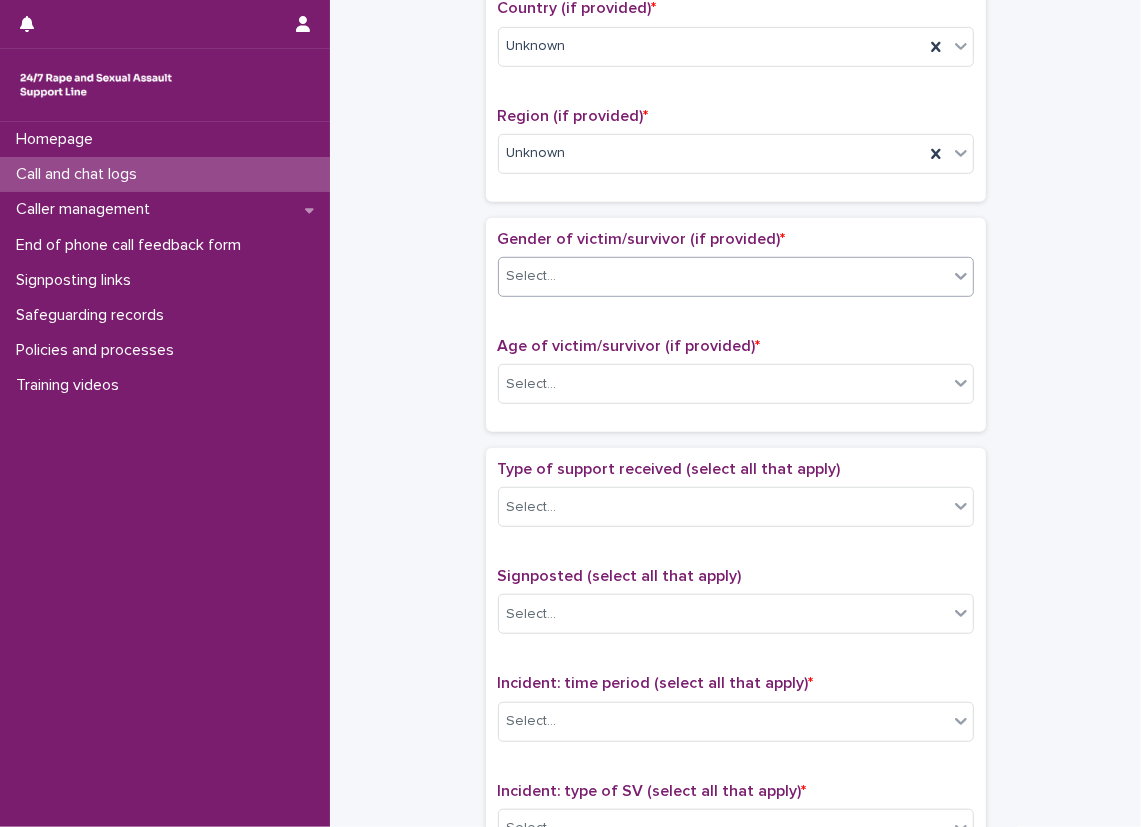 click on "Select..." at bounding box center [532, 276] 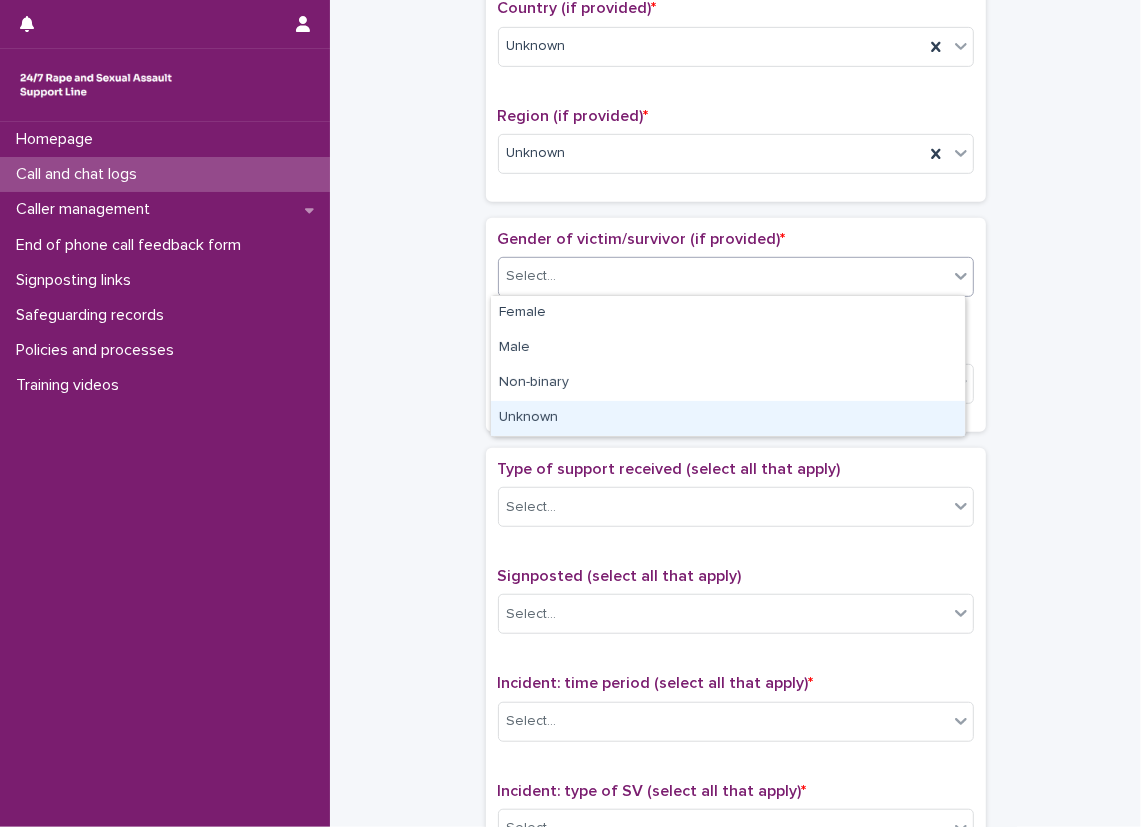click on "Unknown" at bounding box center [728, 418] 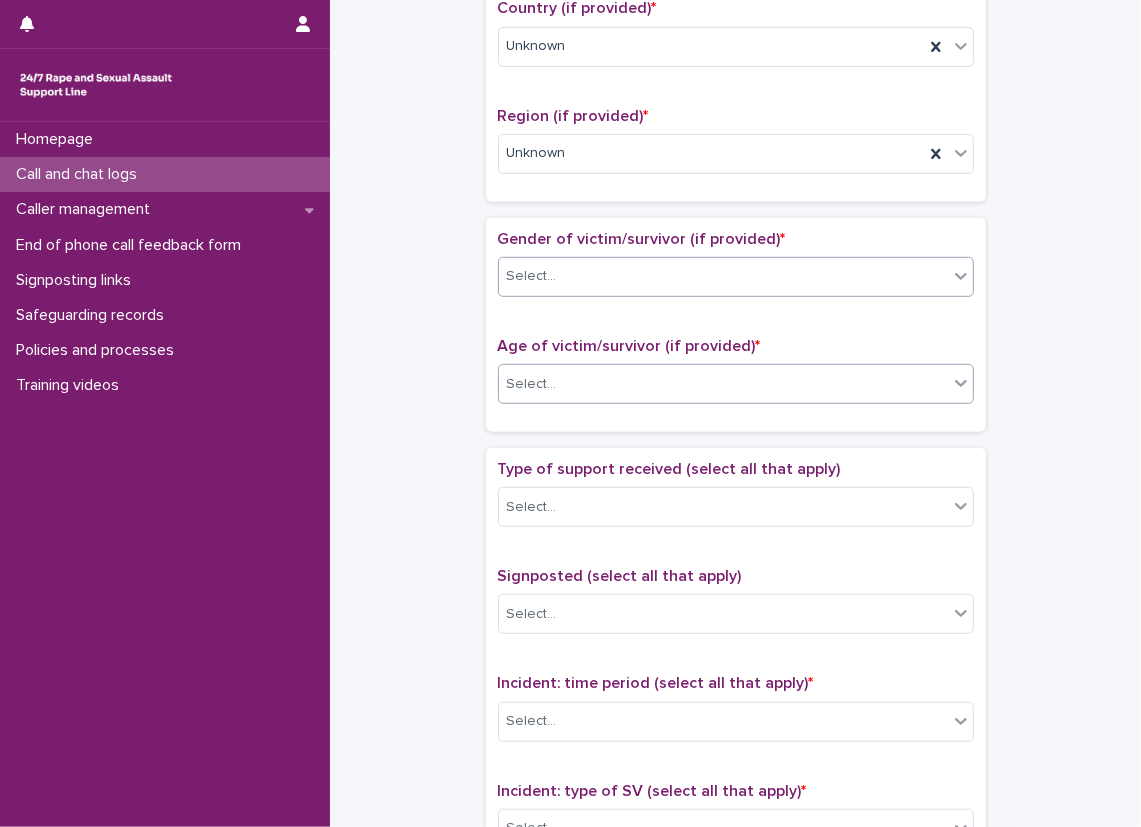 click on "Select..." at bounding box center (723, 384) 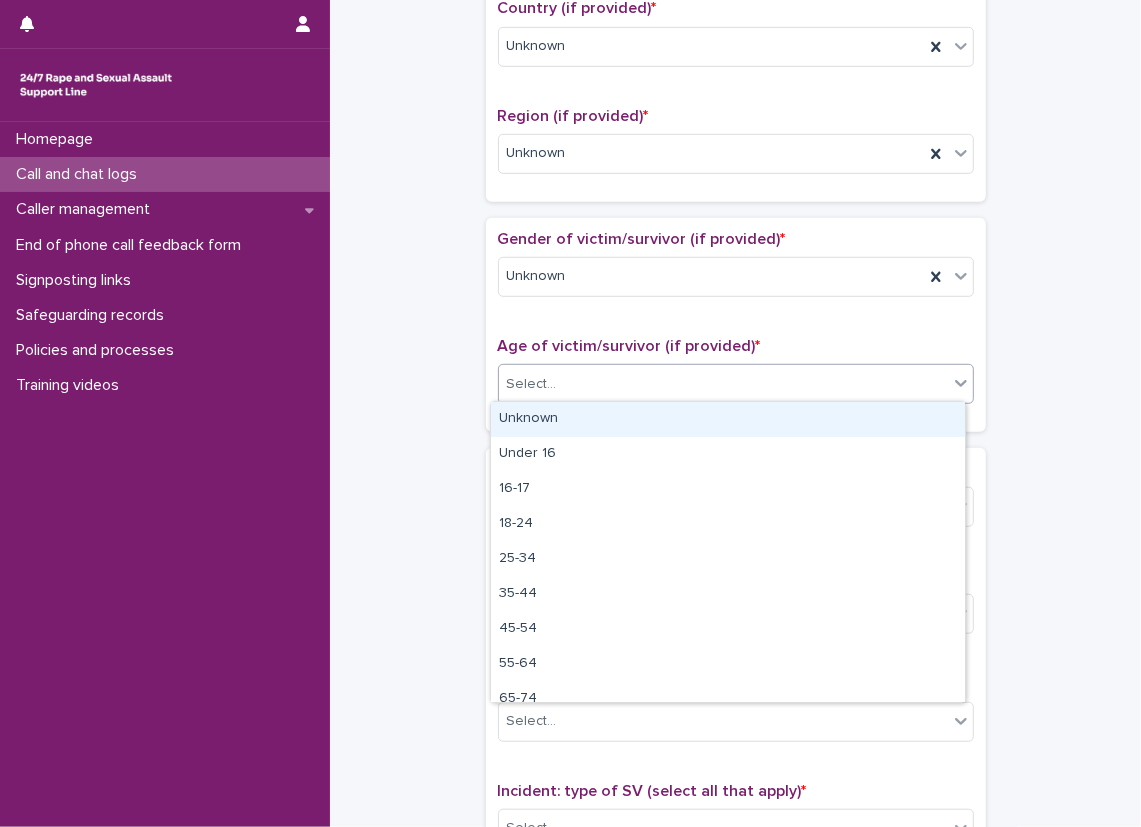drag, startPoint x: 560, startPoint y: 417, endPoint x: 518, endPoint y: 426, distance: 42.953465 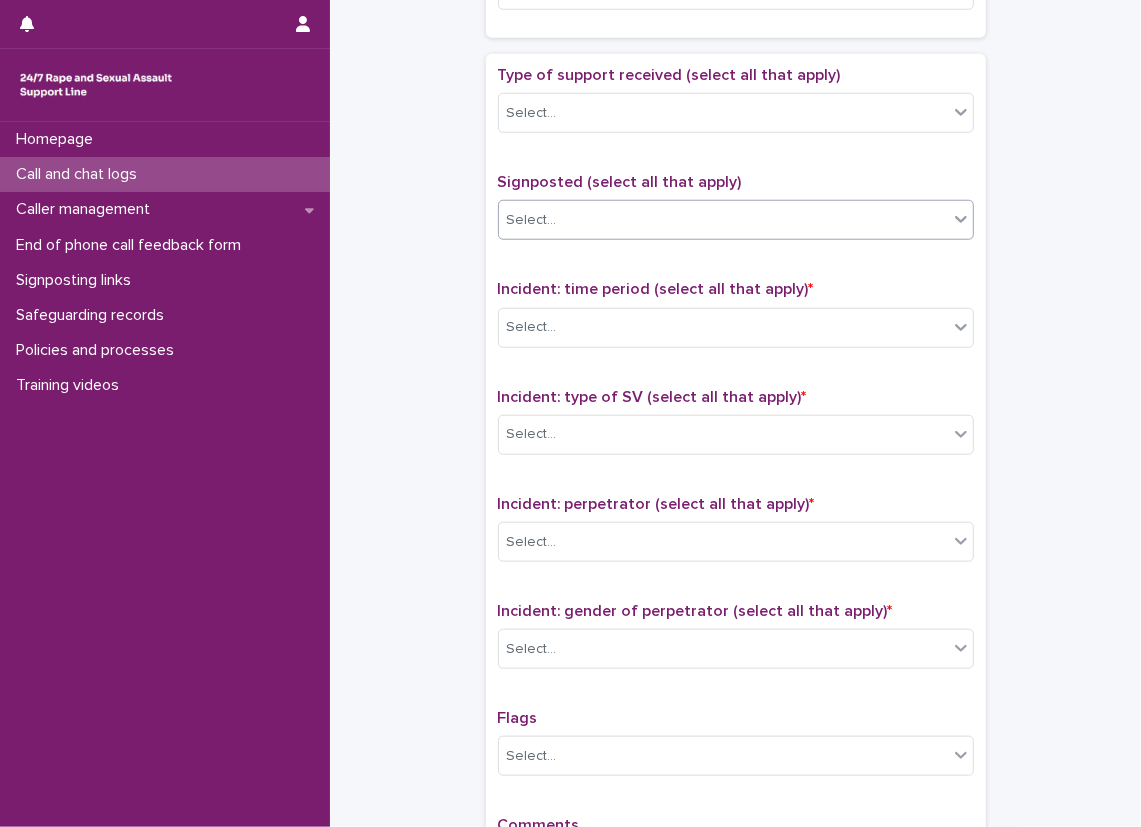 scroll, scrollTop: 1100, scrollLeft: 0, axis: vertical 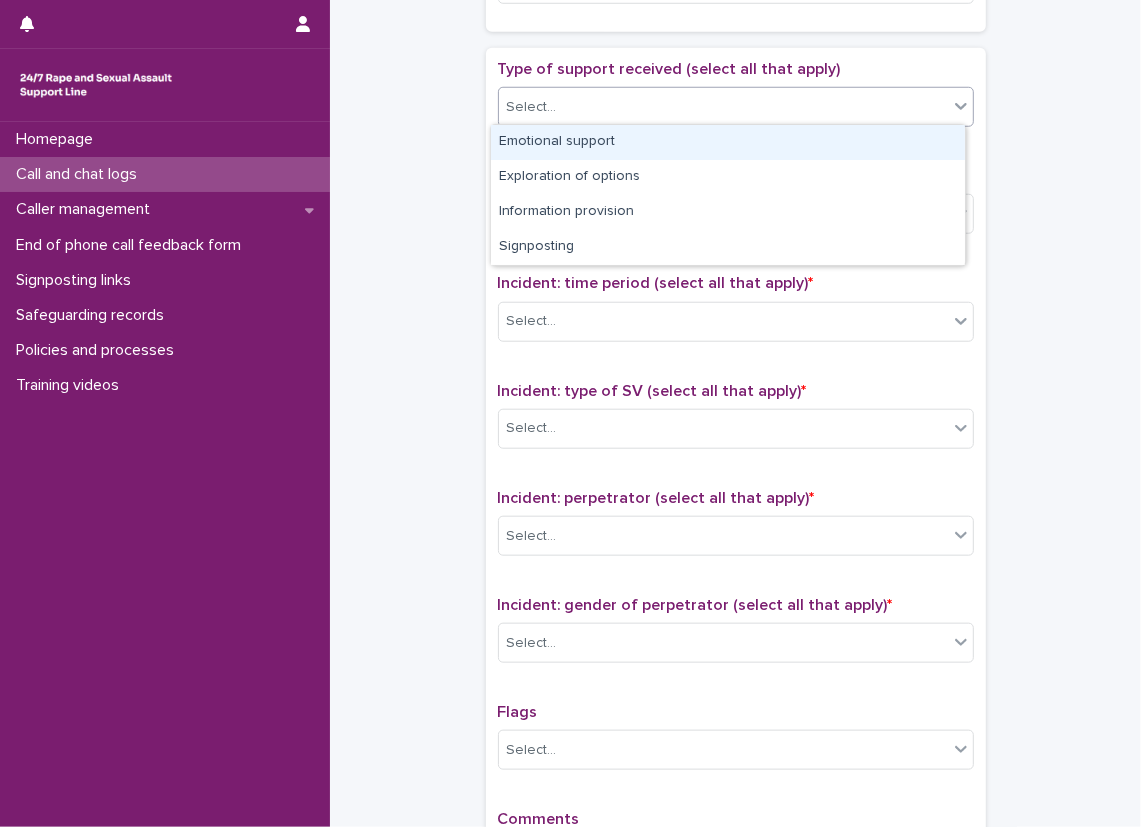 click on "Select..." at bounding box center (723, 107) 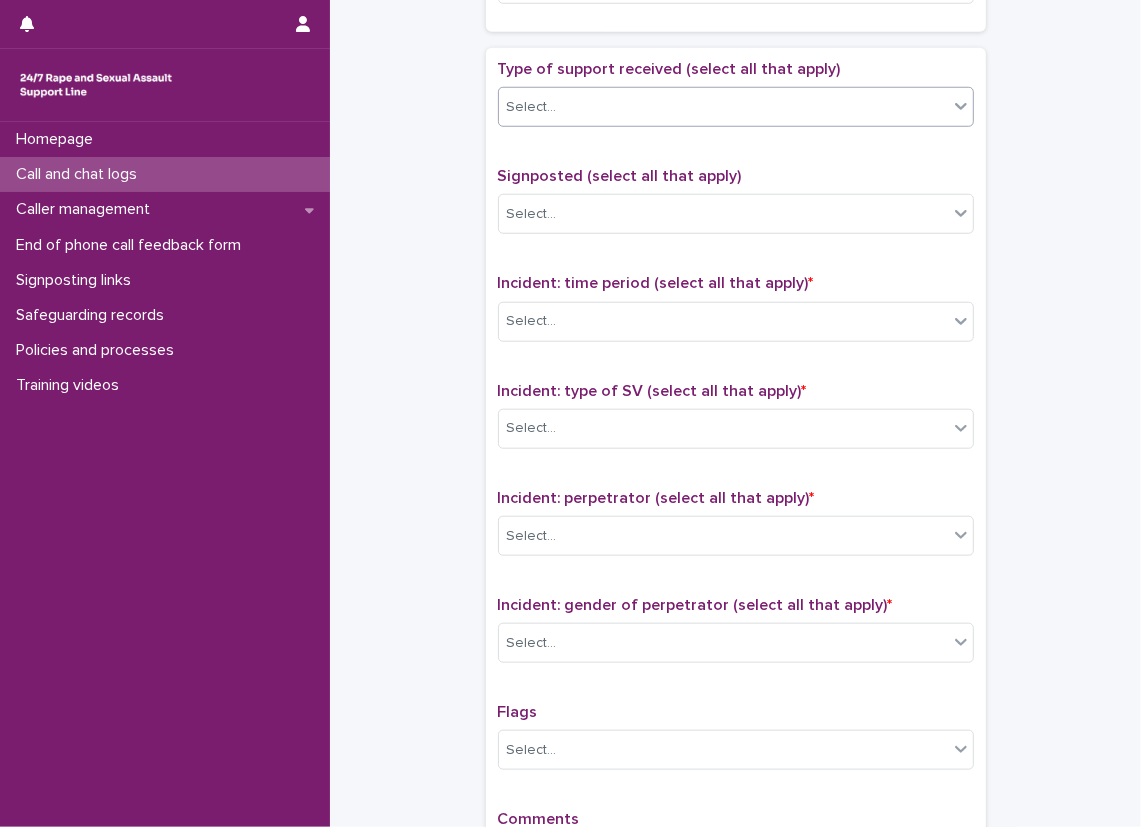 click on "Type of support received (select all that apply)   option Emotional support, selected.     0 results available. Select is focused ,type to refine list, press Down to open the menu,  press left to focus selected values Select... Signposted (select all that apply) Select... Incident: time period (select all that apply) * Select... Incident: type of SV (select all that apply) * Select... Incident: perpetrator (select all that apply) * Select... Incident: gender of perpetrator (select all that apply) * Select... Flags Select... Comments" at bounding box center (736, 478) 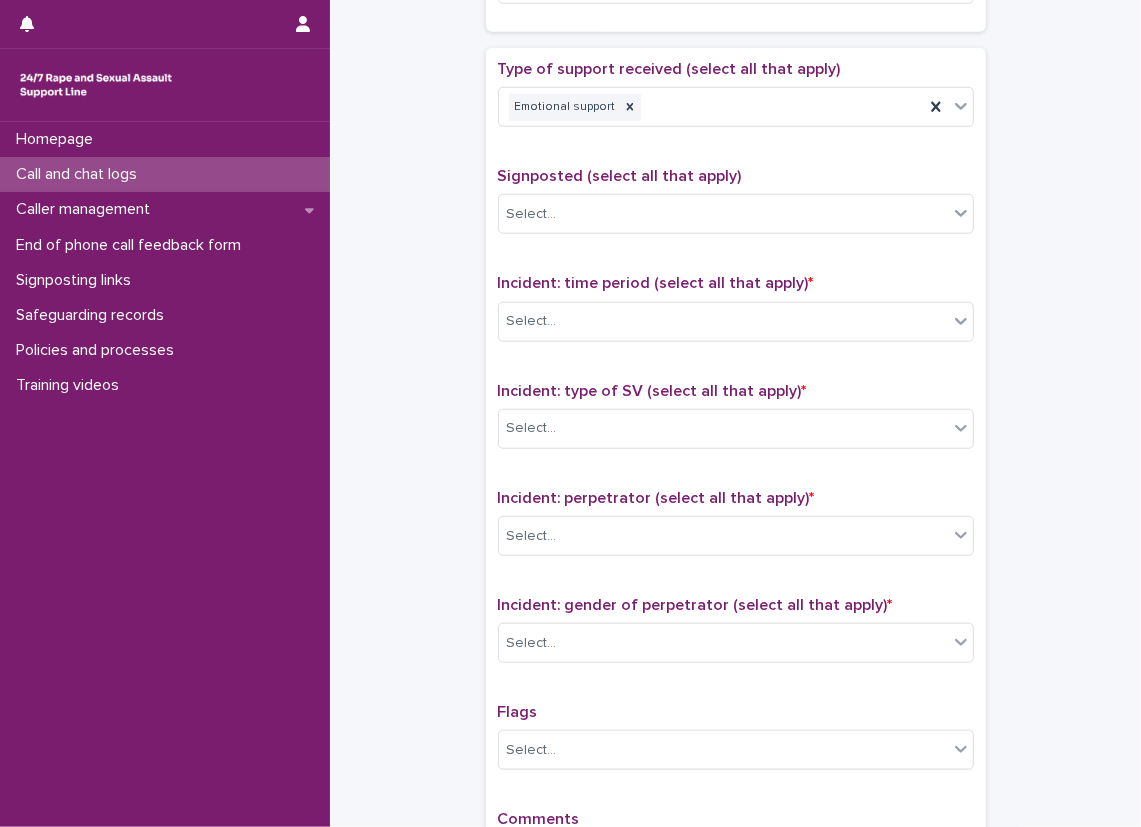 scroll, scrollTop: 1200, scrollLeft: 0, axis: vertical 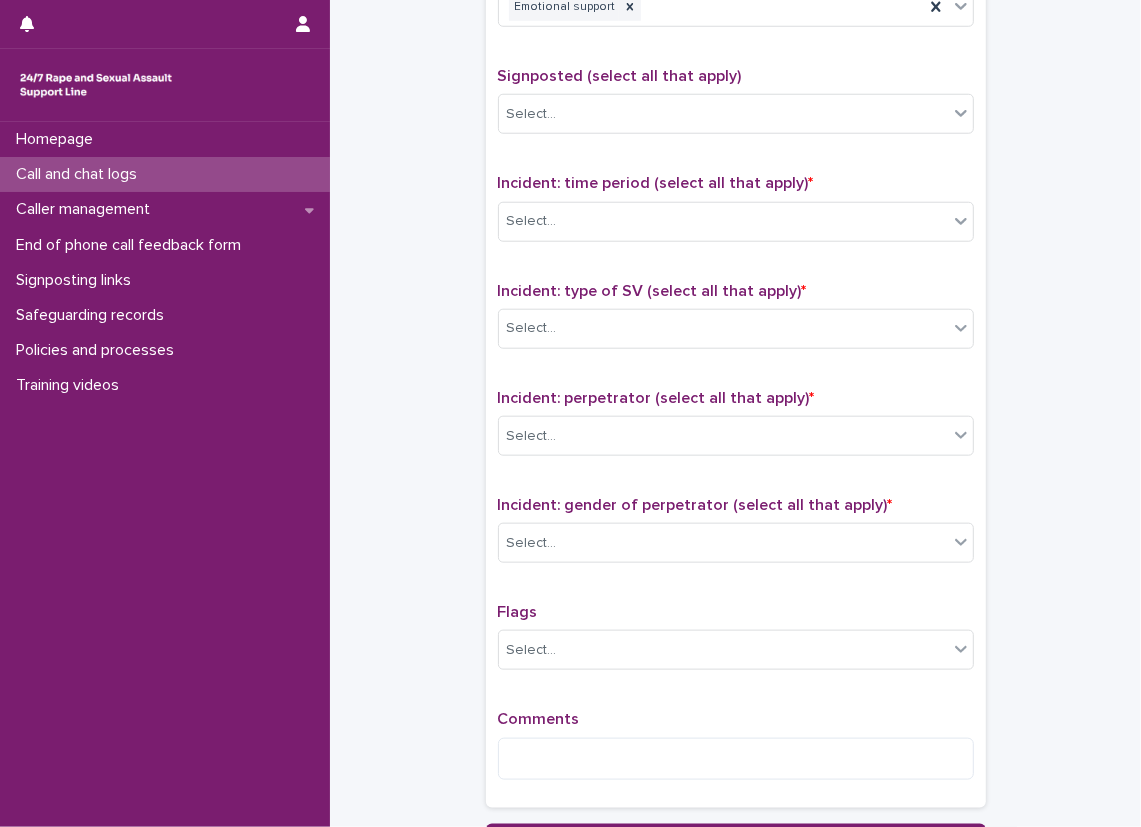 click on "Incident: time period (select all that apply) * Select..." at bounding box center [736, 215] 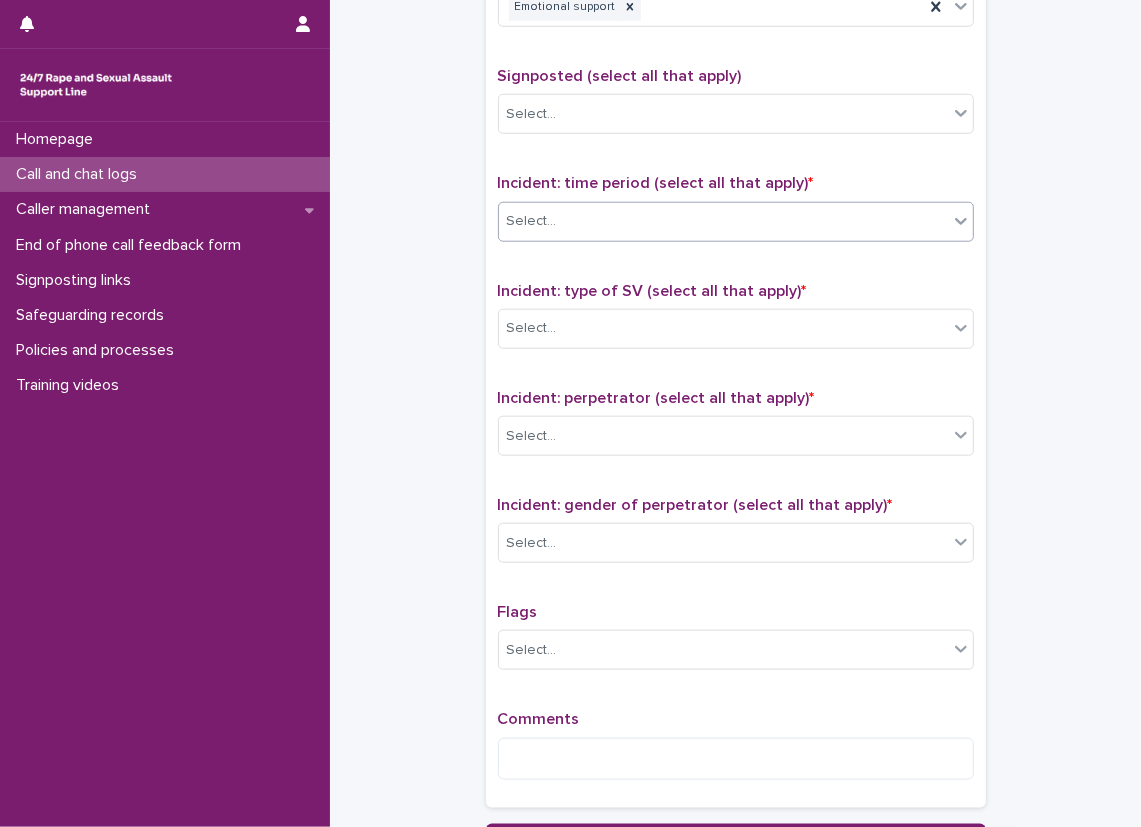 click on "Select..." at bounding box center (723, 221) 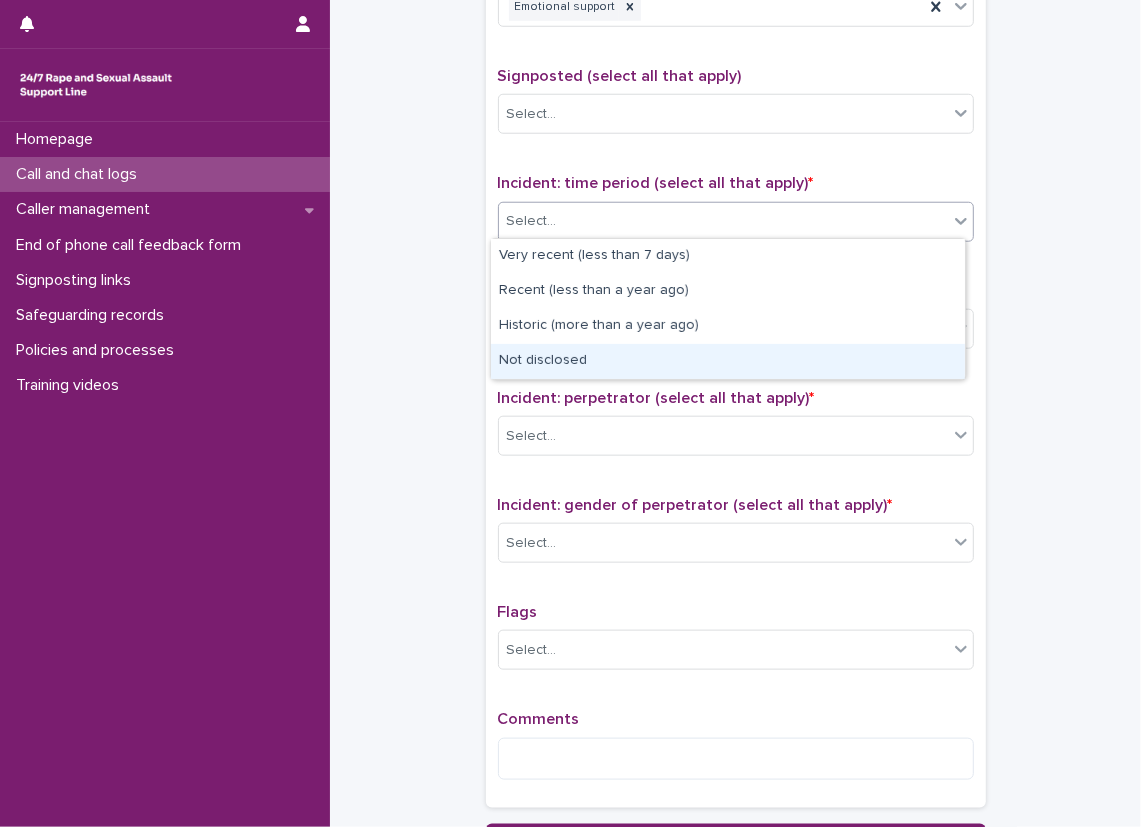 click on "Not disclosed" at bounding box center [728, 361] 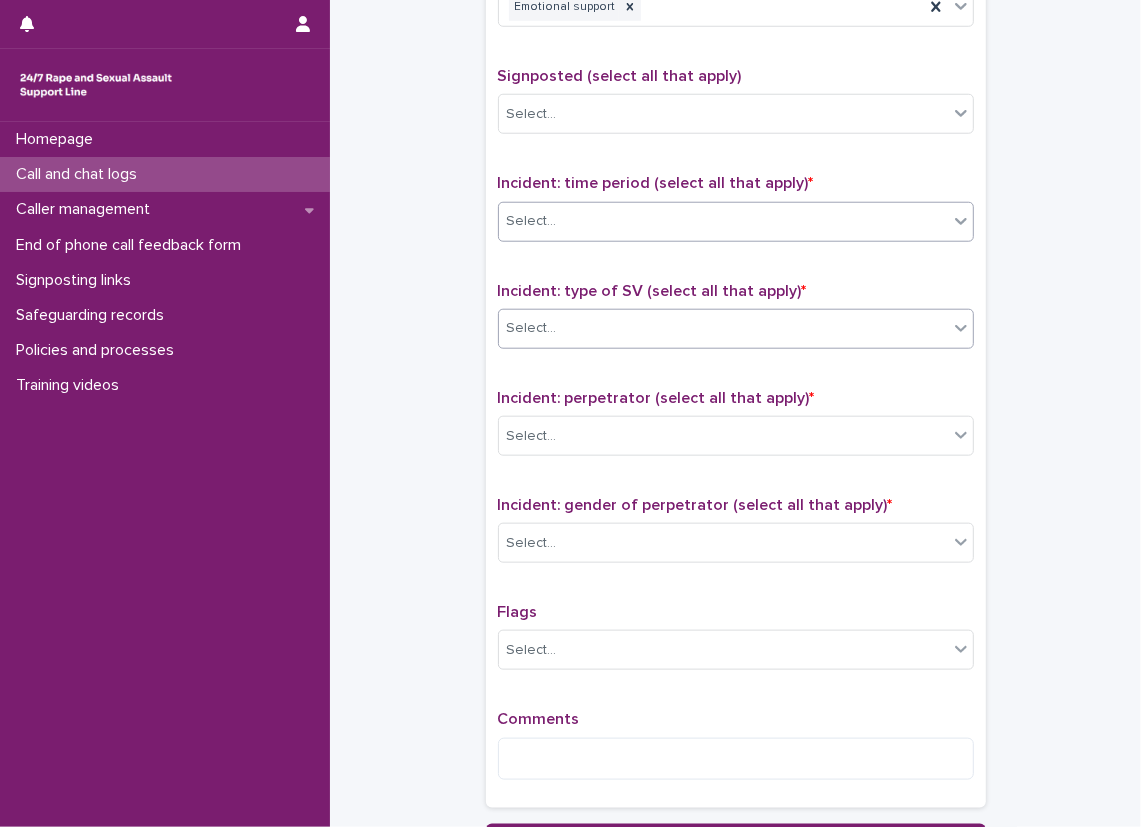click on "Select..." at bounding box center (723, 328) 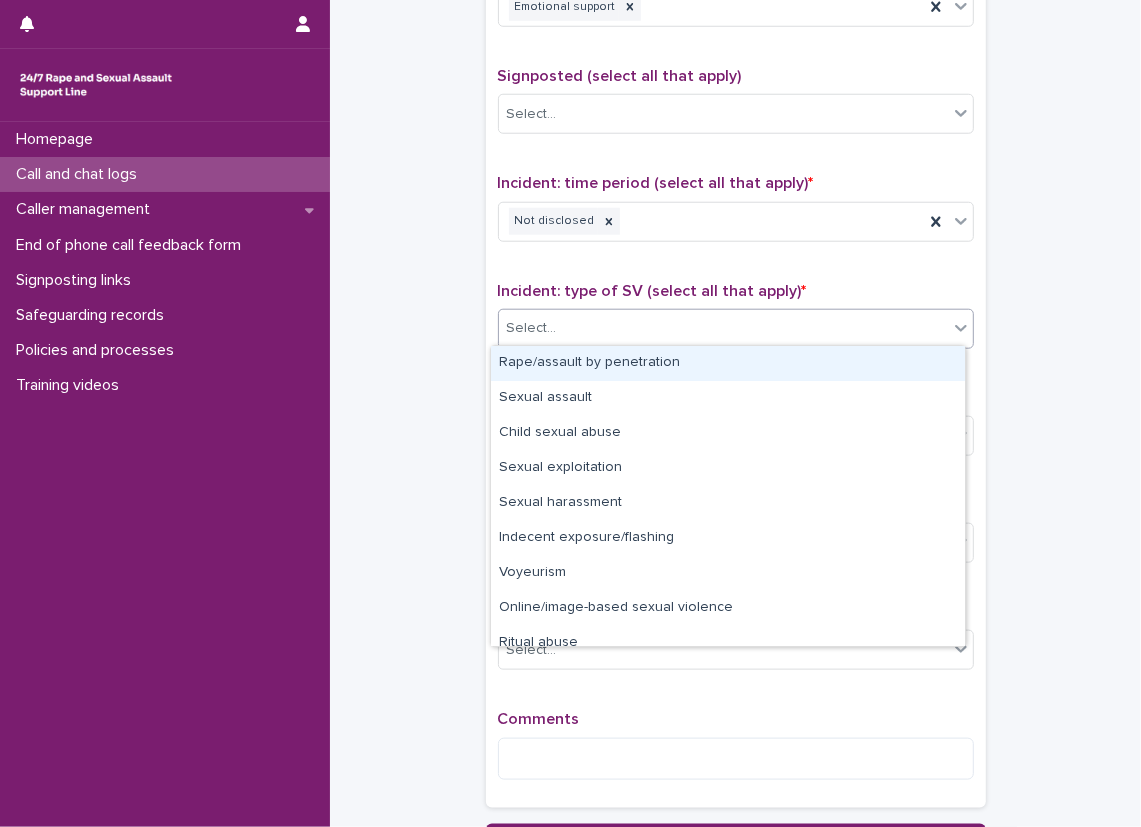 click on "Rape/assault by penetration" at bounding box center (728, 363) 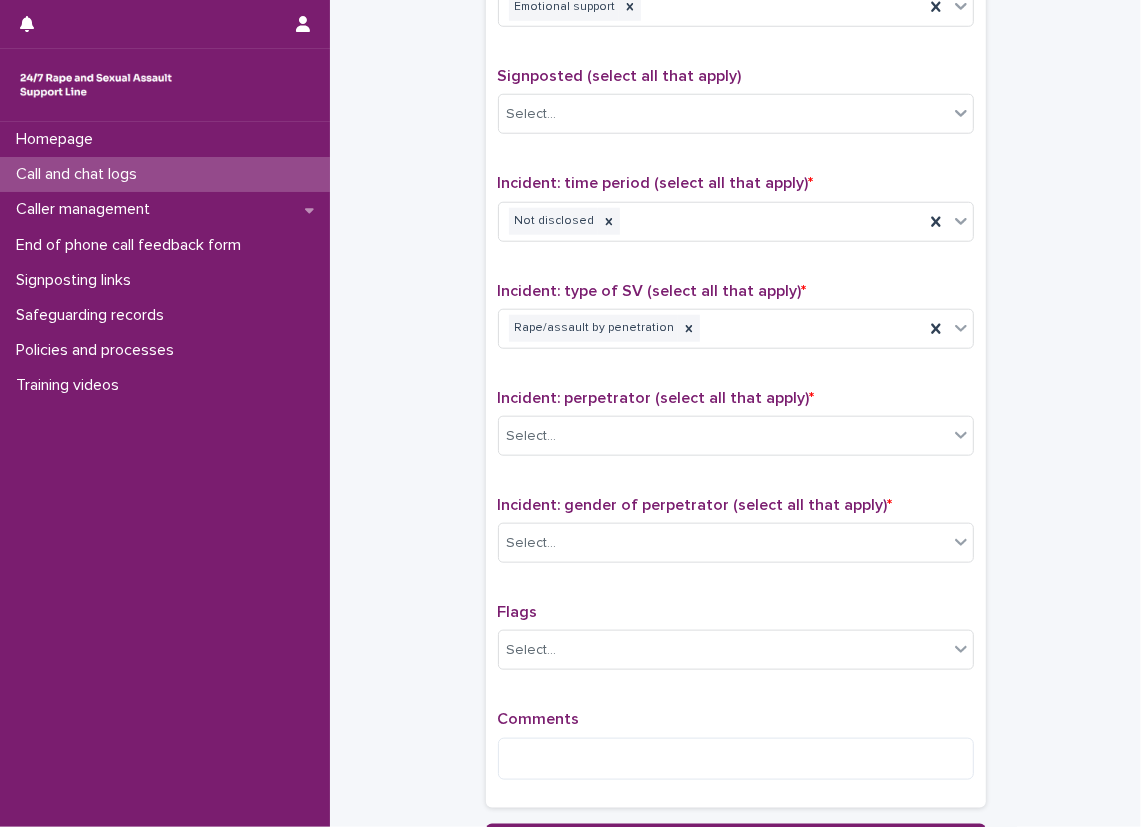 click on "**********" at bounding box center [735, -166] 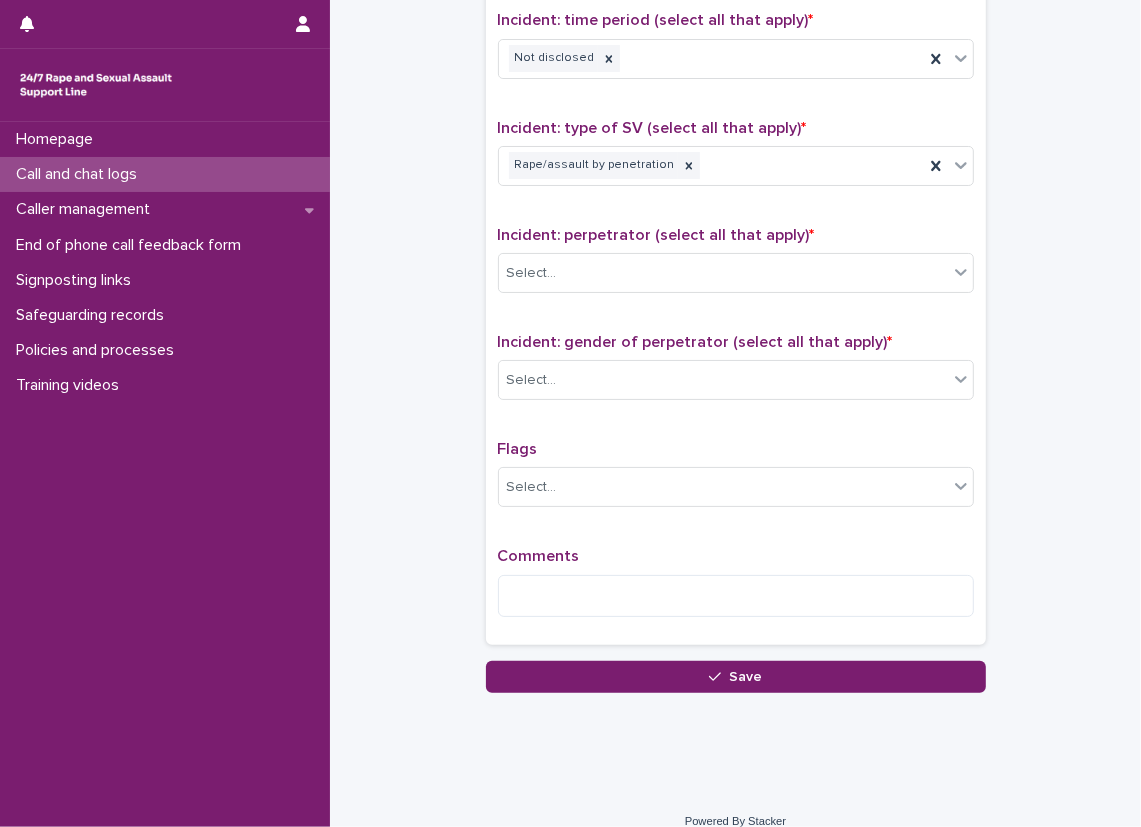 scroll, scrollTop: 1381, scrollLeft: 0, axis: vertical 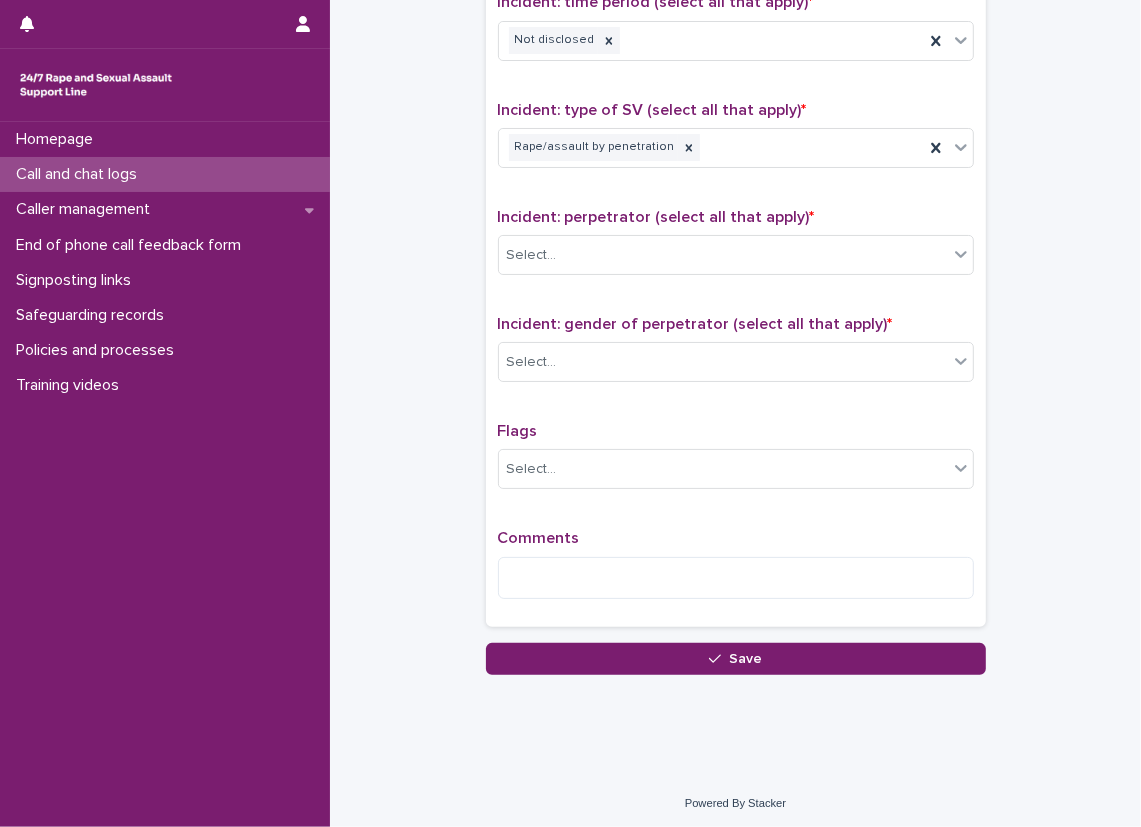 click on "Incident: perpetrator (select all that apply) * Select..." at bounding box center (736, 249) 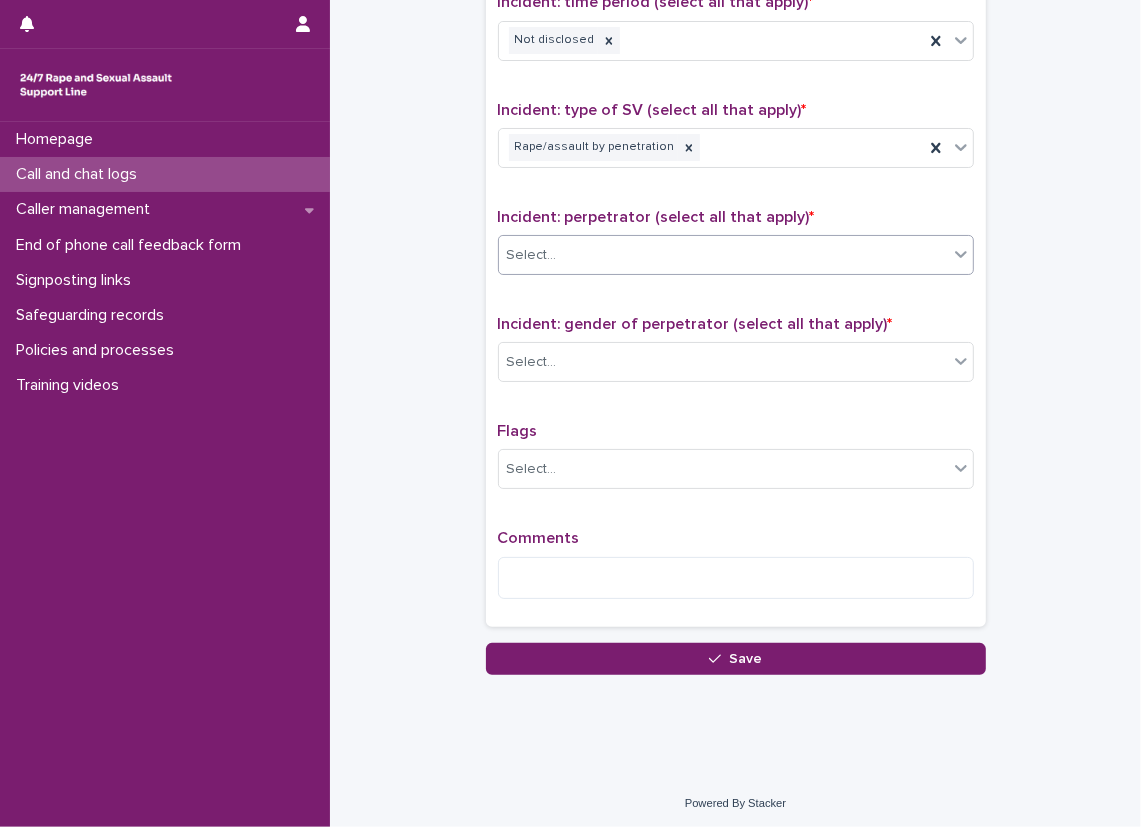 click on "Select..." at bounding box center [723, 255] 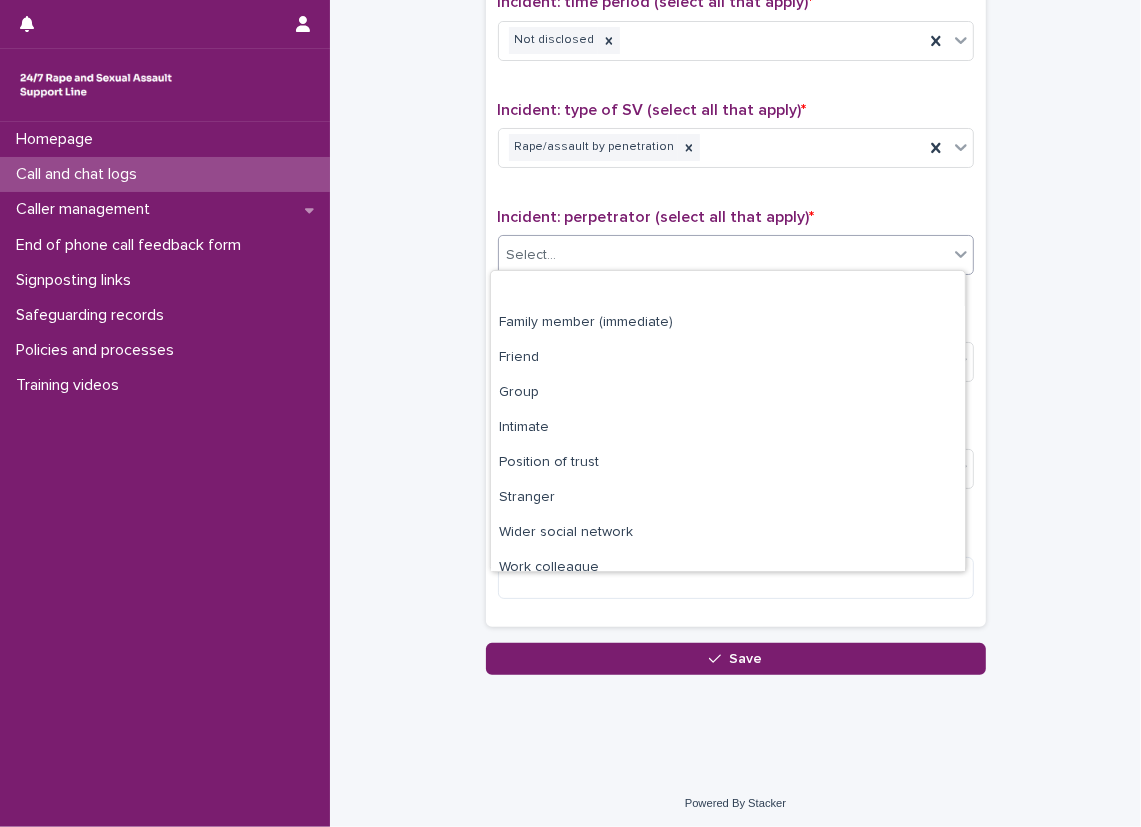 scroll, scrollTop: 85, scrollLeft: 0, axis: vertical 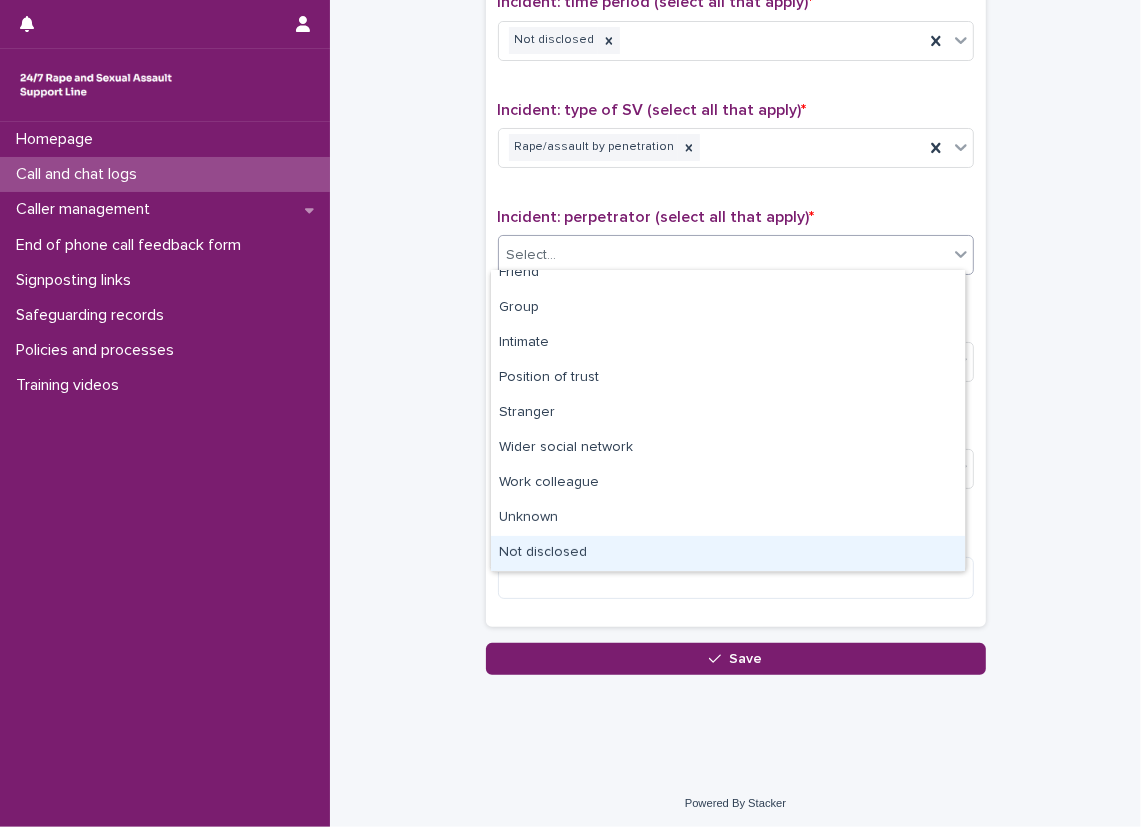 click on "Not disclosed" at bounding box center (728, 553) 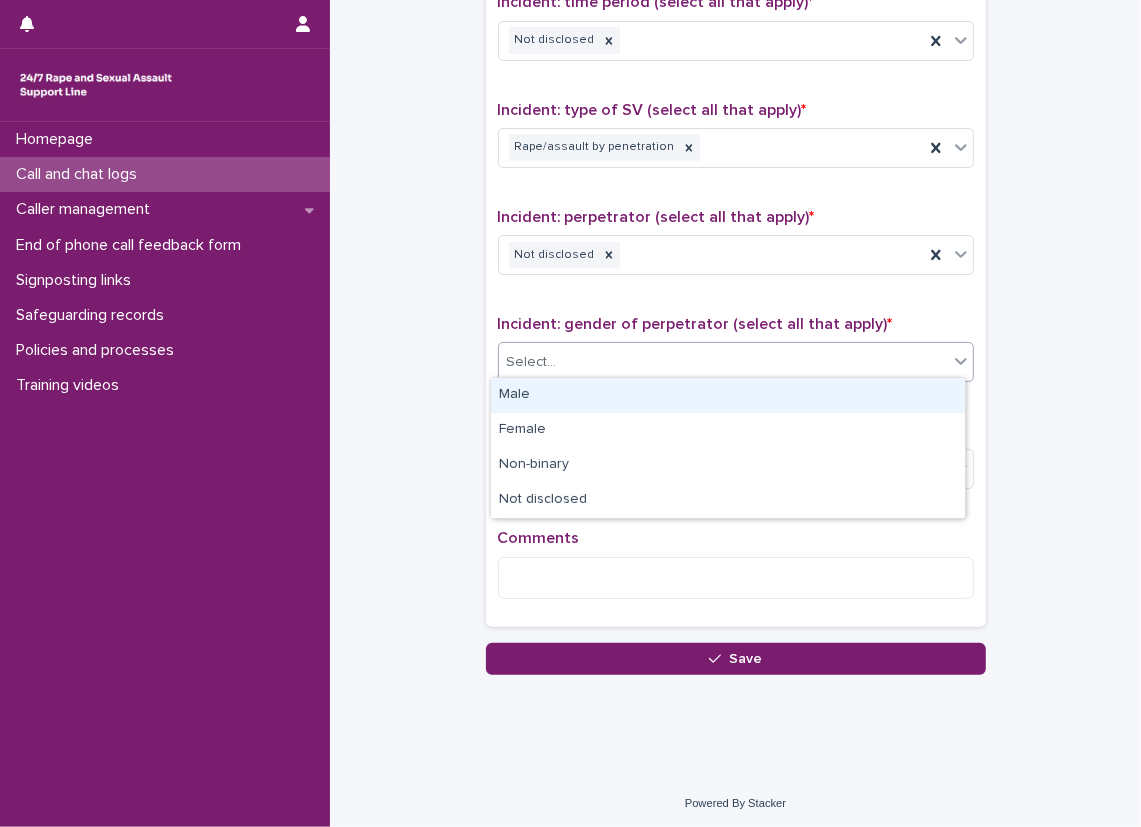 click on "Select..." at bounding box center [723, 362] 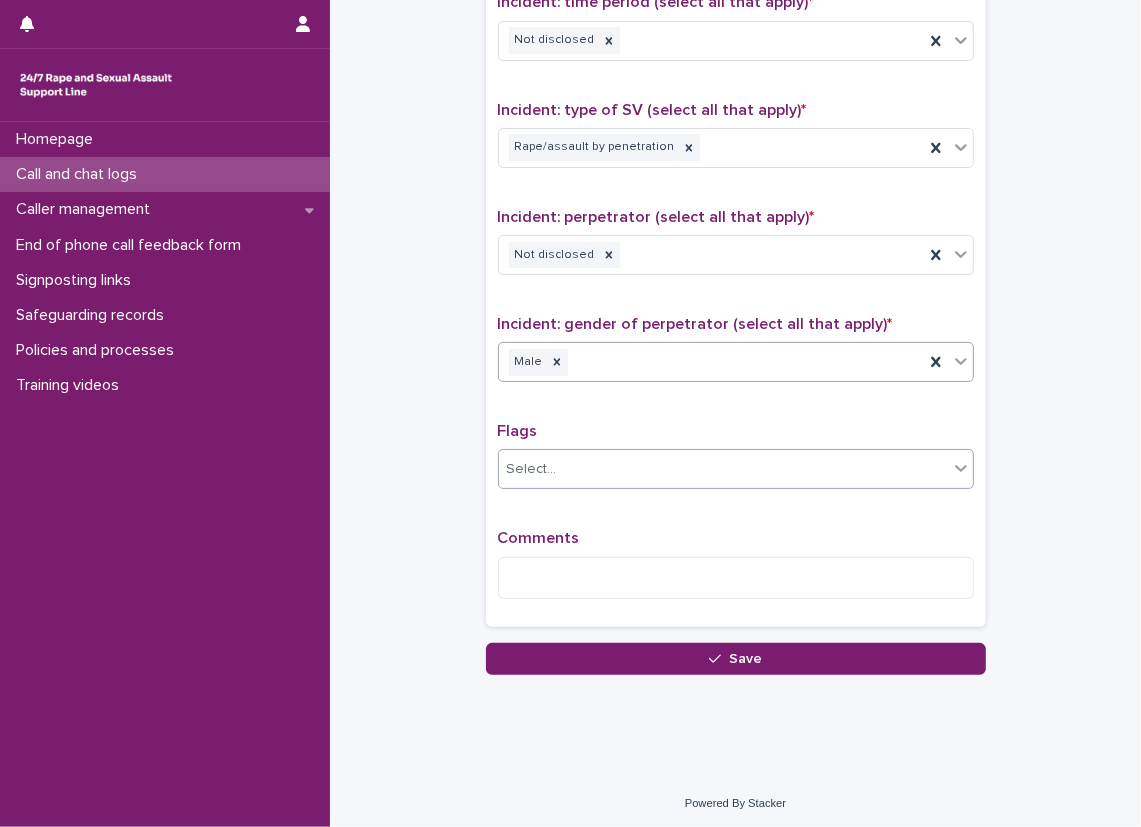 click on "Select..." at bounding box center (723, 469) 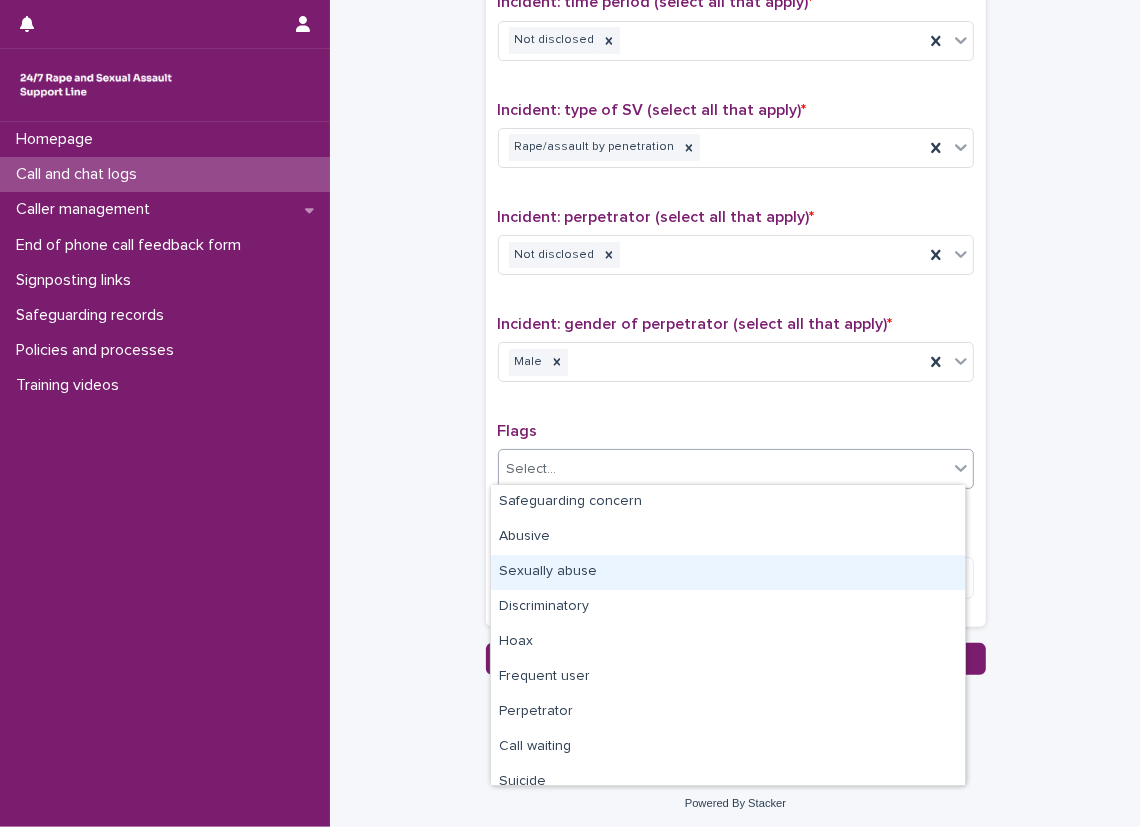 click on "Sexually abuse" at bounding box center (728, 572) 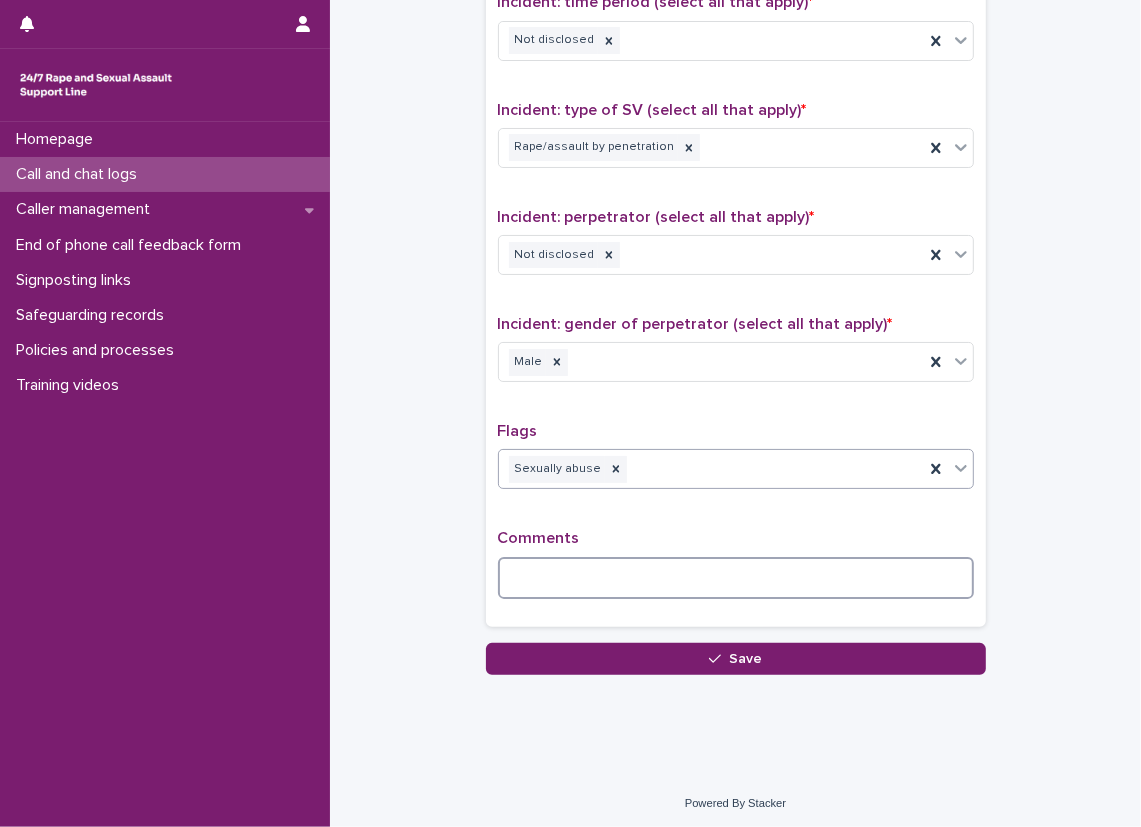 click at bounding box center [736, 578] 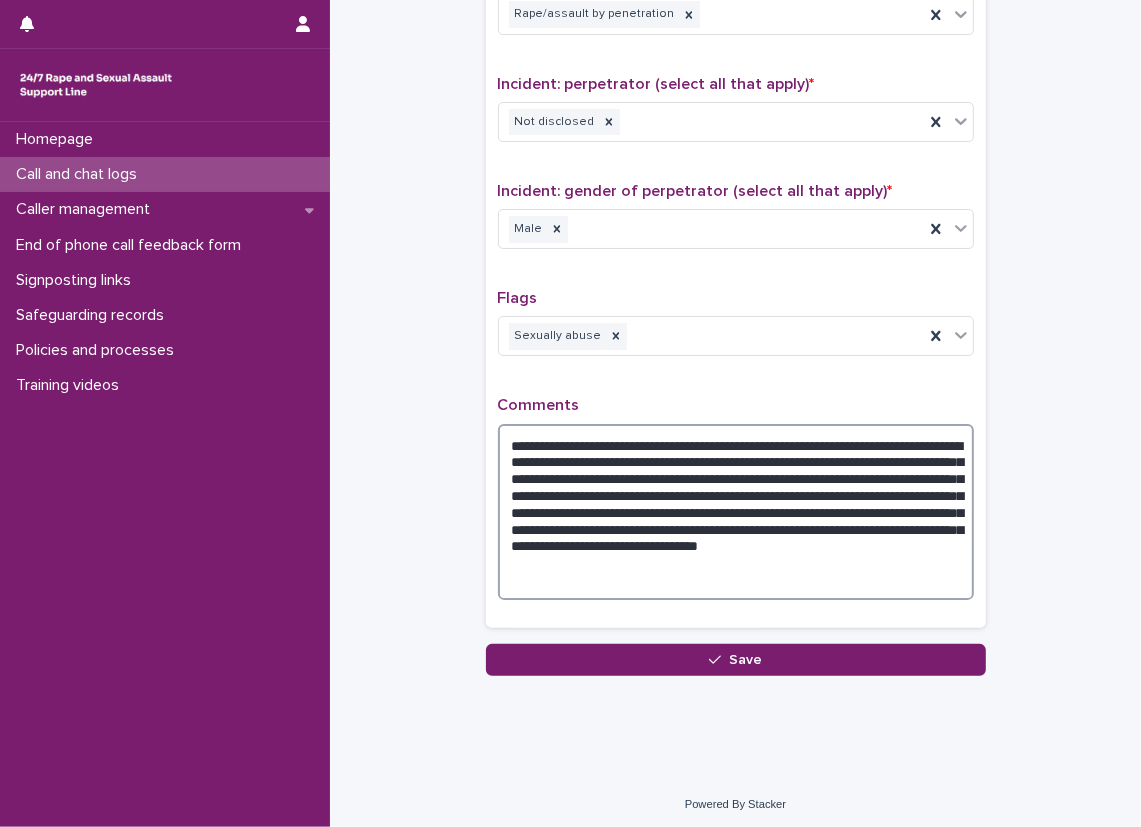 scroll, scrollTop: 1514, scrollLeft: 0, axis: vertical 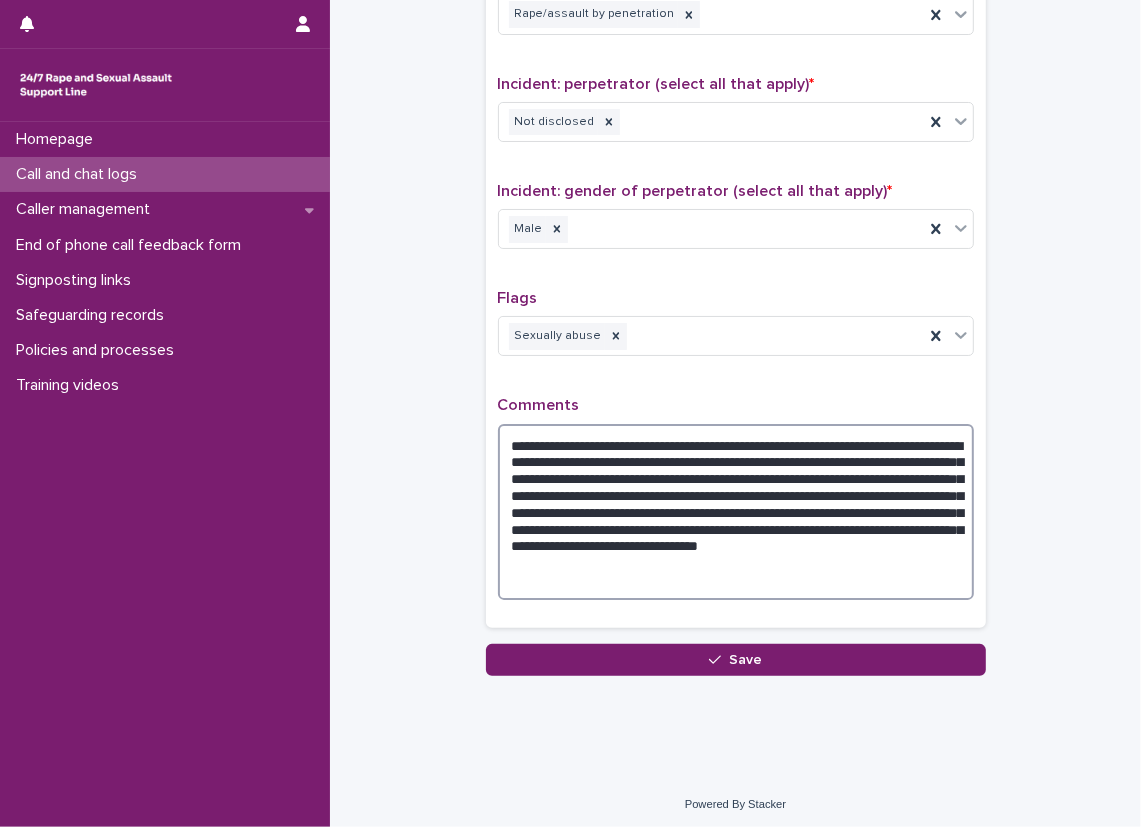 drag, startPoint x: 496, startPoint y: 433, endPoint x: 785, endPoint y: 566, distance: 318.1352 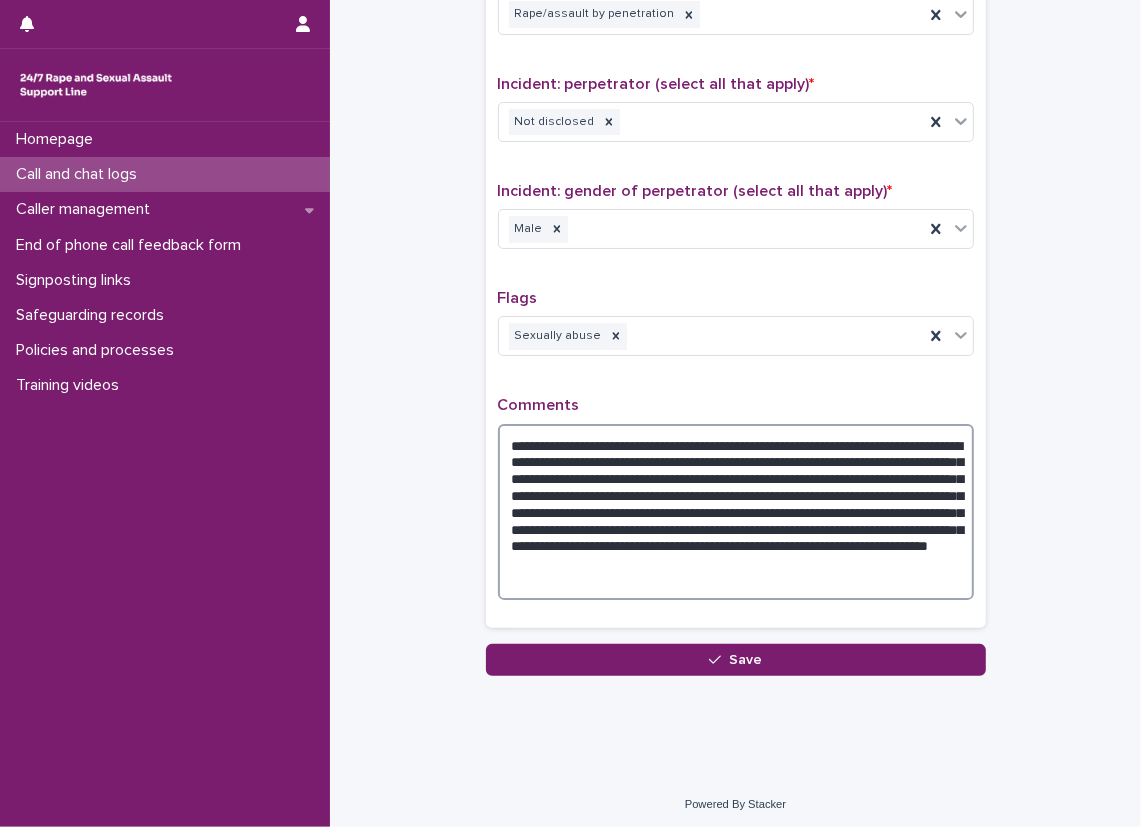 click on "**********" at bounding box center [736, 512] 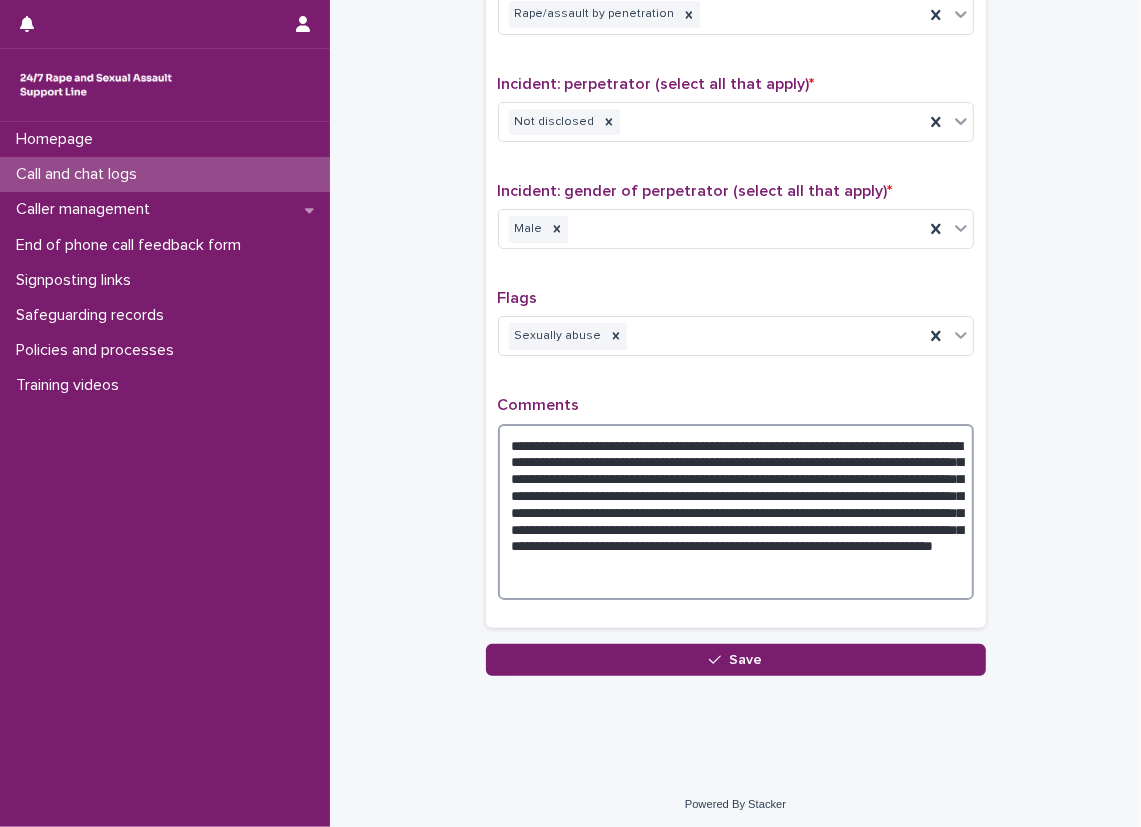 click on "**********" at bounding box center [736, 512] 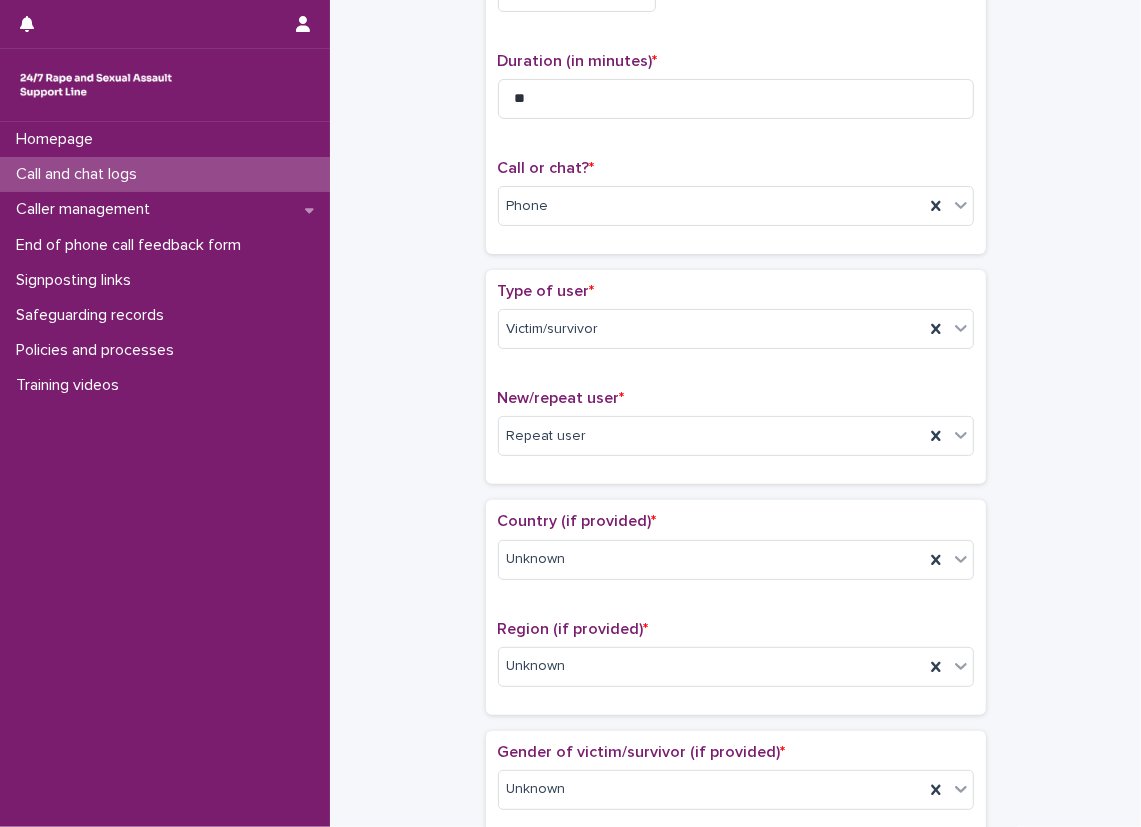 scroll, scrollTop: 14, scrollLeft: 0, axis: vertical 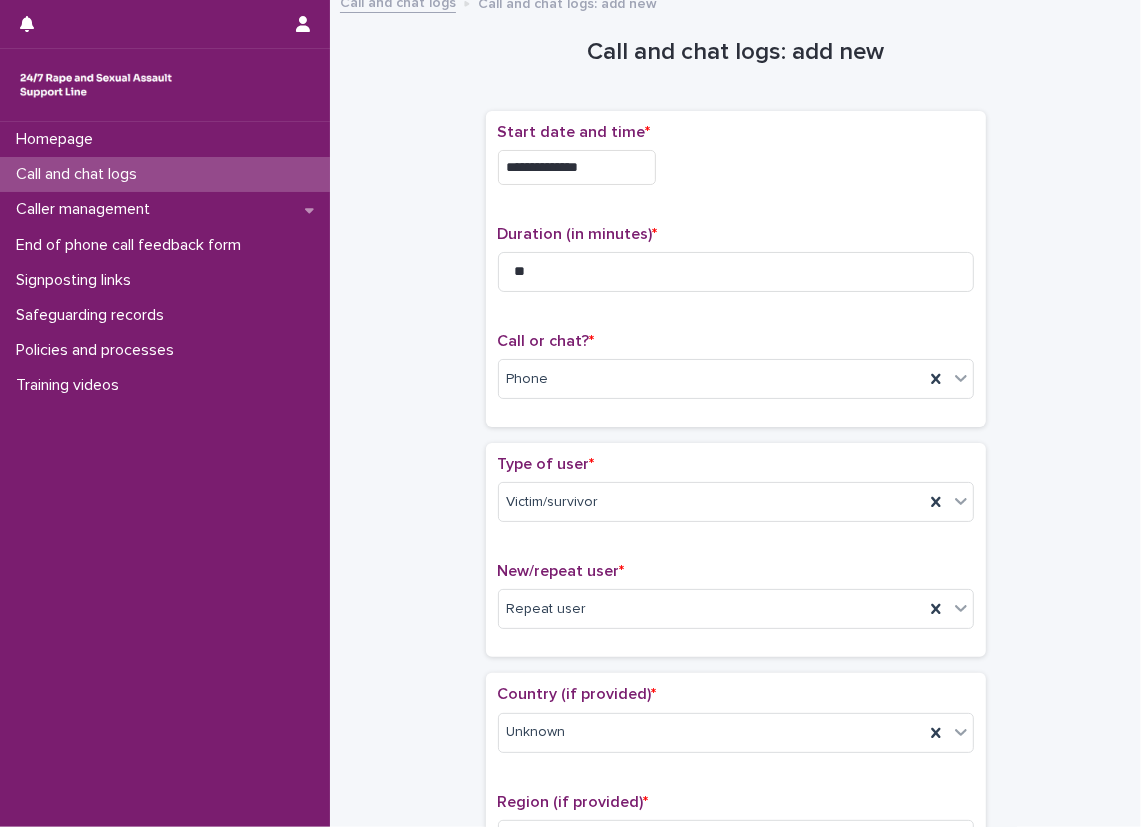 type on "**********" 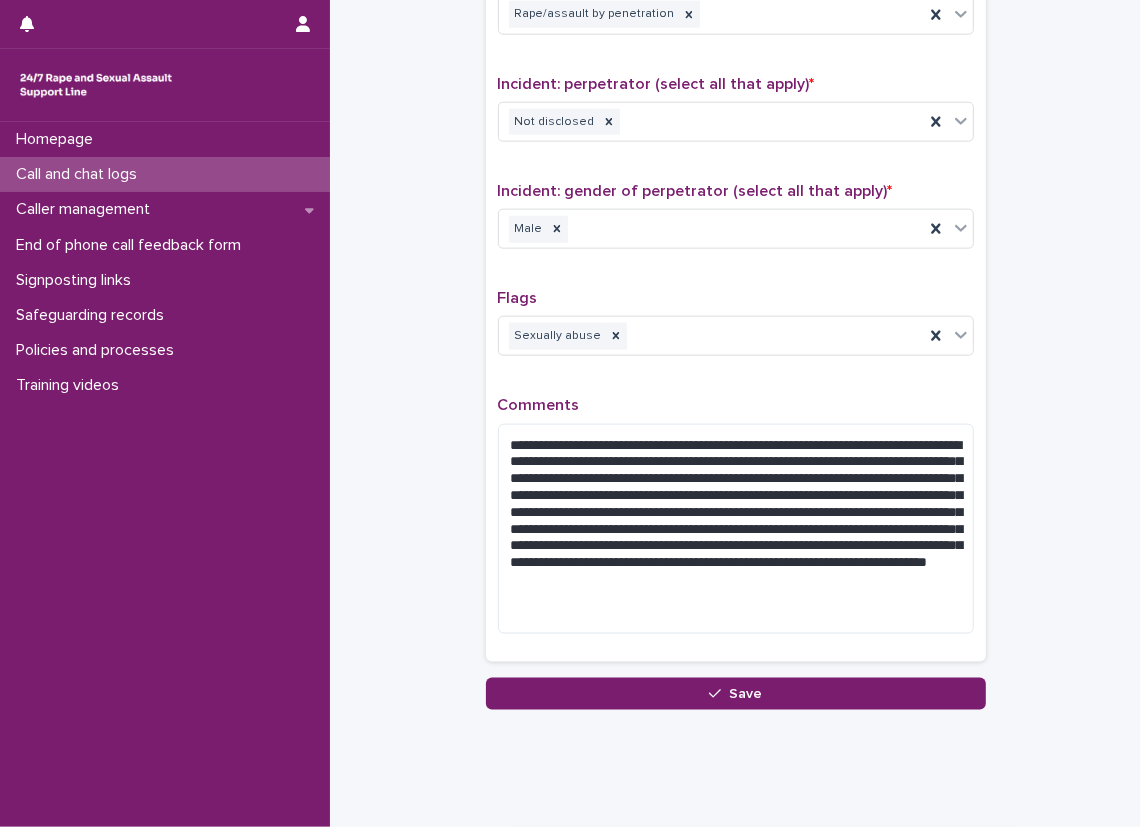 scroll, scrollTop: 1549, scrollLeft: 0, axis: vertical 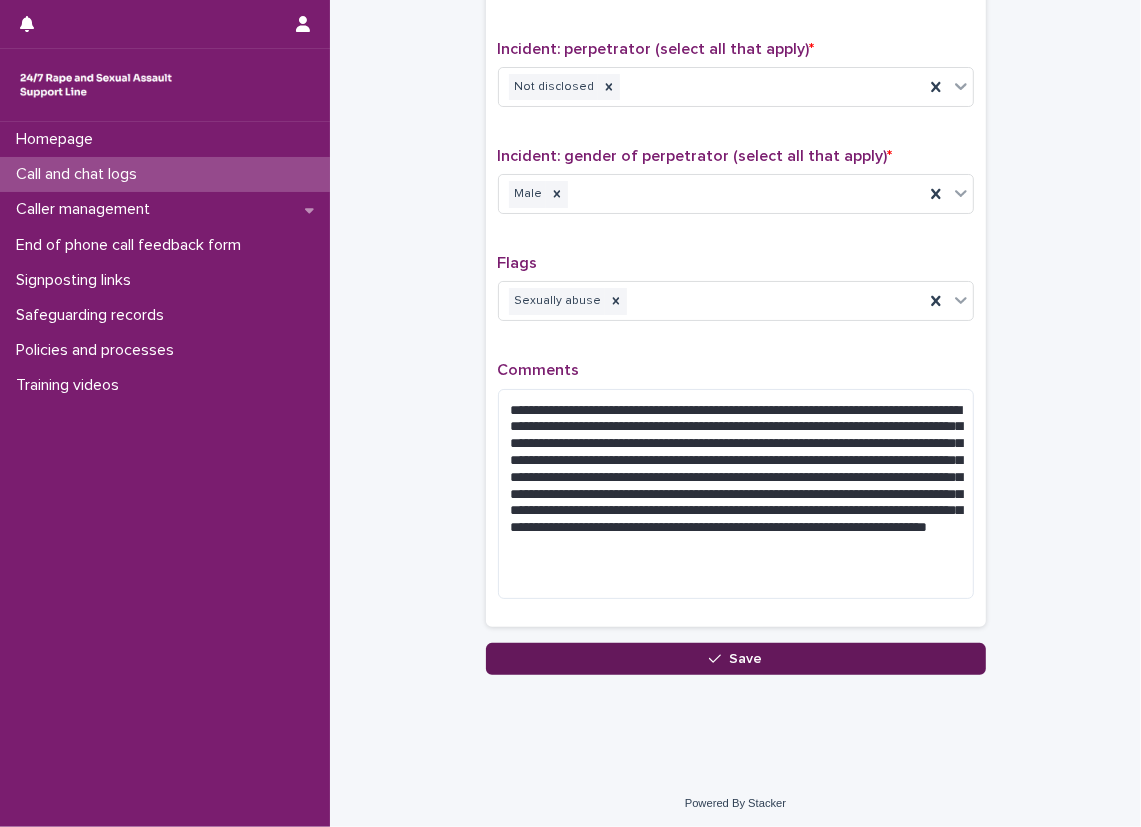 click on "Save" at bounding box center (736, 659) 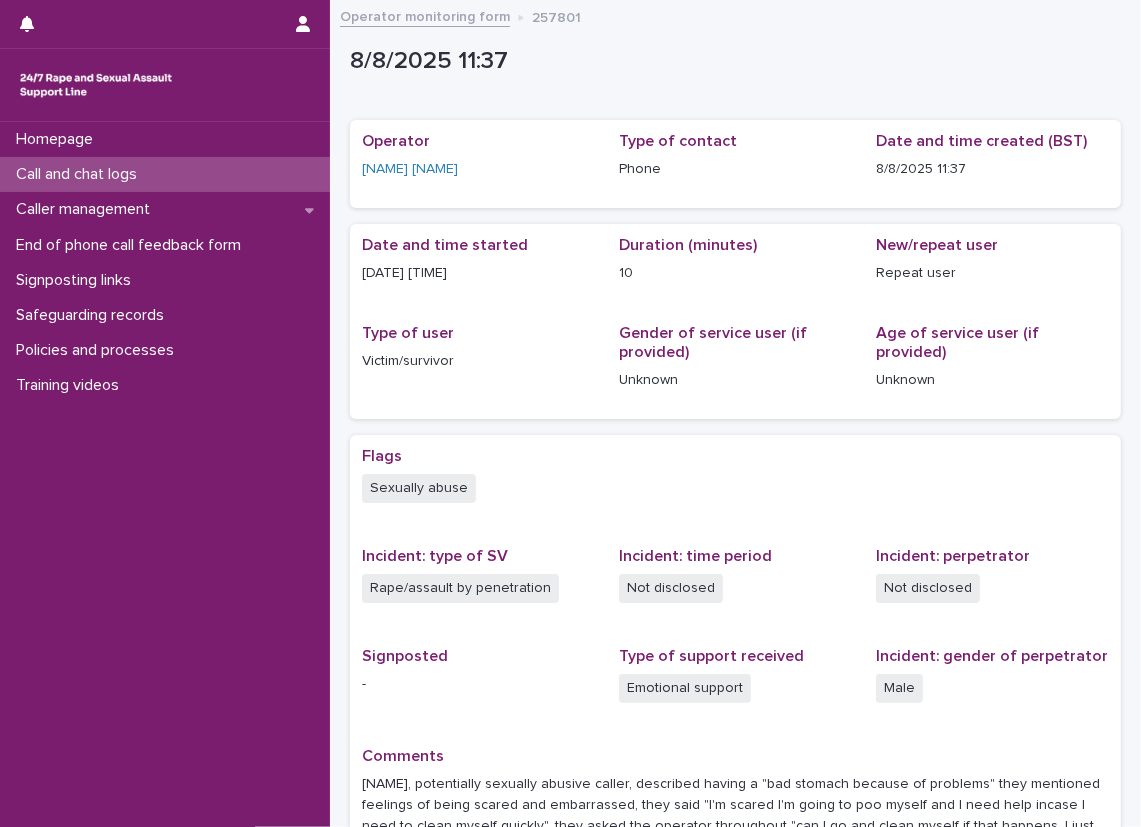 scroll, scrollTop: 100, scrollLeft: 0, axis: vertical 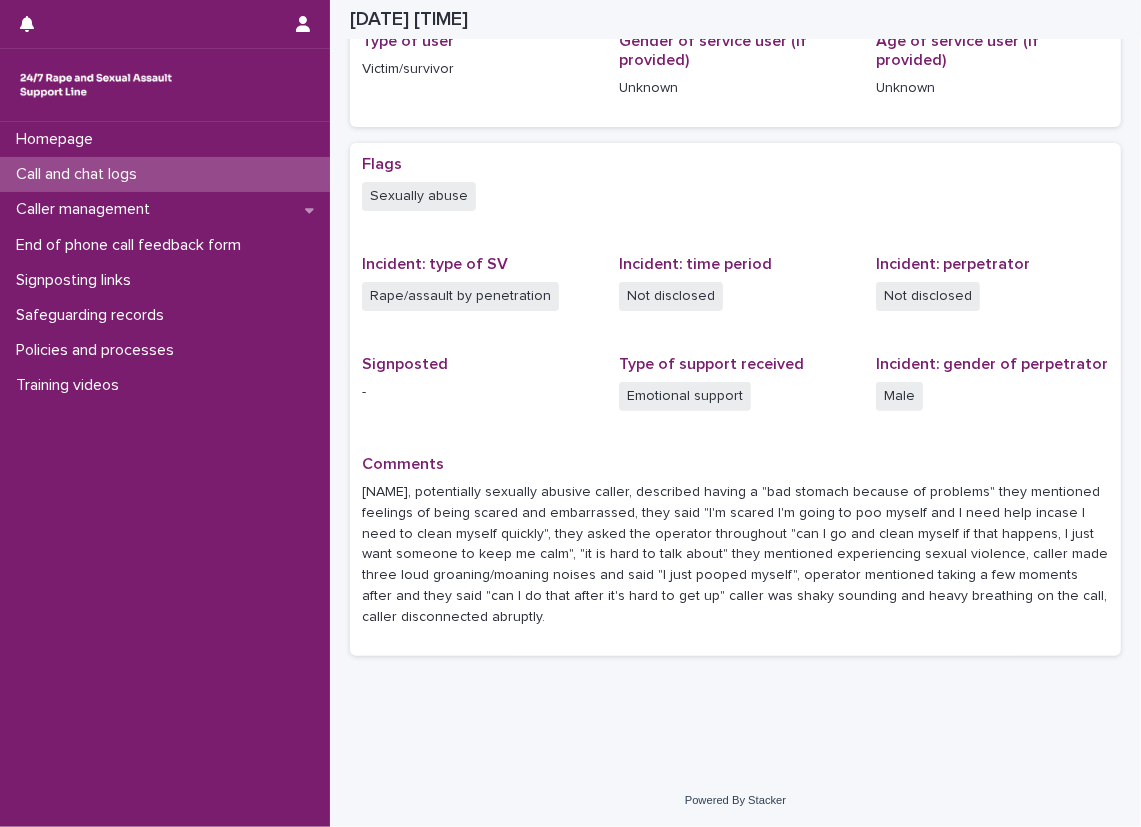 click on "Loading... Saving… Loading... Saving… [DATE] [TIME] [DATE] [TIME] Sorry, there was an error saving your record. Please try again. Please fill out the required fields below. Loading... Saving… Loading... Saving… Loading... Saving… Operator [NAME] [NAME]   Type of contact Phone Date and time created (BST) [DATE] [TIME] Loading... Saving… Date and time started [DATE] [TIME] Duration (minutes) 10 New/repeat user Repeat user Type of user Victim/survivor Gender of service user (if provided) Unknown Age of service user (if provided) Unknown Loading... Saving… Loading... Saving… Flags Sexually abuse Incident: type of SV Rape/assault by penetration Incident: time period Not disclosed Incident: perpetrator Not disclosed Signposted - Type of support received Emotional support Incident: gender of perpetrator Male Comments" at bounding box center (735, 246) 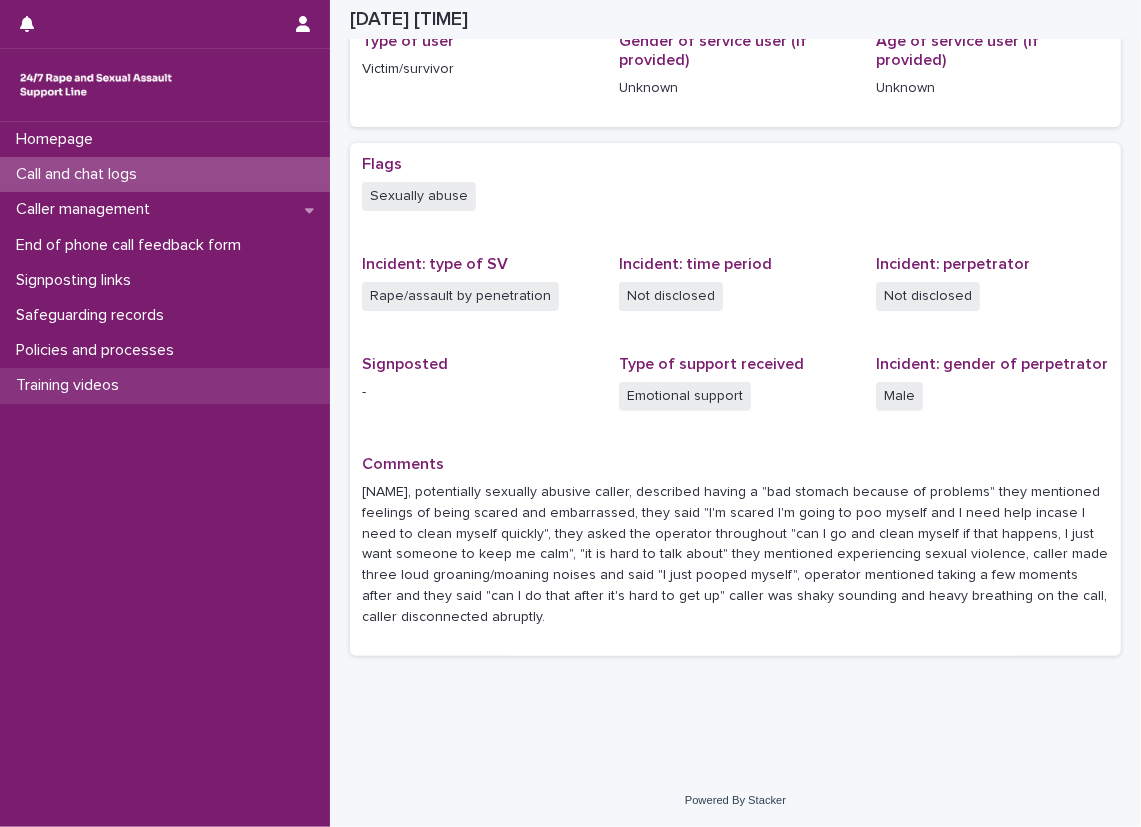 click on "Training videos" at bounding box center (165, 385) 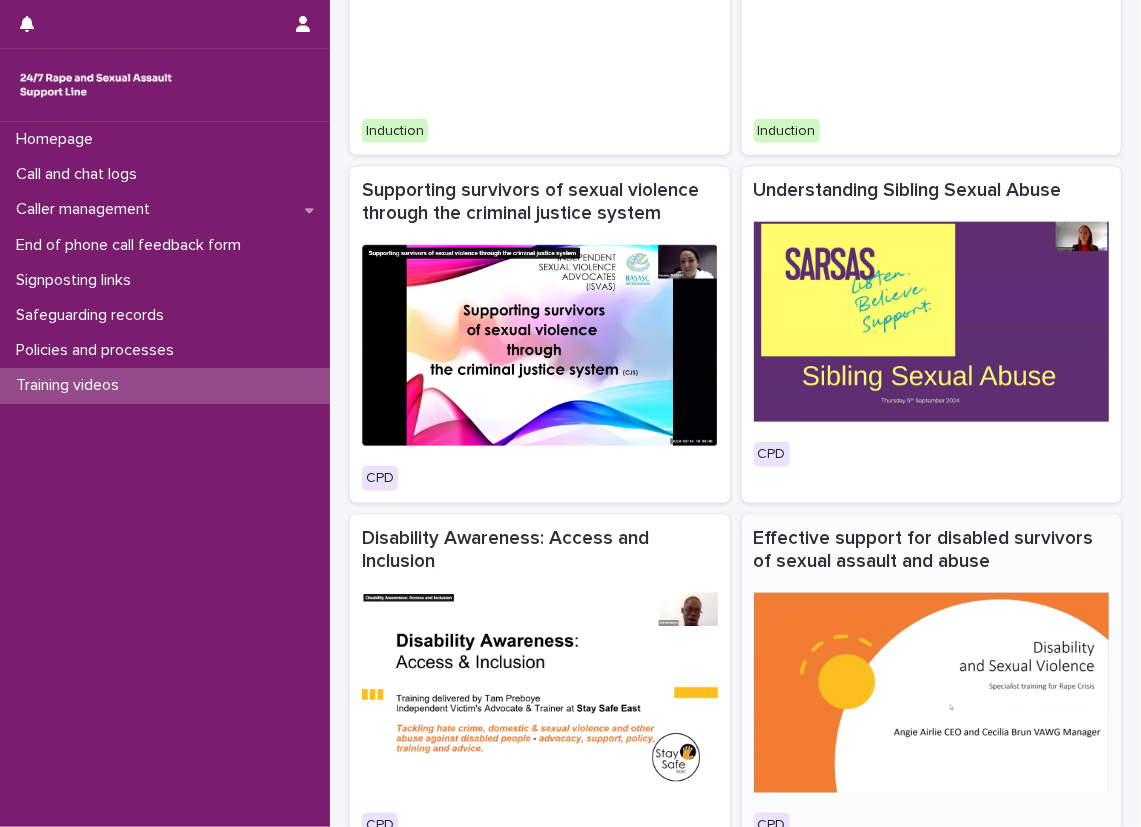 scroll, scrollTop: 1692, scrollLeft: 0, axis: vertical 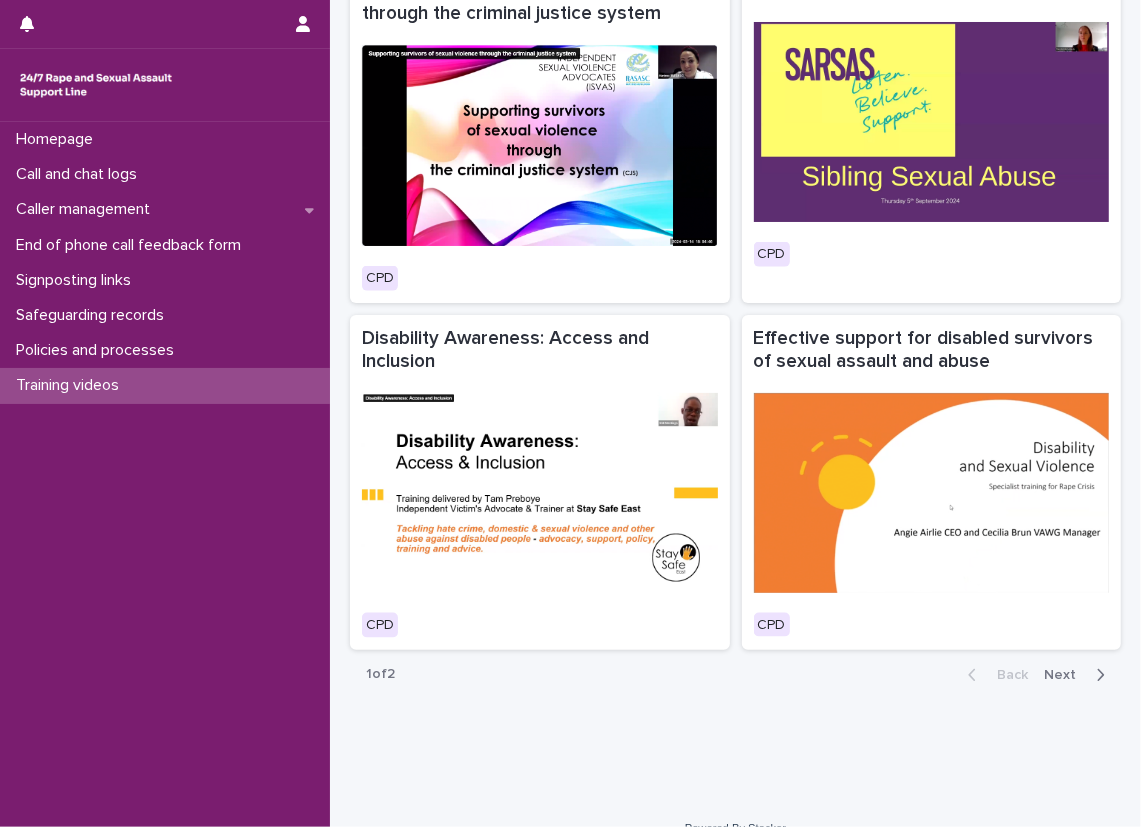 click 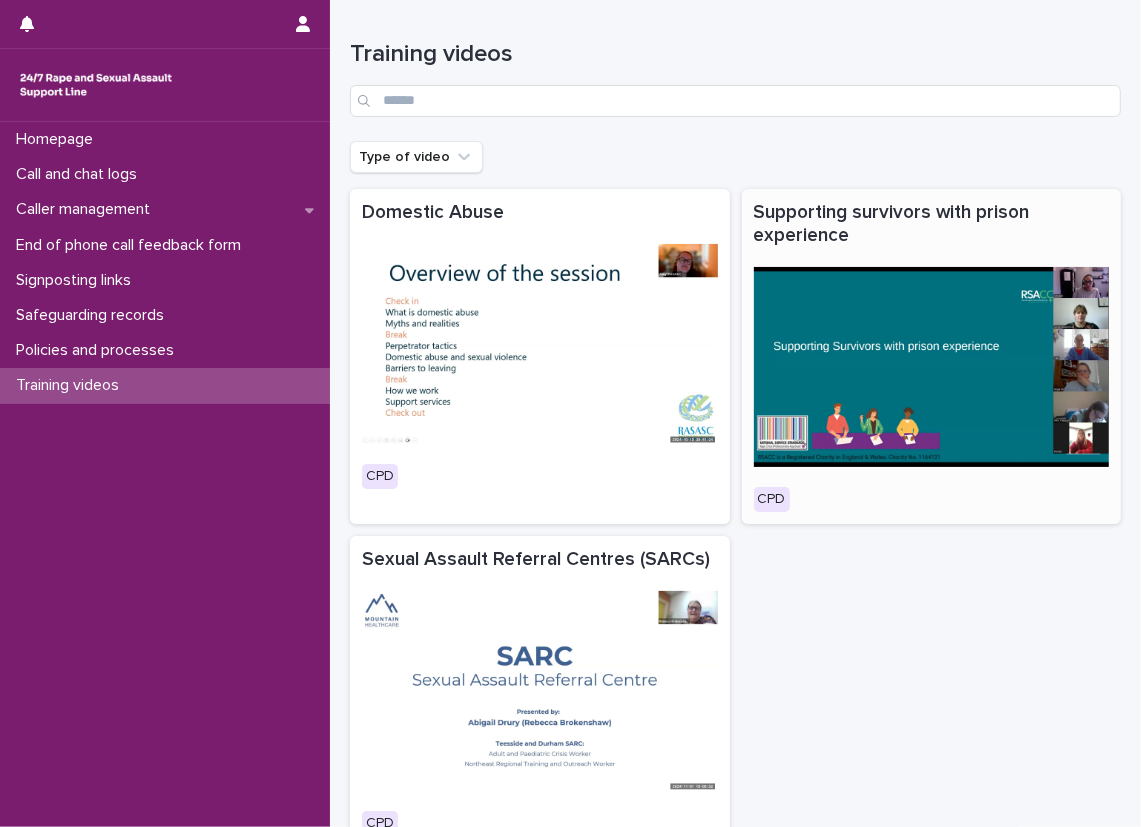scroll, scrollTop: 100, scrollLeft: 0, axis: vertical 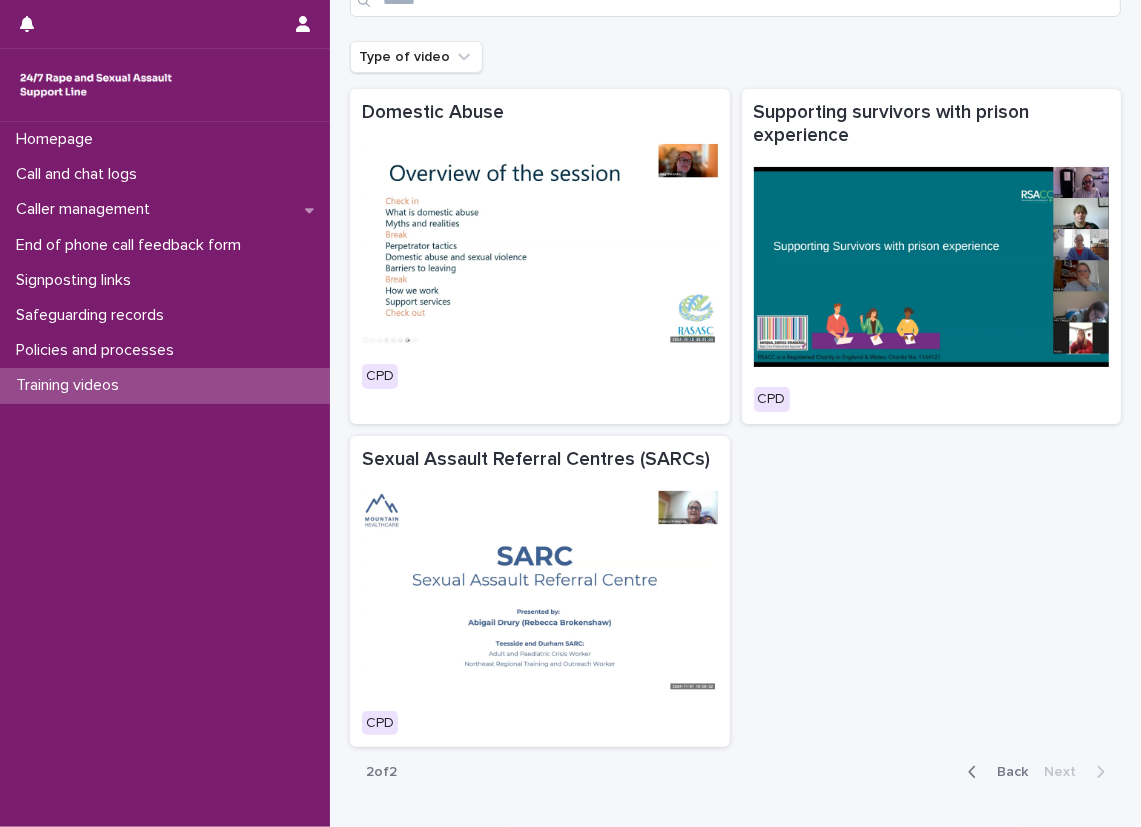 click on "Back" at bounding box center (1006, 772) 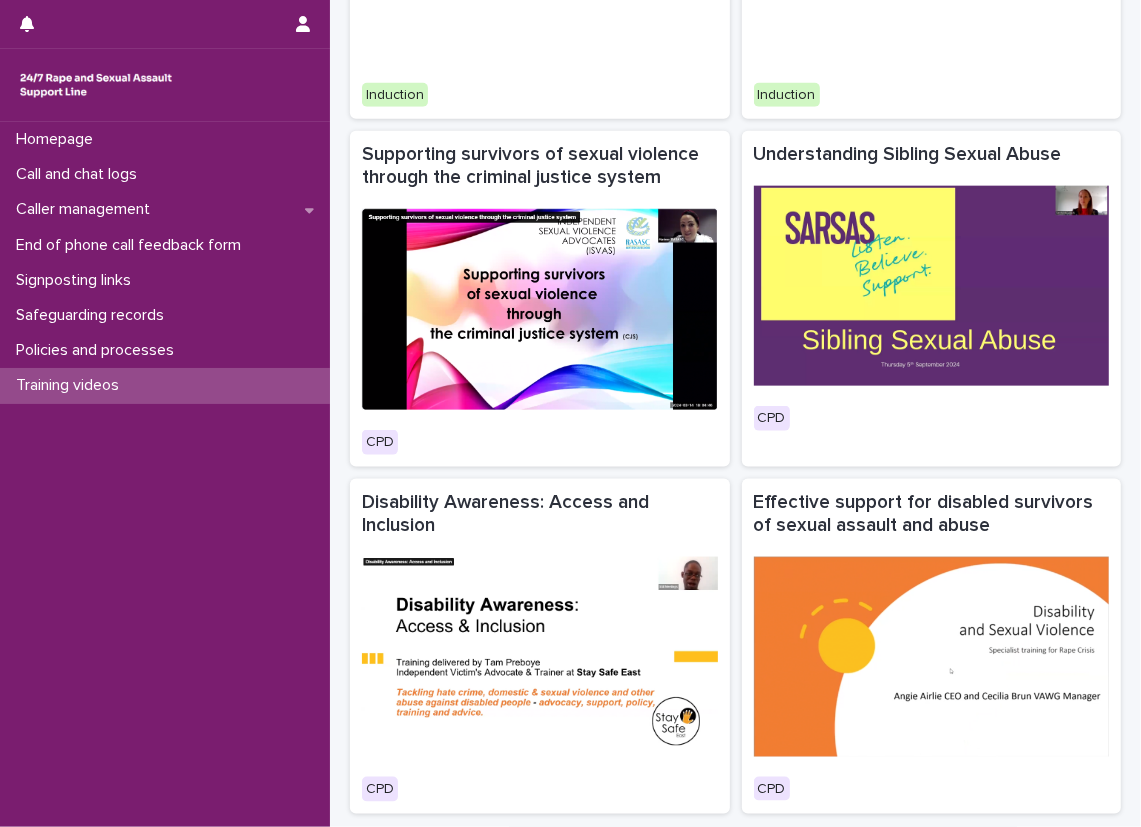 scroll, scrollTop: 1592, scrollLeft: 0, axis: vertical 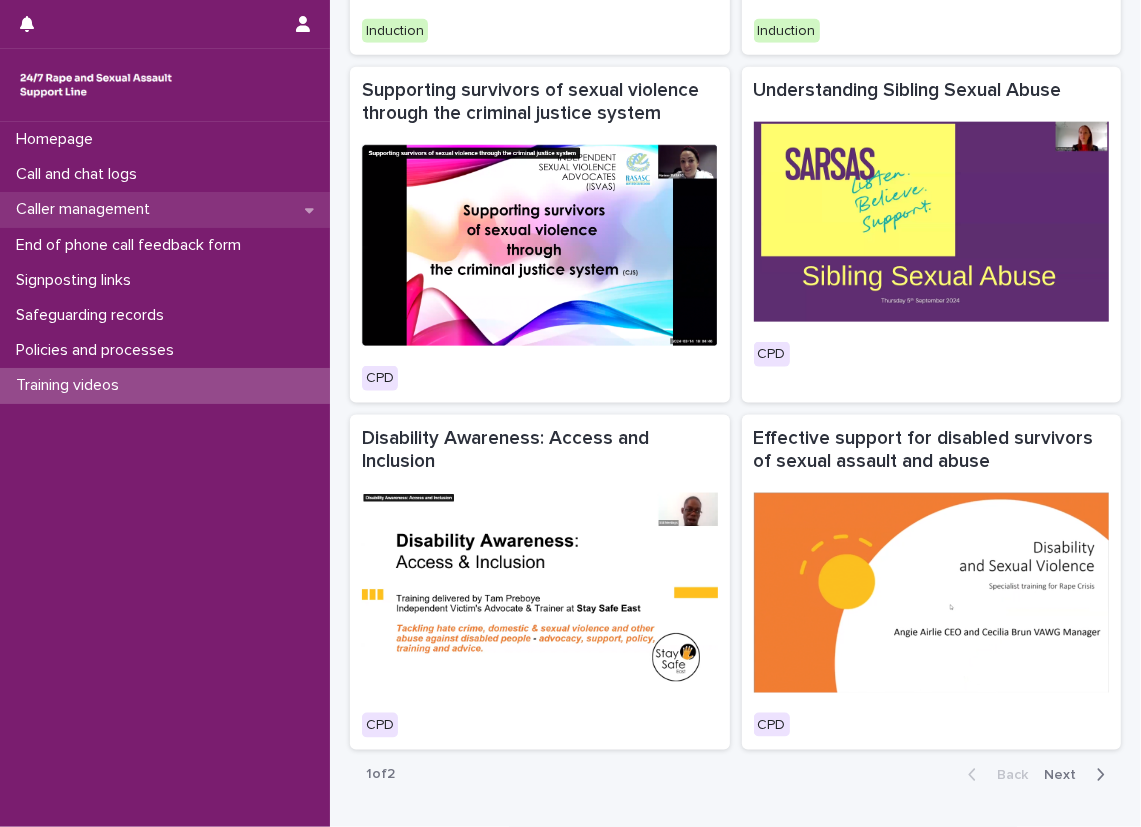 click on "Caller management" at bounding box center (165, 209) 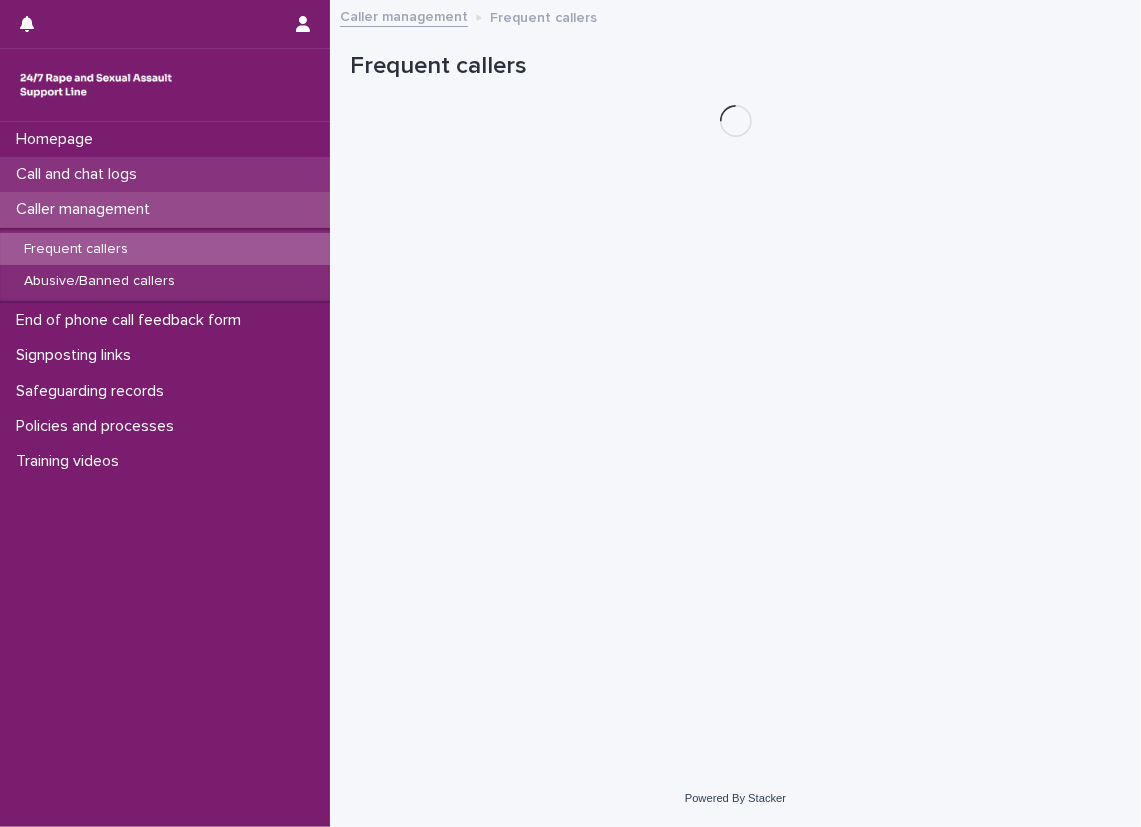 scroll, scrollTop: 0, scrollLeft: 0, axis: both 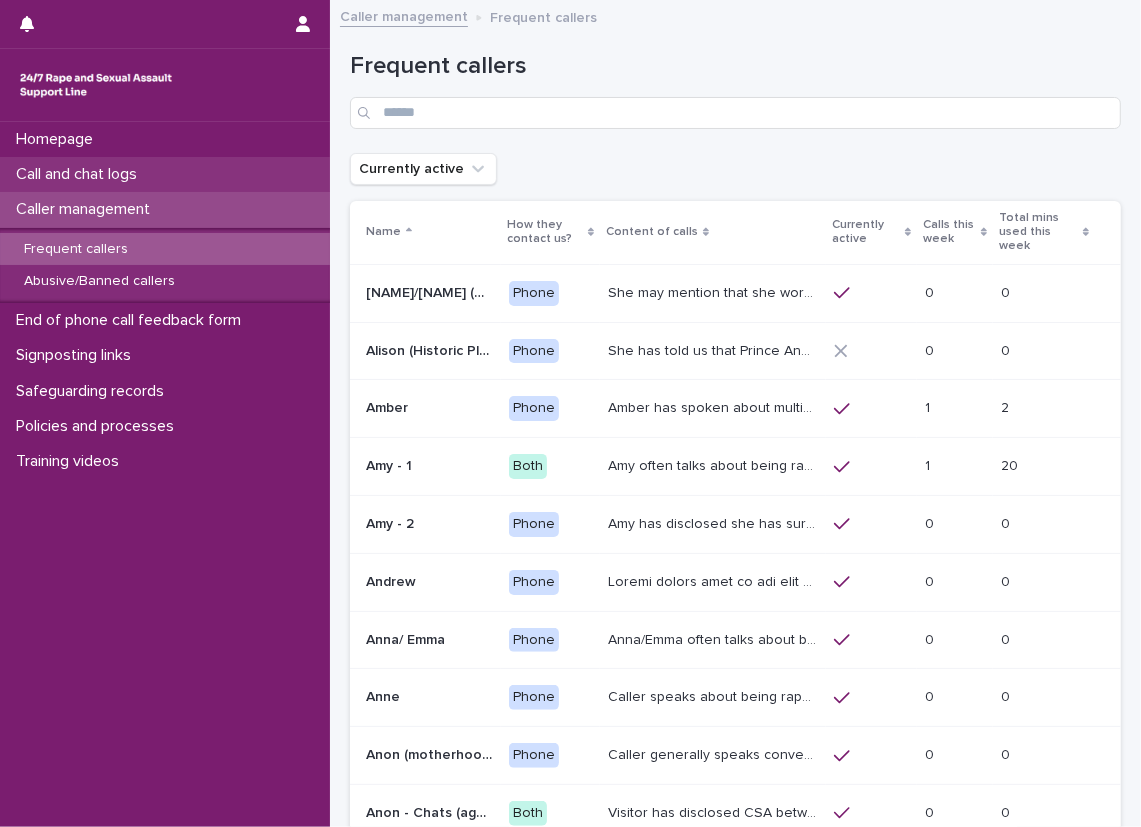 click on "Call and chat logs" at bounding box center (165, 174) 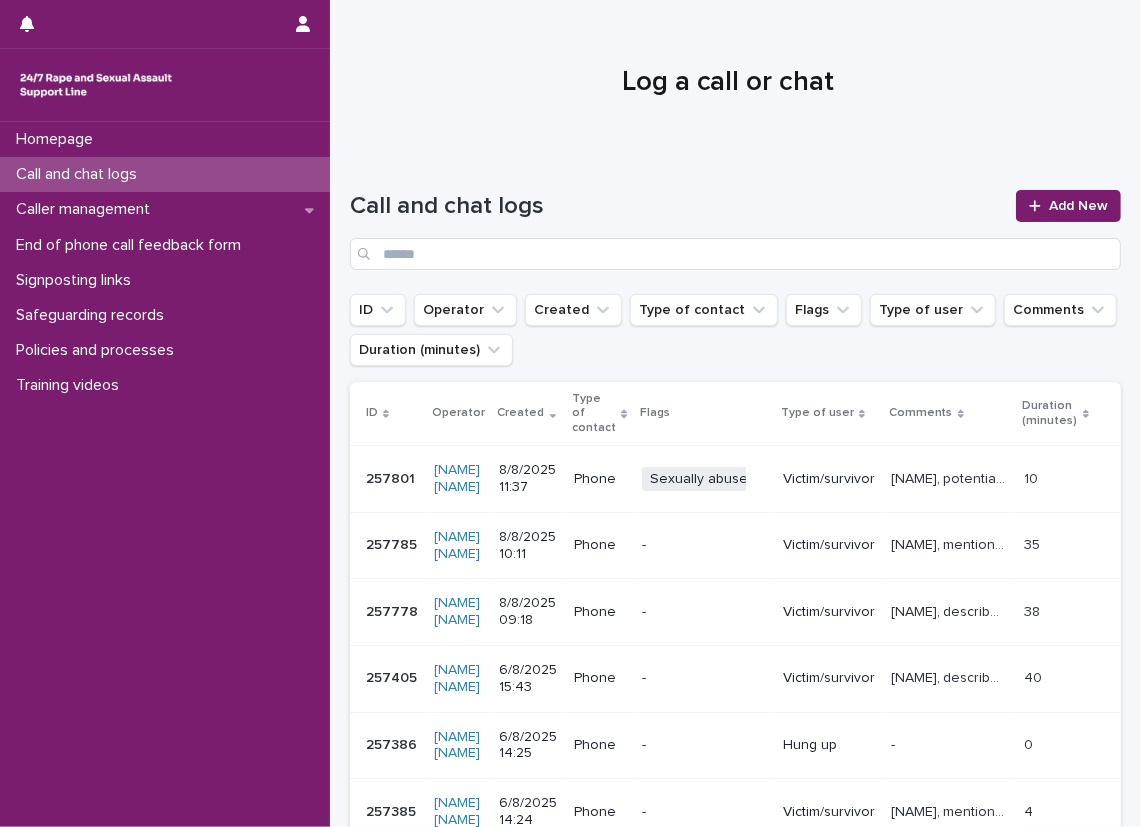 click on "[NAME], potentially sexually abusive caller, described having a "bad stomach because of problems" they mentioned feelings of being scared and embarrassed, they said "I'm scared I'm going to poo myself and I need help incase I need to clean myself quickly", they asked the operator throughout "can I go and clean myself if that happens, I just want someone to keep me calm", "it is hard to talk about" they mentioned experiencing sexual violence, caller made three loud groaning/moaning noises and said "I just pooped myself", operator mentioned taking a few moments after and they said "can I do that after it's hard to get up" caller was shaky sounding and heavy breathing on the call, caller disconnected abruptly." at bounding box center (949, 479) 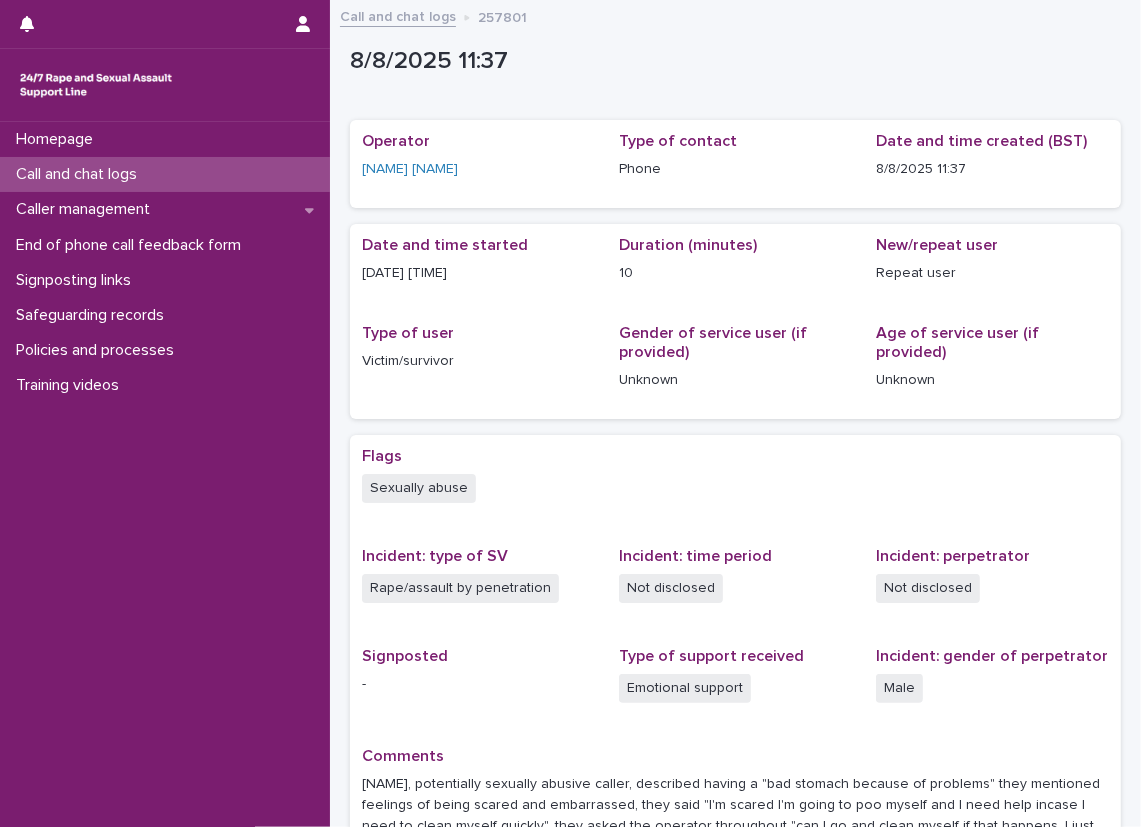 click on "Flags" at bounding box center (735, 456) 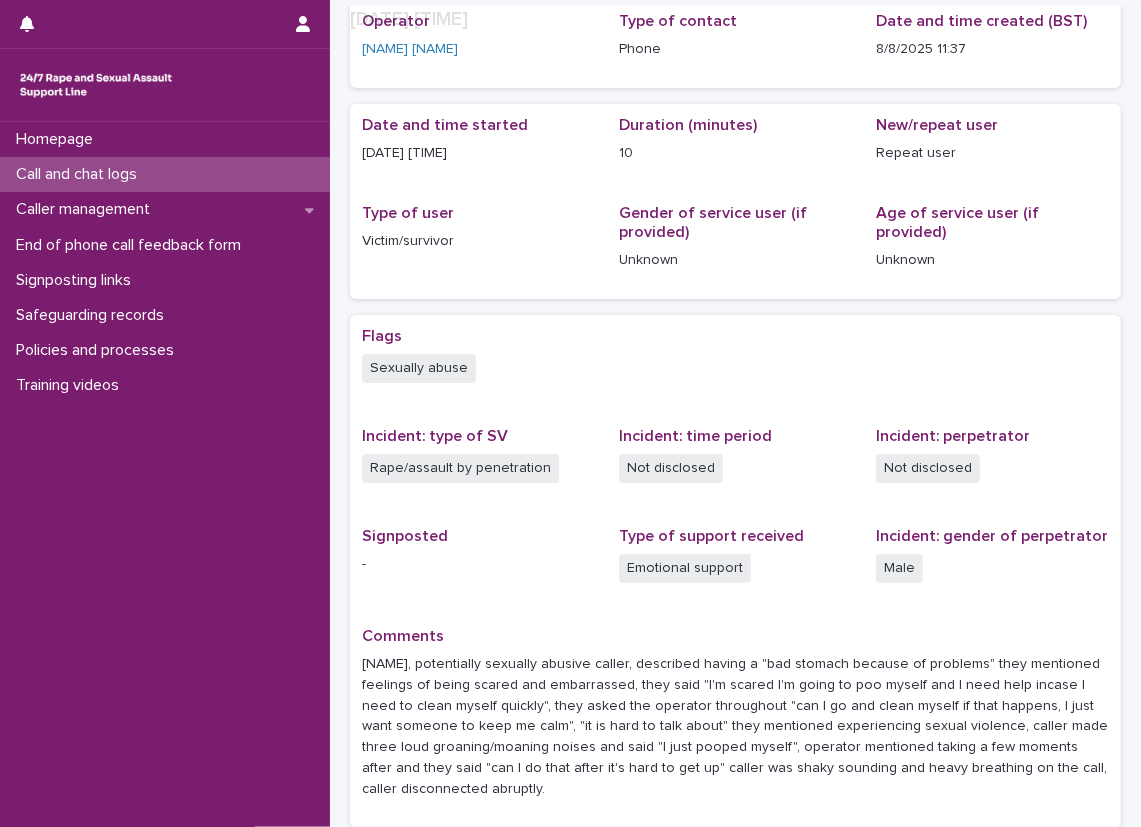 scroll, scrollTop: 292, scrollLeft: 0, axis: vertical 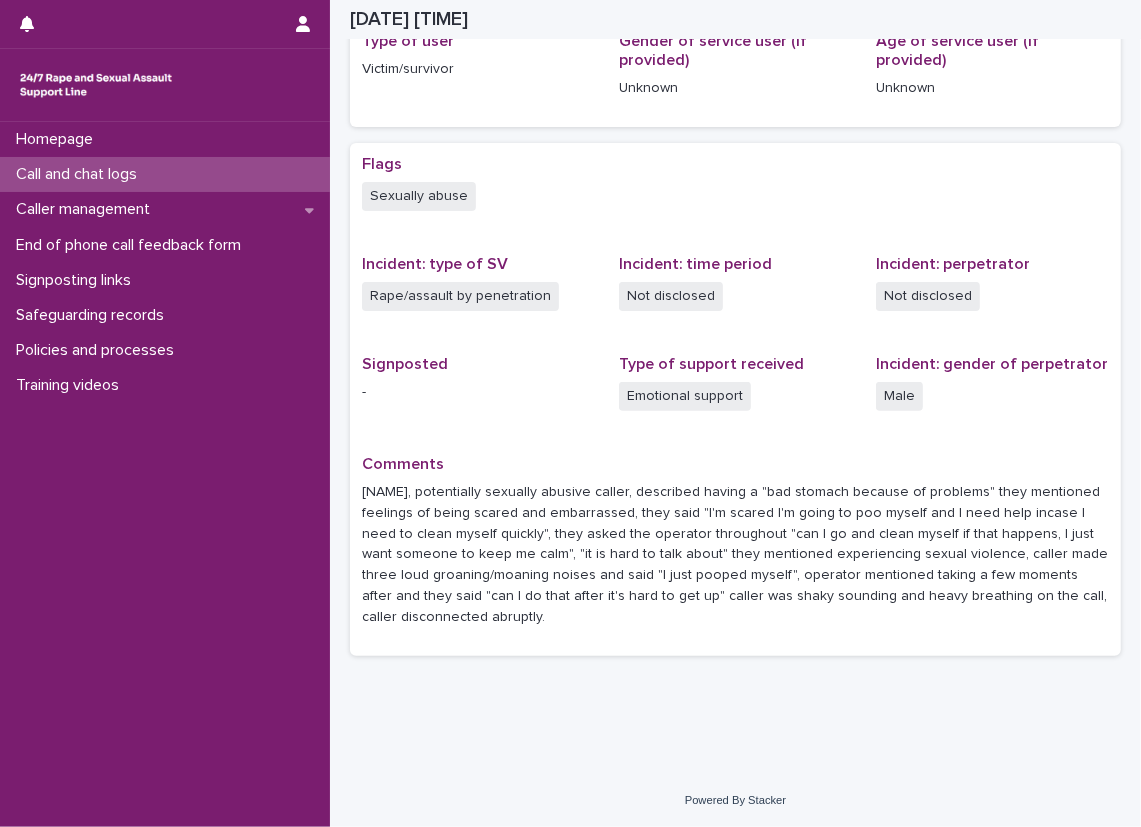 click on "Call and chat logs" at bounding box center (165, 174) 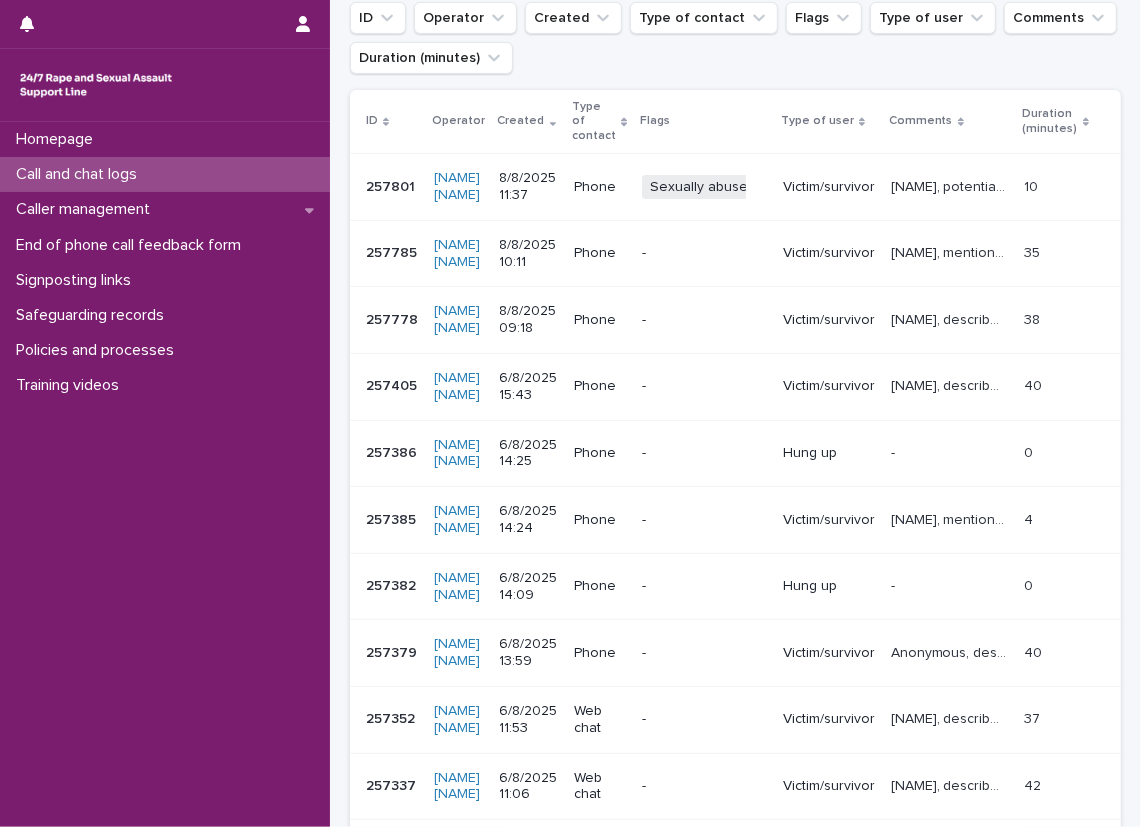scroll, scrollTop: 0, scrollLeft: 0, axis: both 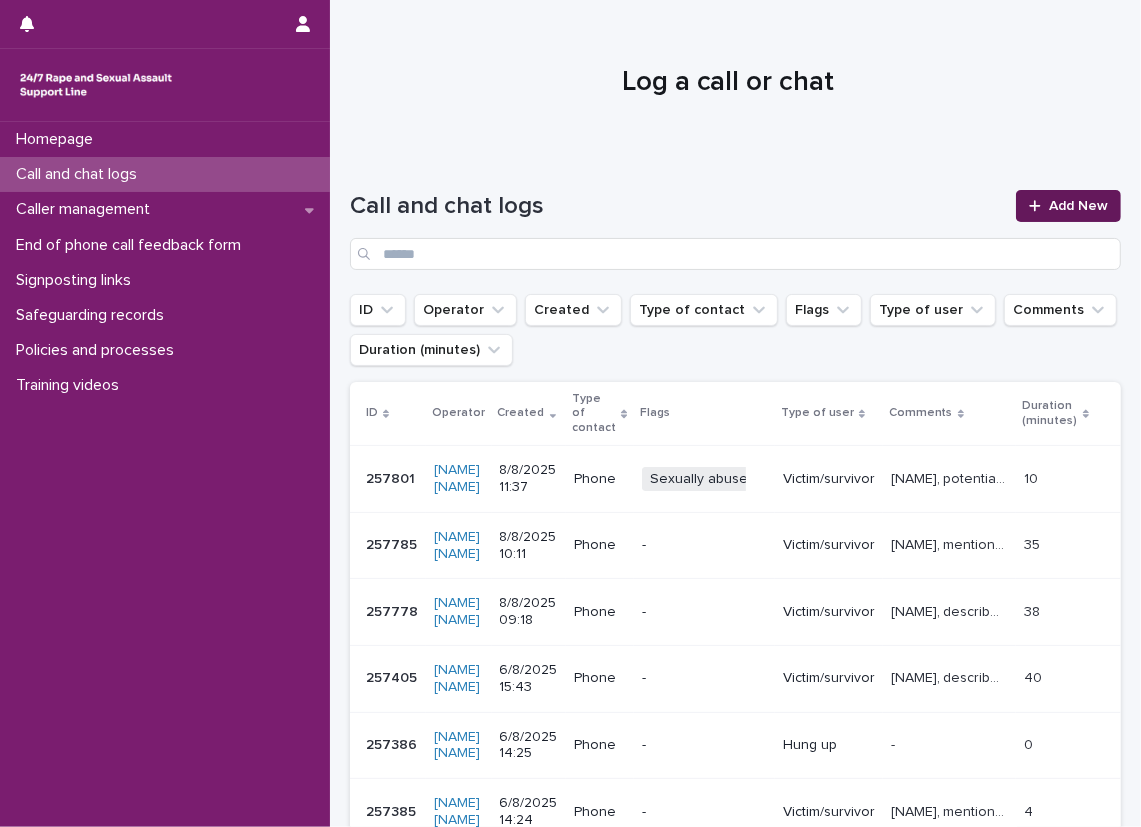 click on "Add New" at bounding box center (1078, 206) 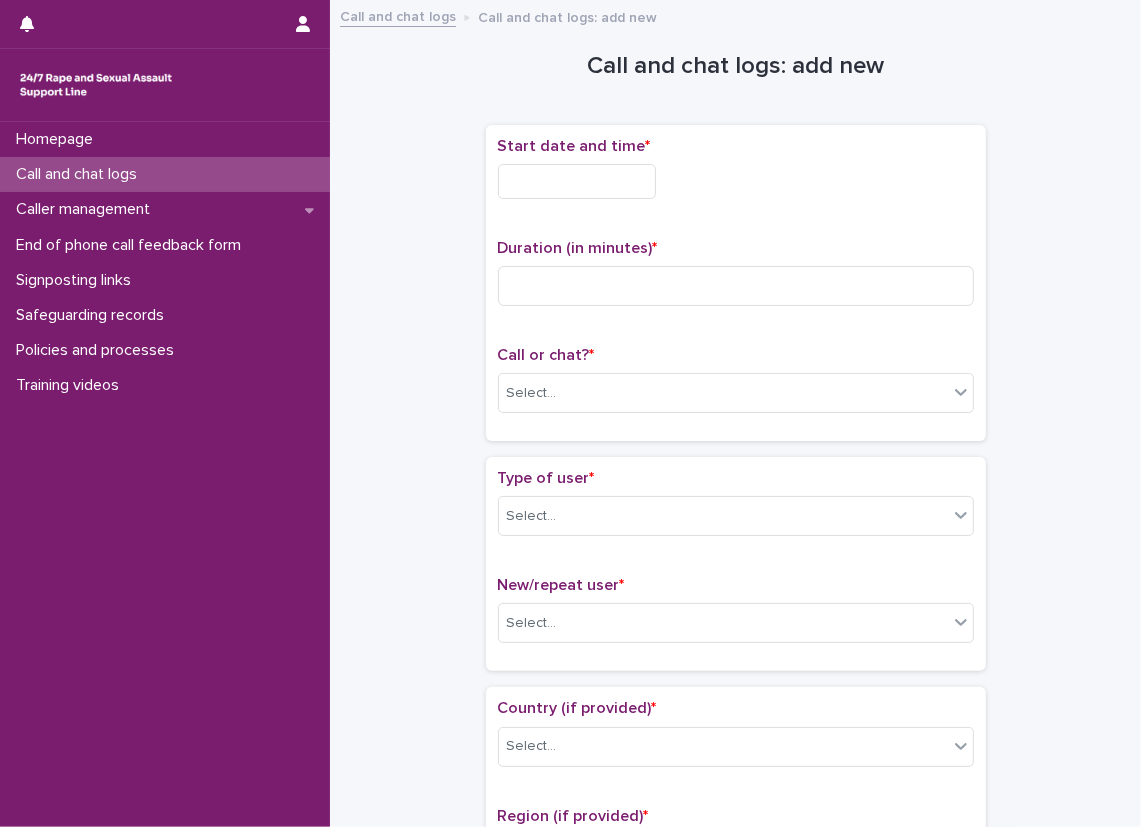 click on "Start date and time *" at bounding box center (736, 176) 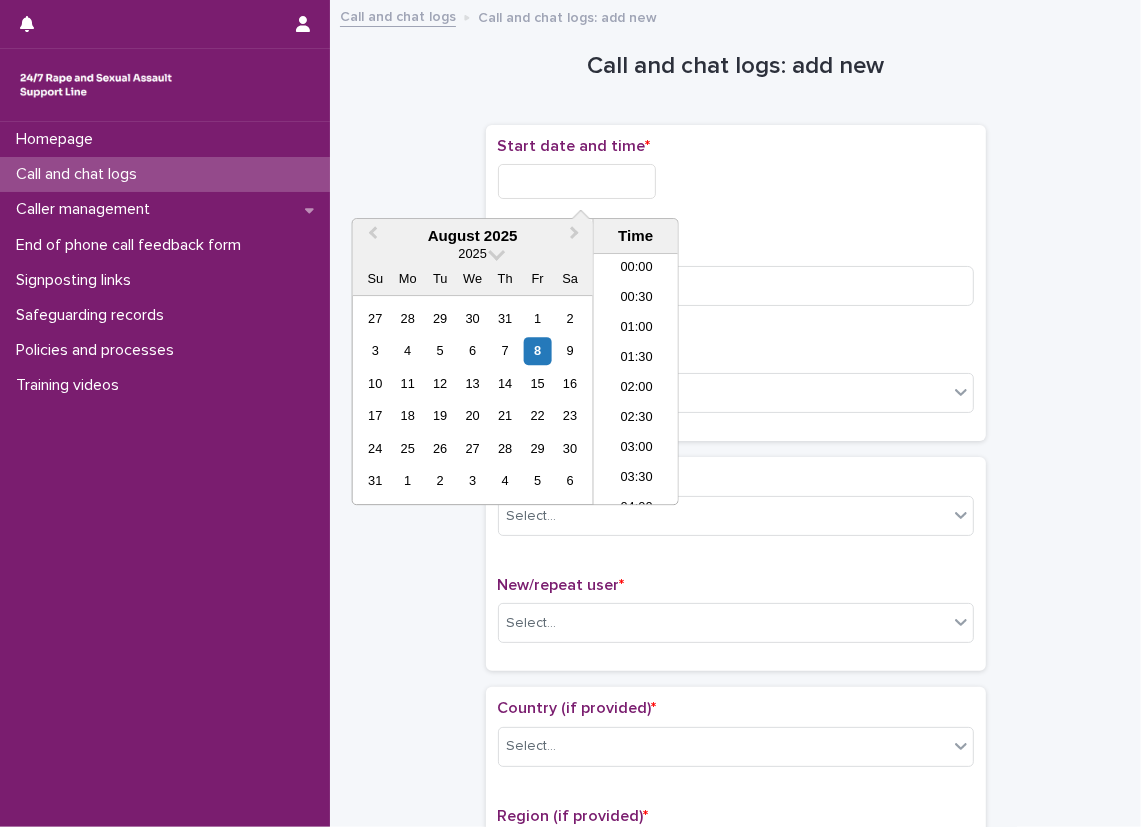 click at bounding box center (577, 181) 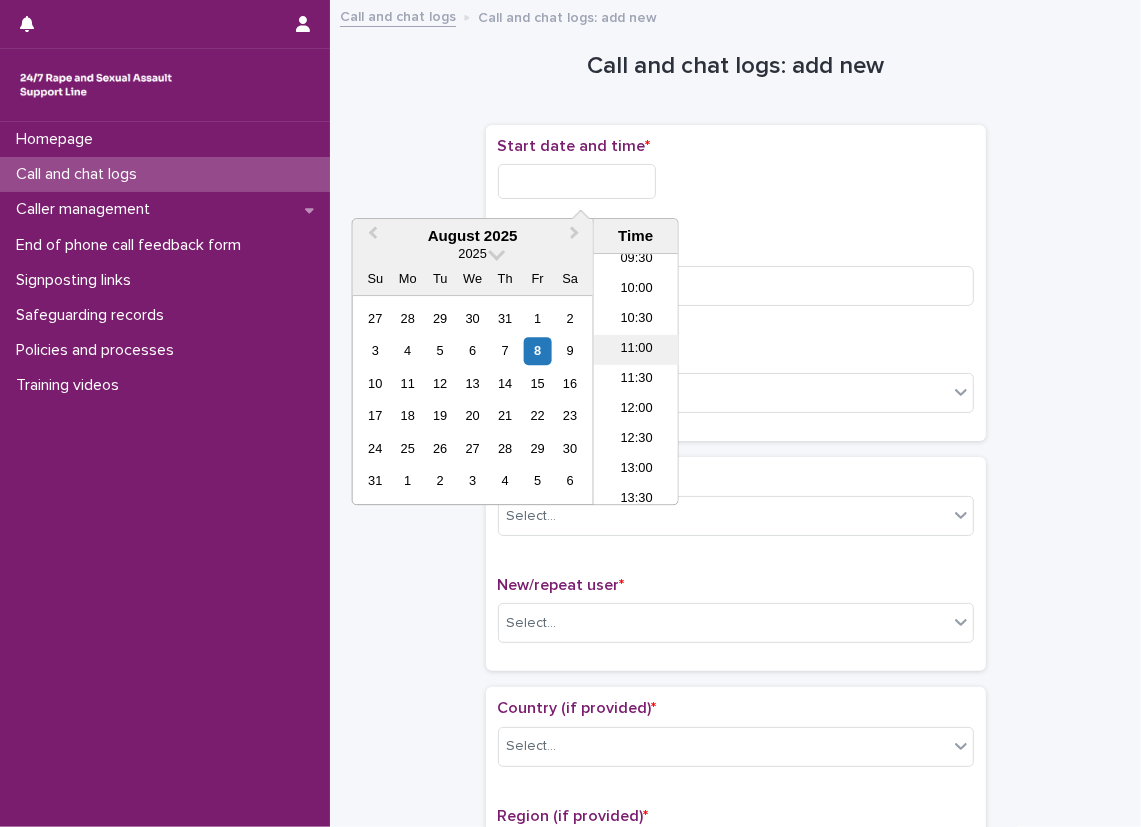 click on "11:00" at bounding box center [636, 350] 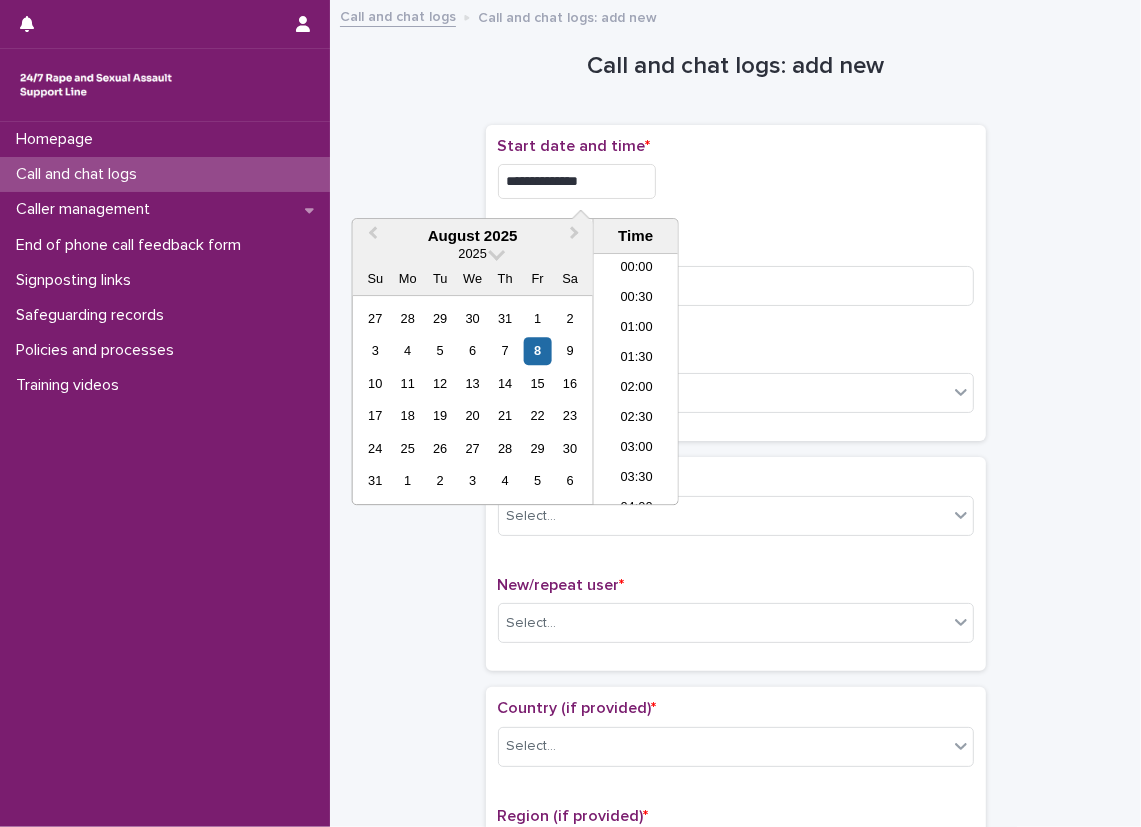 click on "**********" at bounding box center [577, 181] 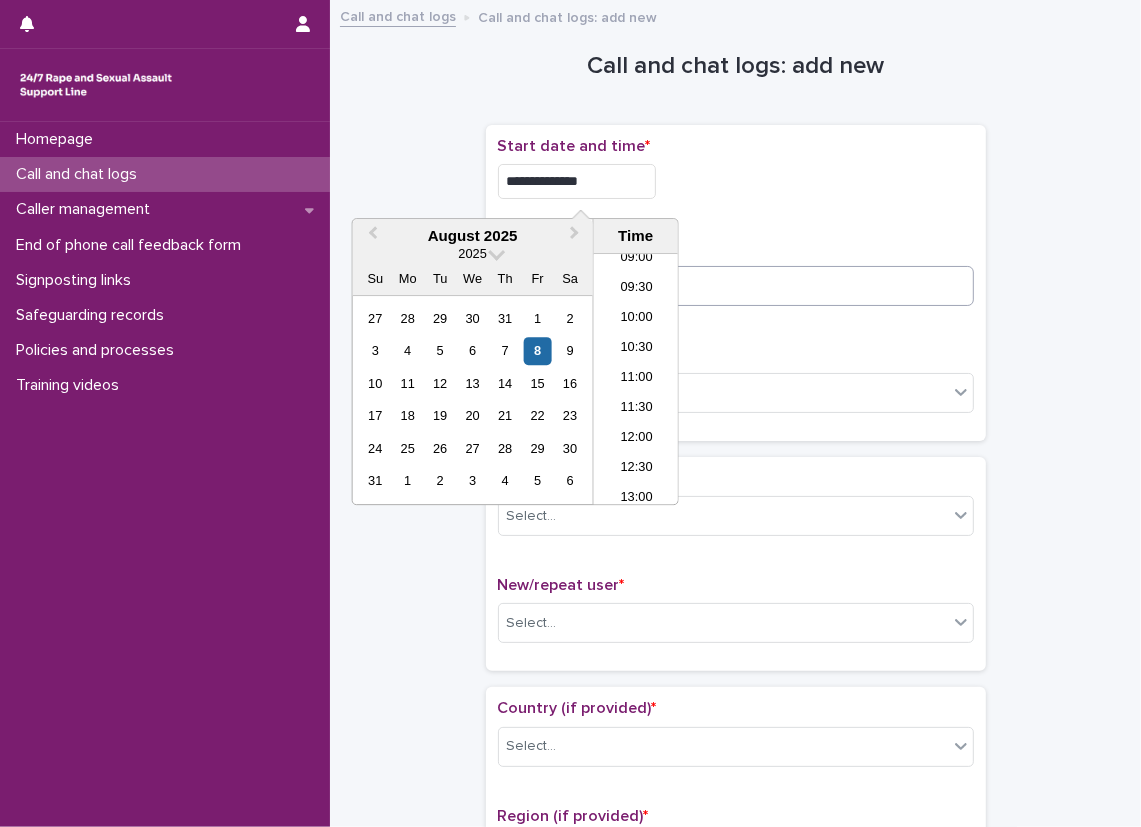 type on "**********" 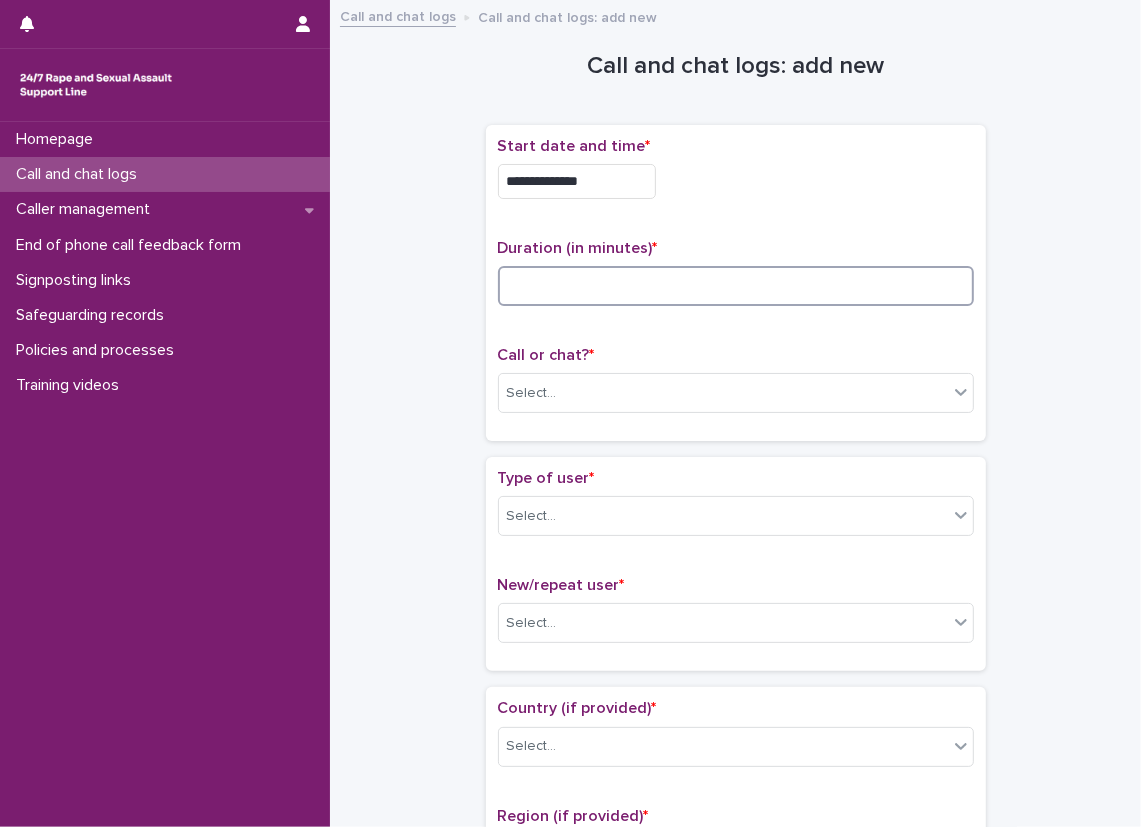 click at bounding box center [736, 286] 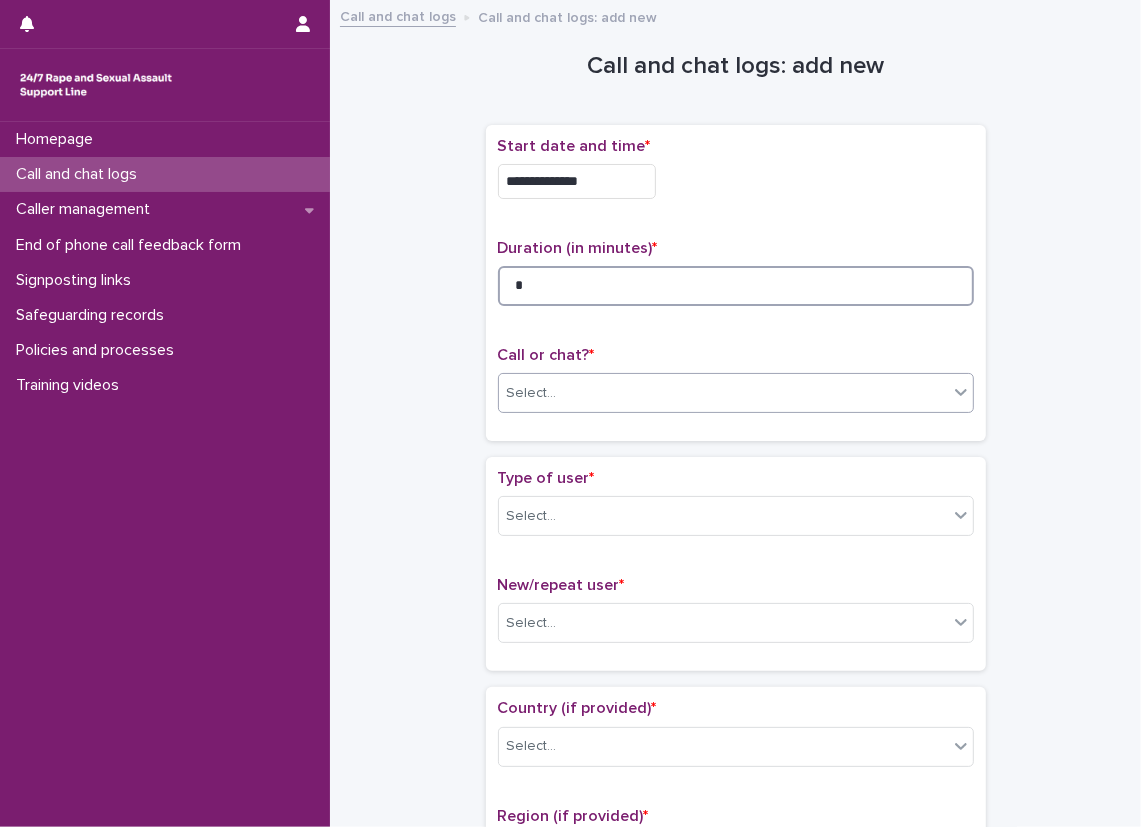 type on "*" 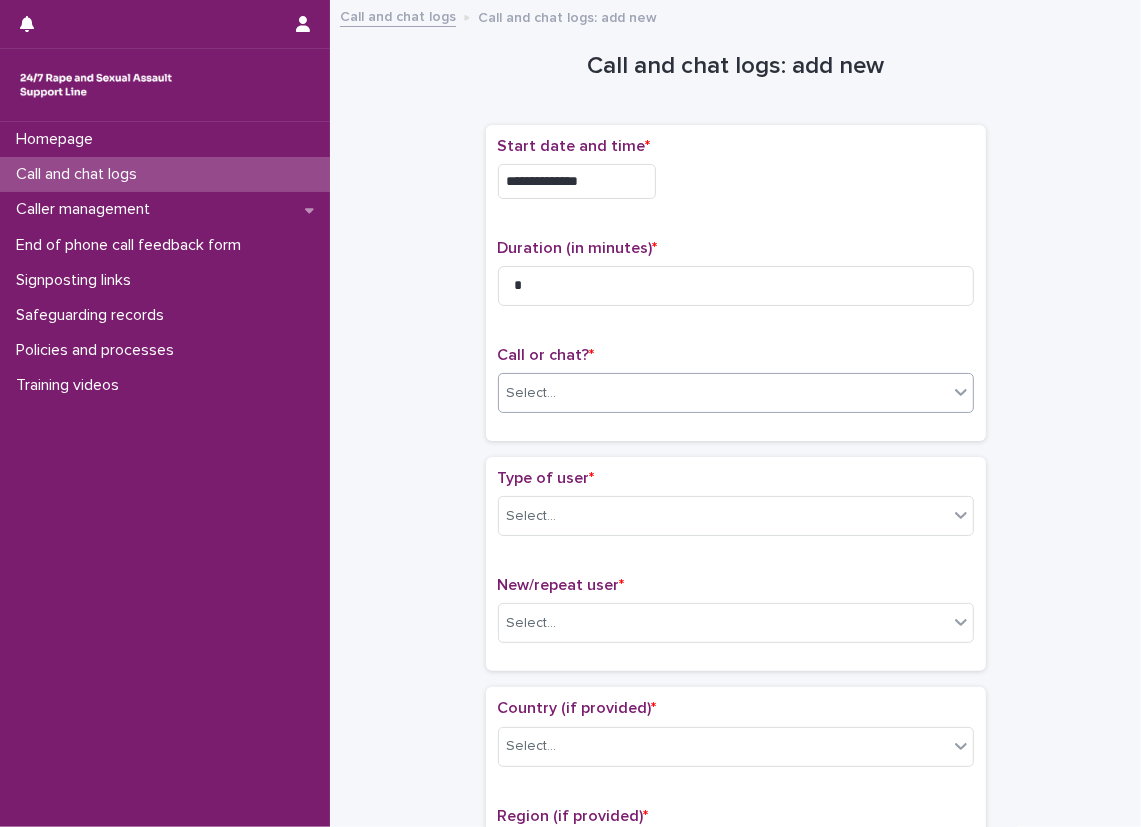 click on "Select..." at bounding box center [723, 393] 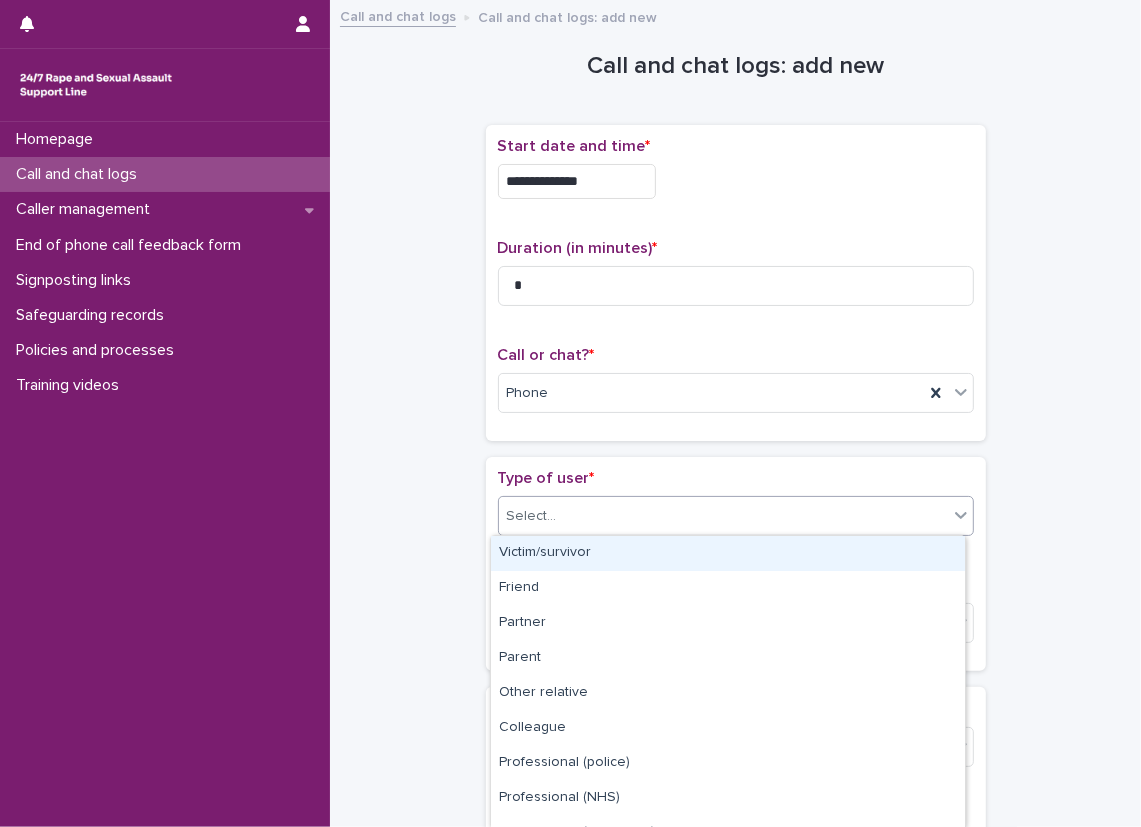 click on "Select..." at bounding box center [723, 516] 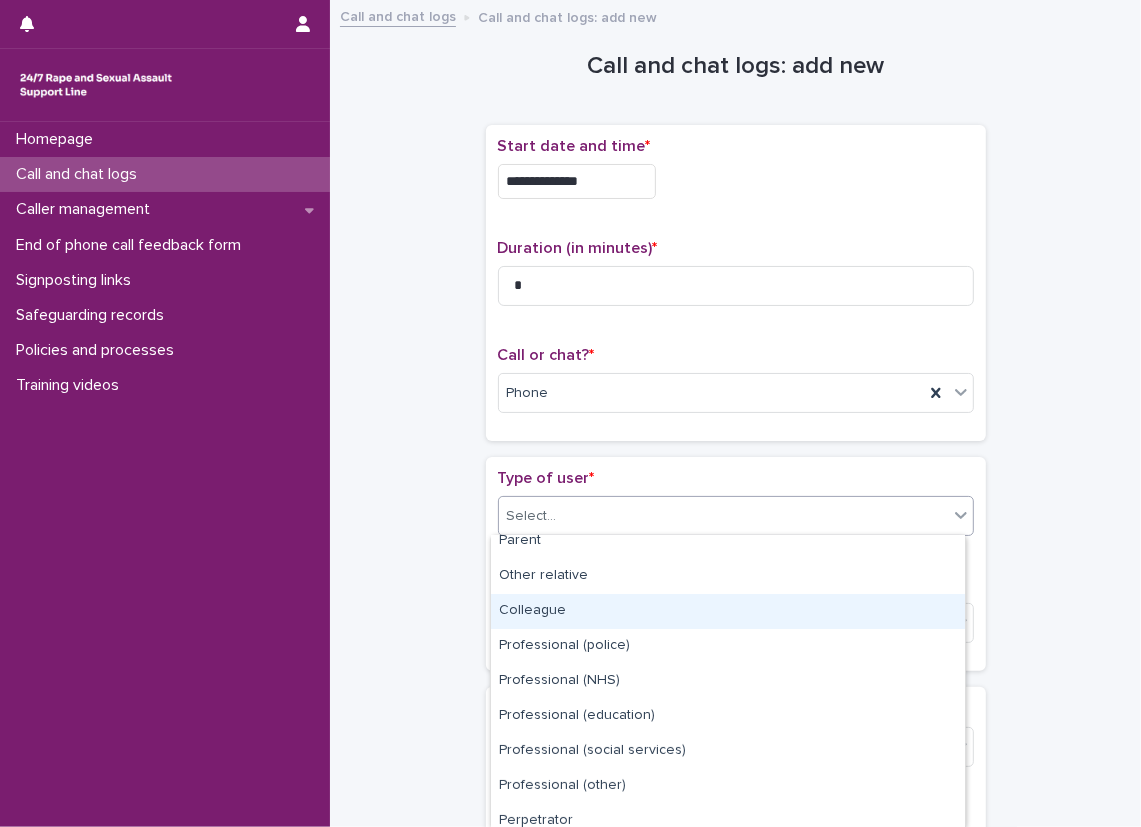 scroll, scrollTop: 233, scrollLeft: 0, axis: vertical 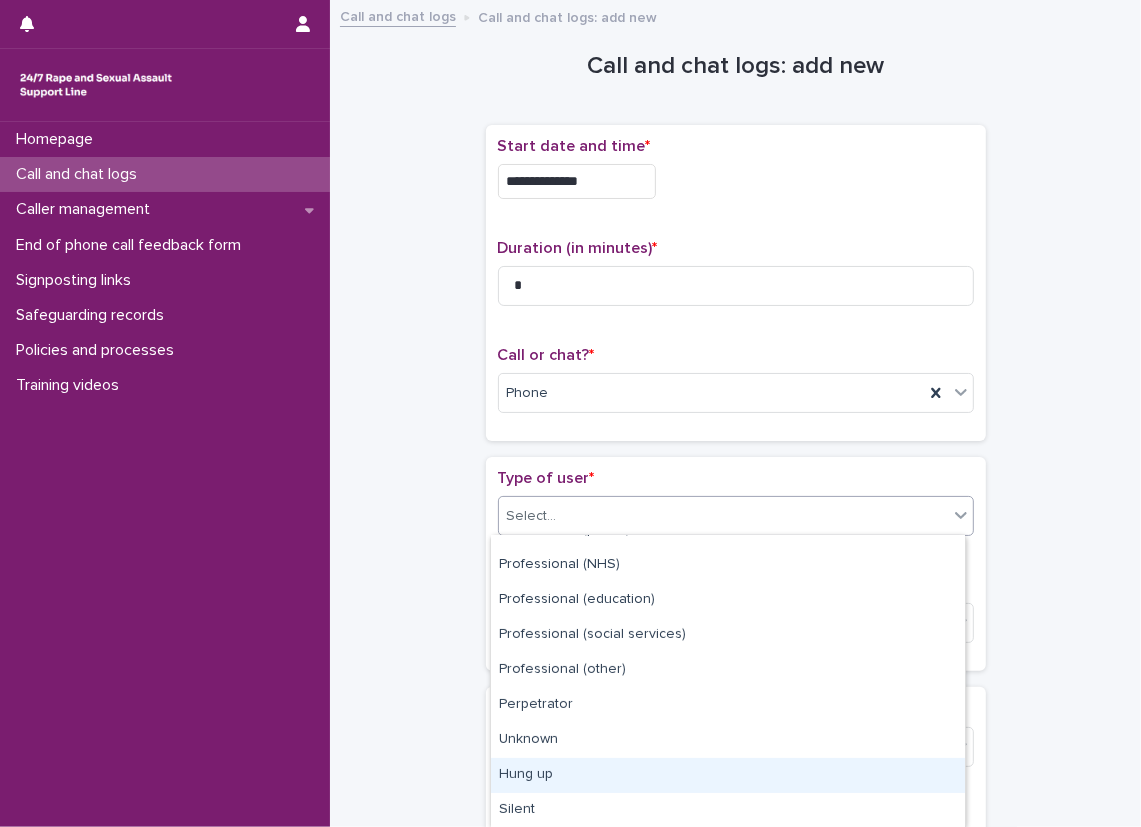 click on "Hung up" at bounding box center (728, 775) 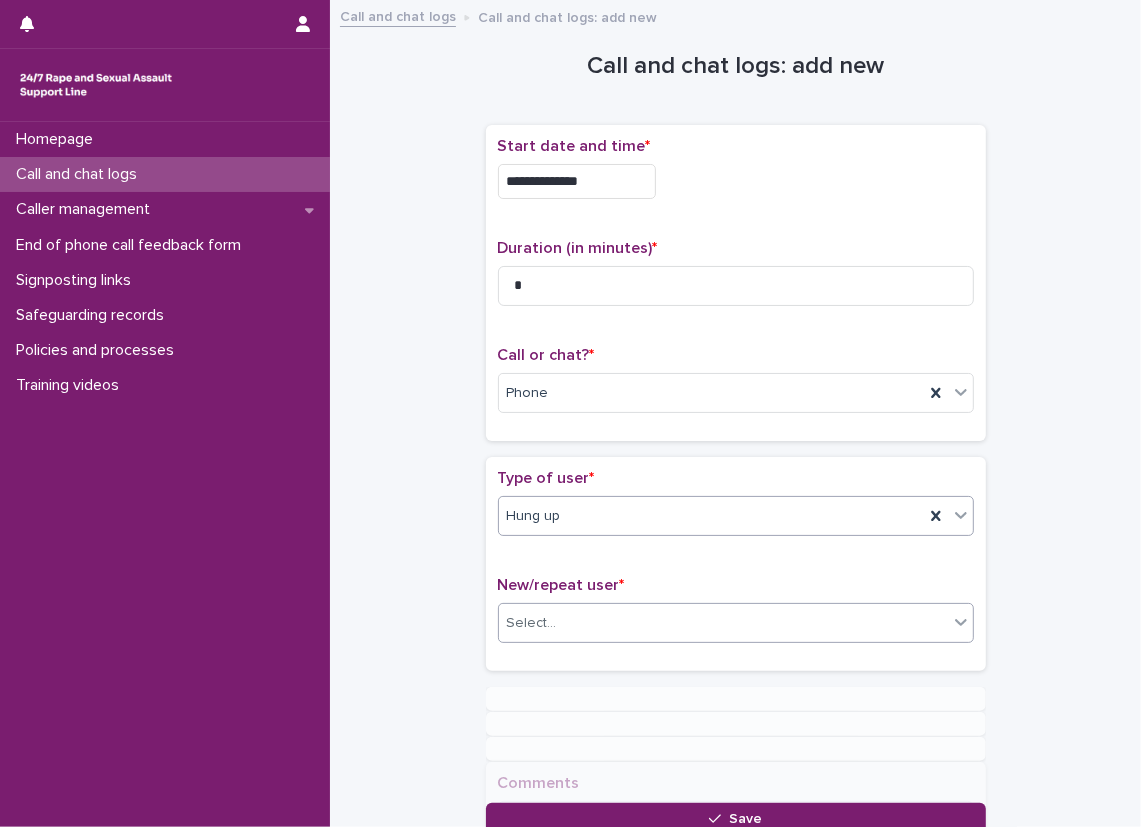 click on "Select..." at bounding box center (723, 623) 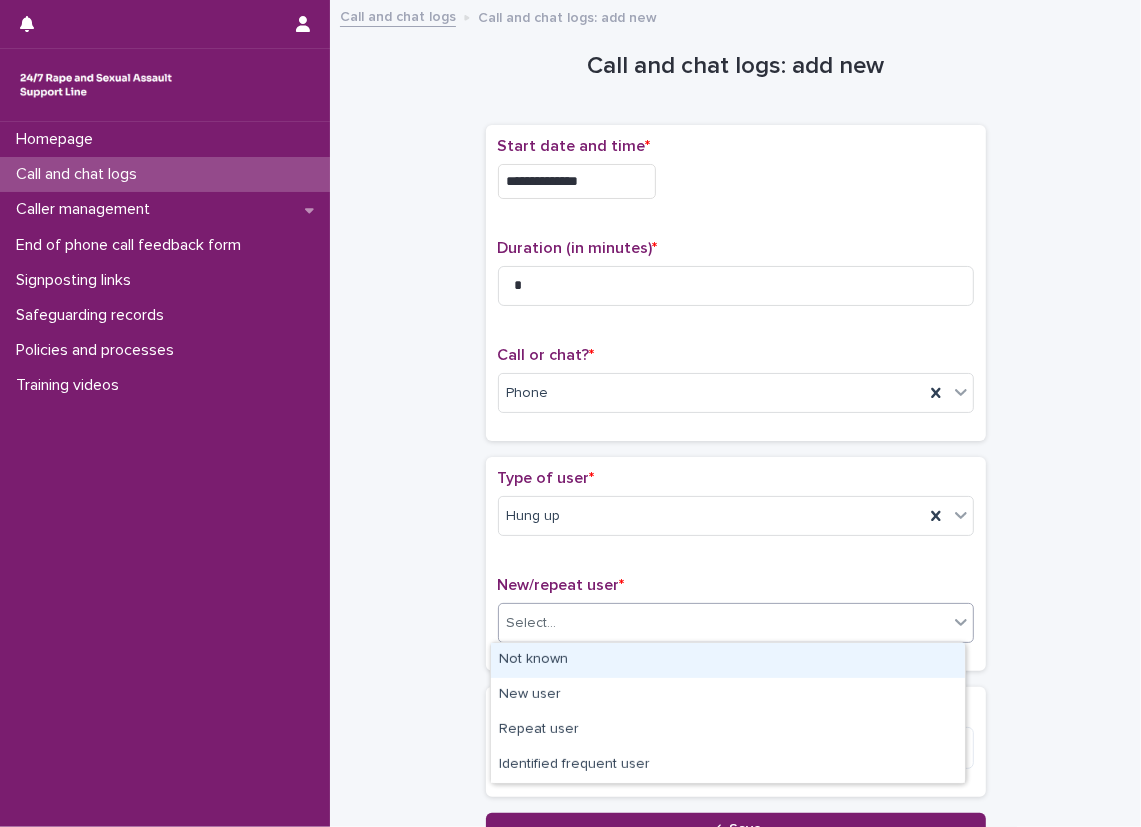 click on "Not known" at bounding box center (728, 660) 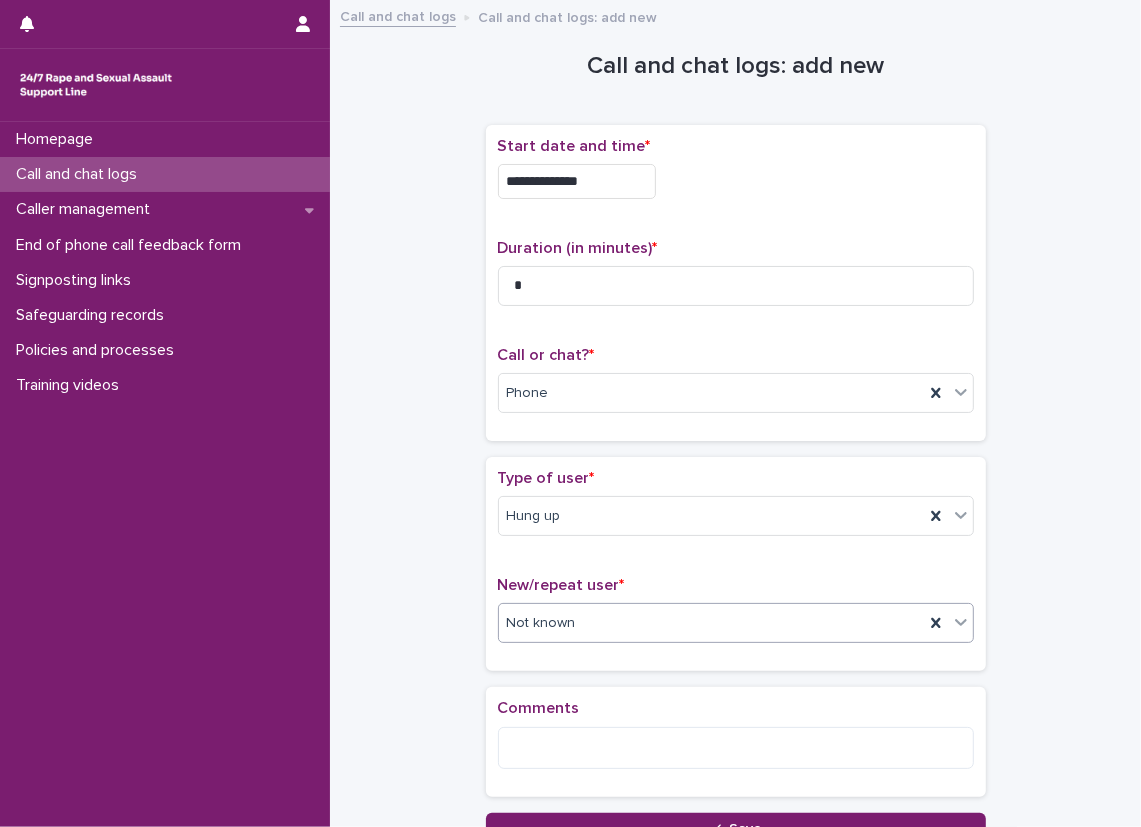 click on "**********" at bounding box center (735, 428) 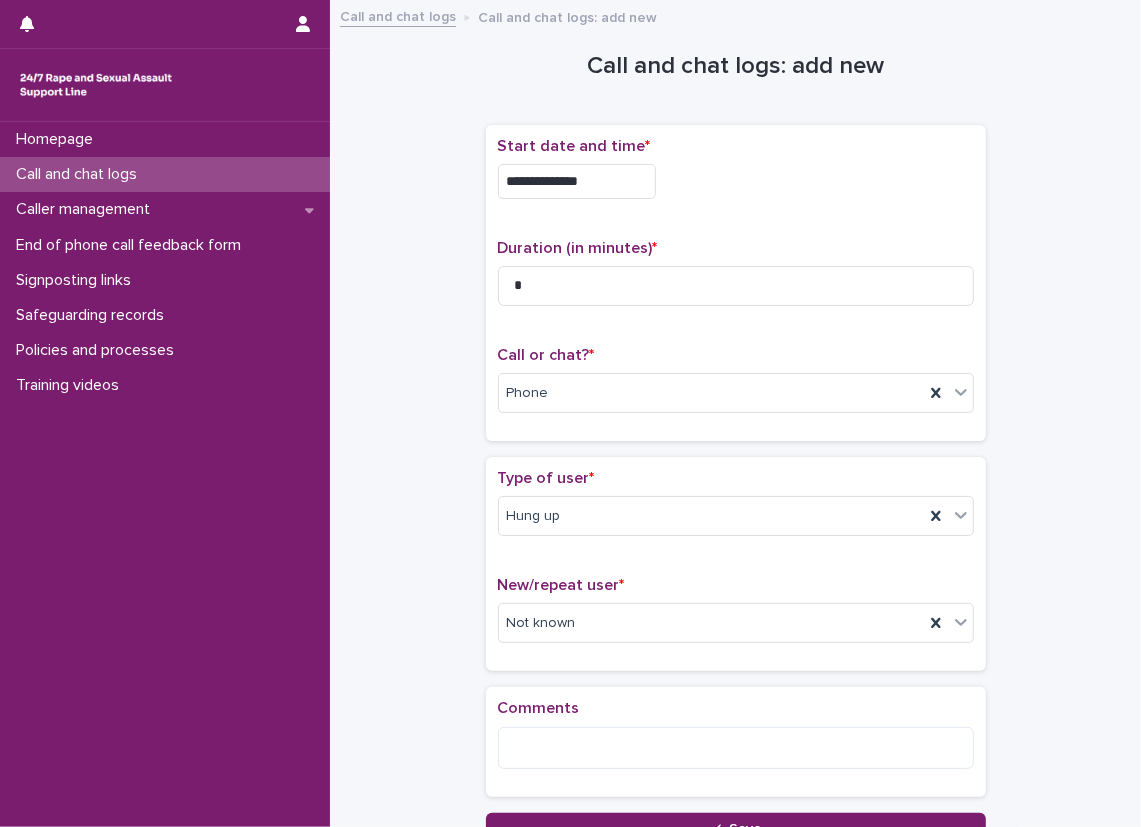 click on "**********" at bounding box center (735, 428) 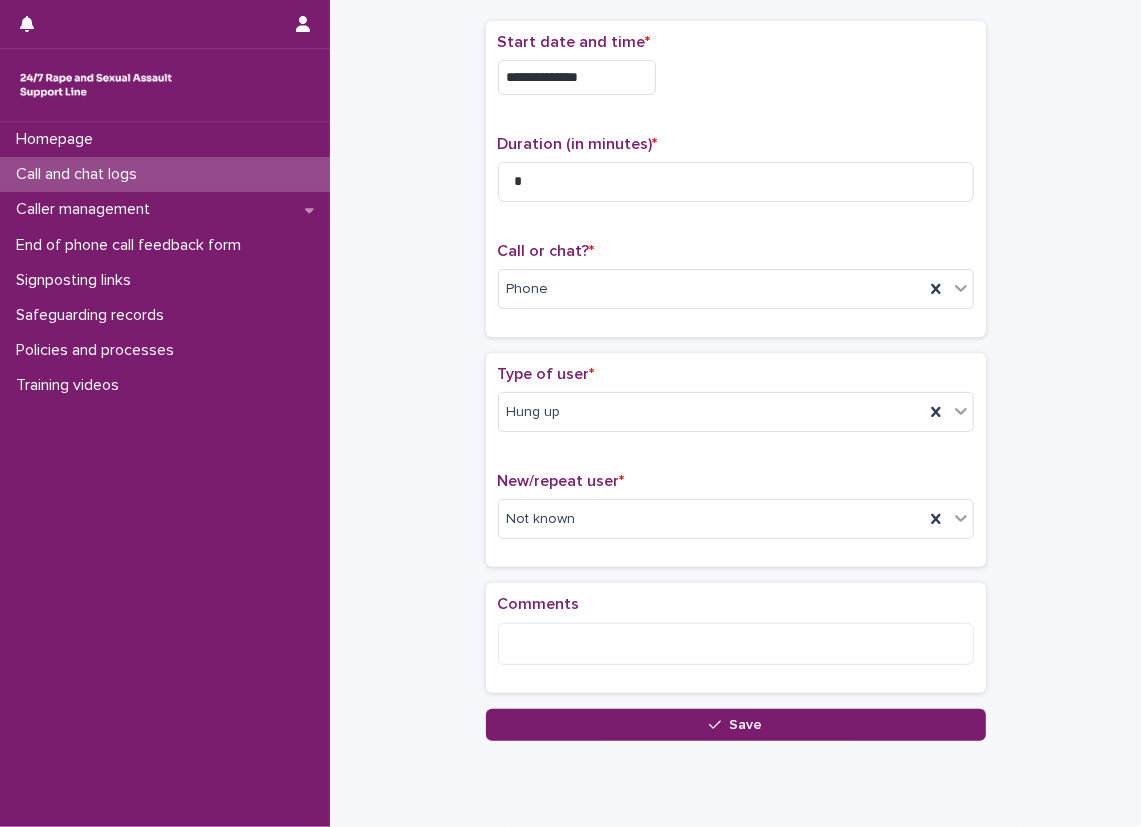 scroll, scrollTop: 73, scrollLeft: 0, axis: vertical 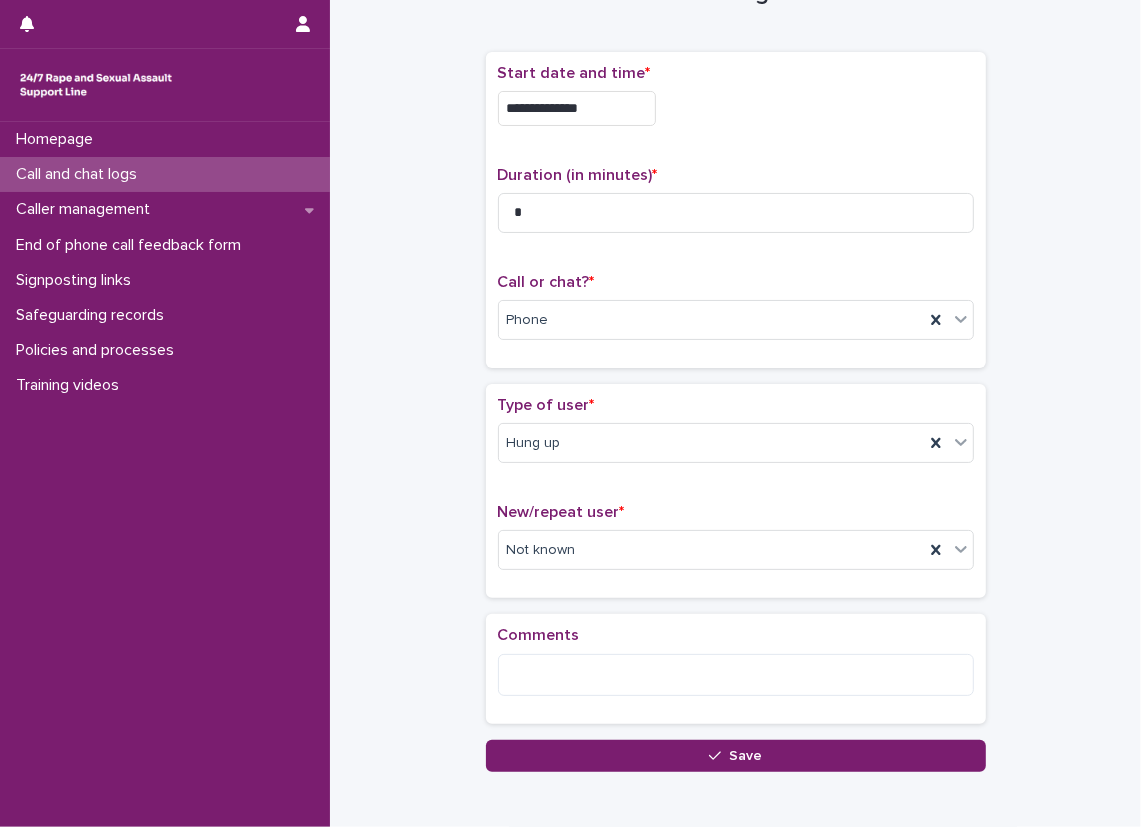 click on "**********" at bounding box center [735, 355] 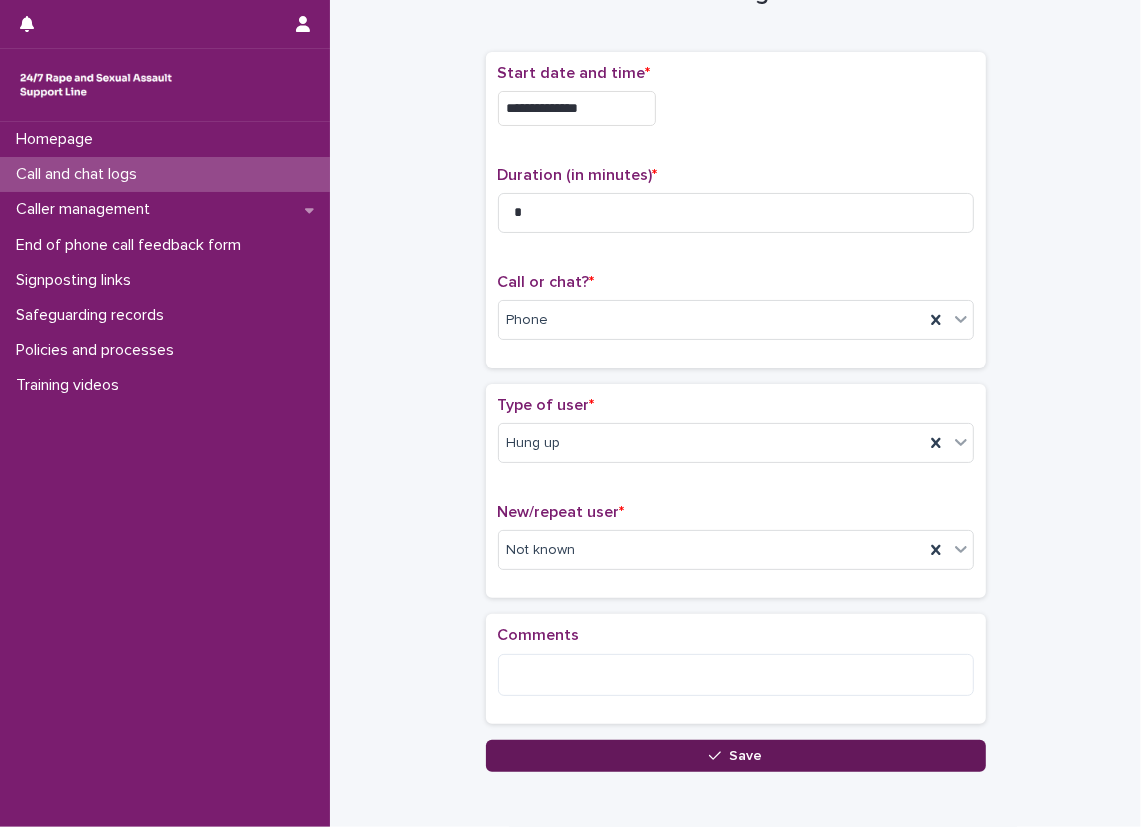 click on "Save" at bounding box center [736, 756] 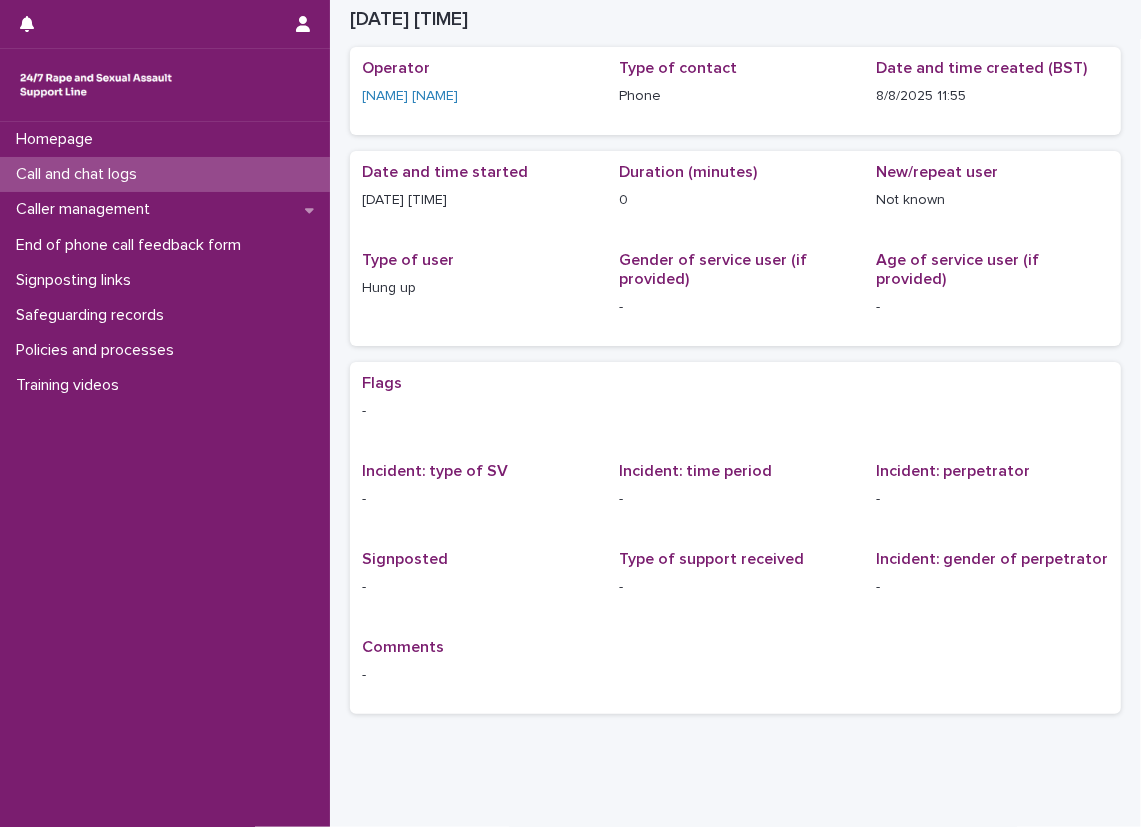 scroll, scrollTop: 0, scrollLeft: 0, axis: both 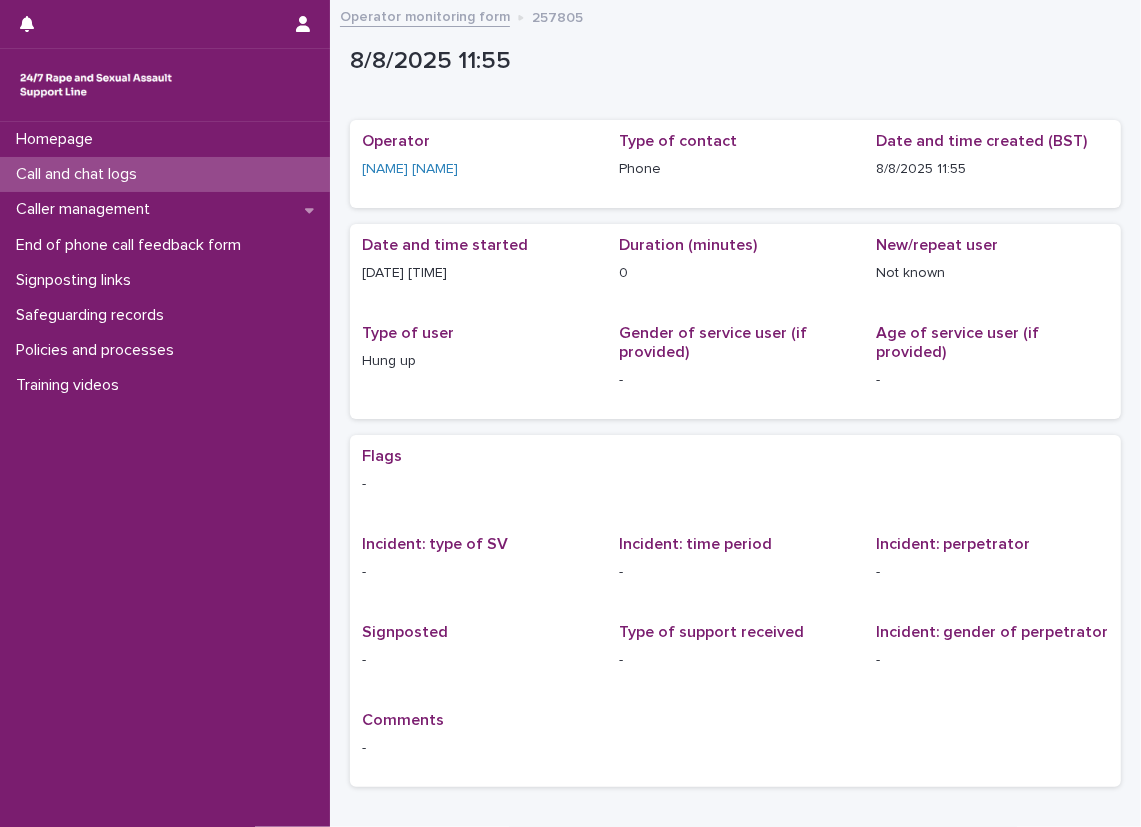 click on "Loading... Saving… Loading... Saving… [DATE] [TIME] [OFFSET] [DATE] [TIME] Sorry, there was an error saving your record. Please try again. Please fill out the required fields below. Loading... Saving… Loading... Saving… Loading... Saving… Operator [NAME] [NAME]   Type of contact Phone Date and time created (BST) [DATE] [TIME] Loading... Saving… Date and time started [DATE] [TIME] Duration (minutes) 0 New/repeat user Not known Type of user Hung up Gender of service user (if provided) - Age of service user (if provided) - Loading... Saving… Loading... Saving… Flags - Incident: type of SV - Incident: time period - Incident: perpetrator - Signposted - Type of support received - Incident: gender of perpetrator - Comments -" at bounding box center (735, 432) 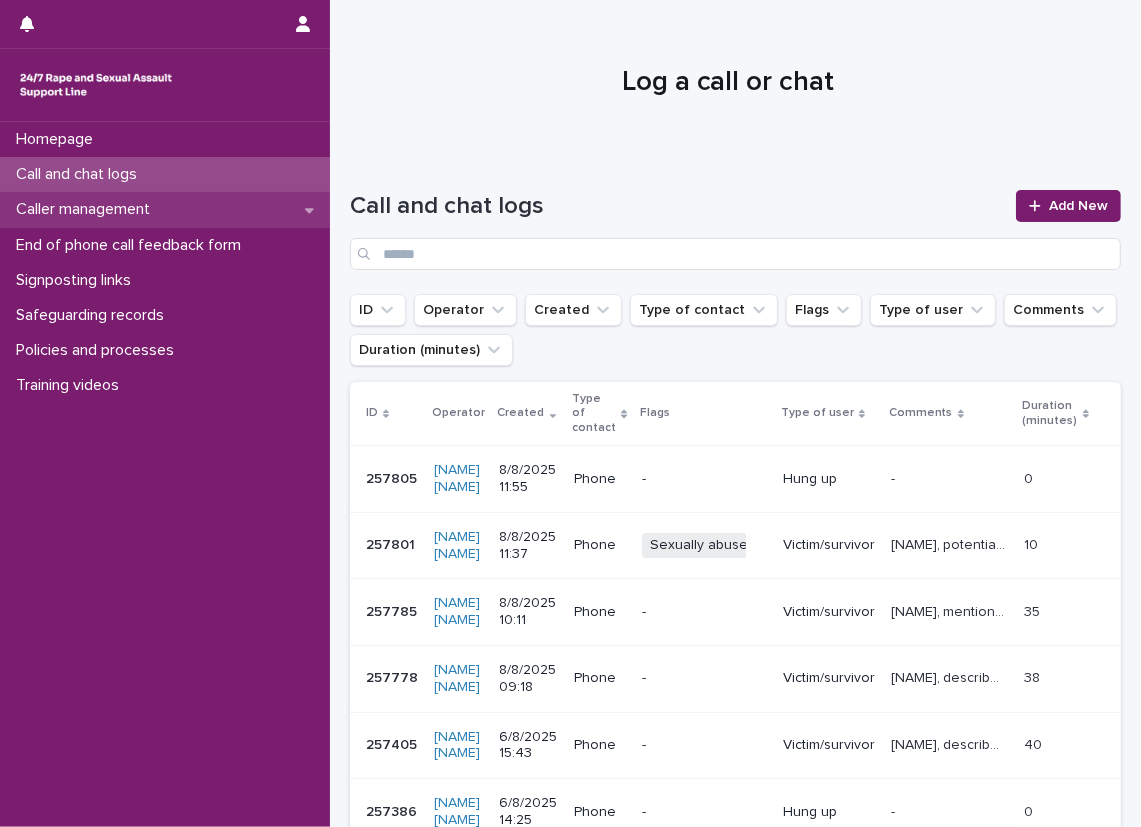 click on "Caller management" at bounding box center (165, 209) 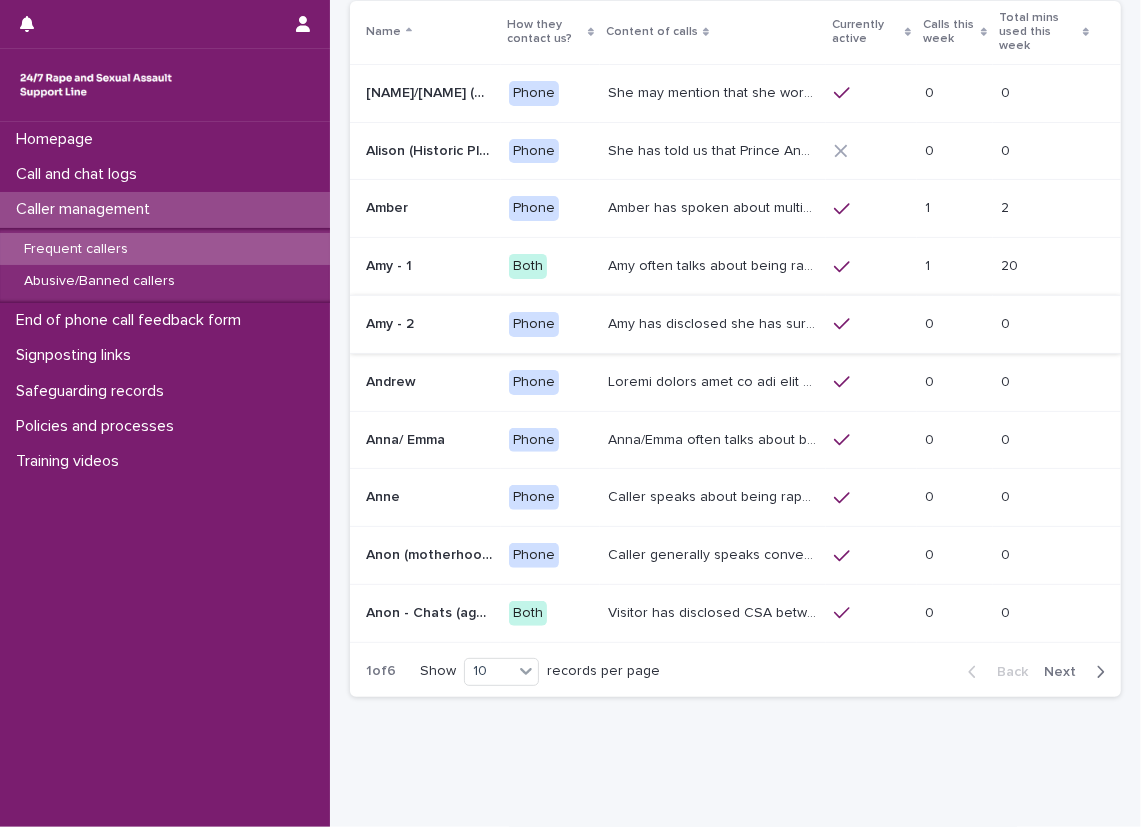 scroll, scrollTop: 0, scrollLeft: 0, axis: both 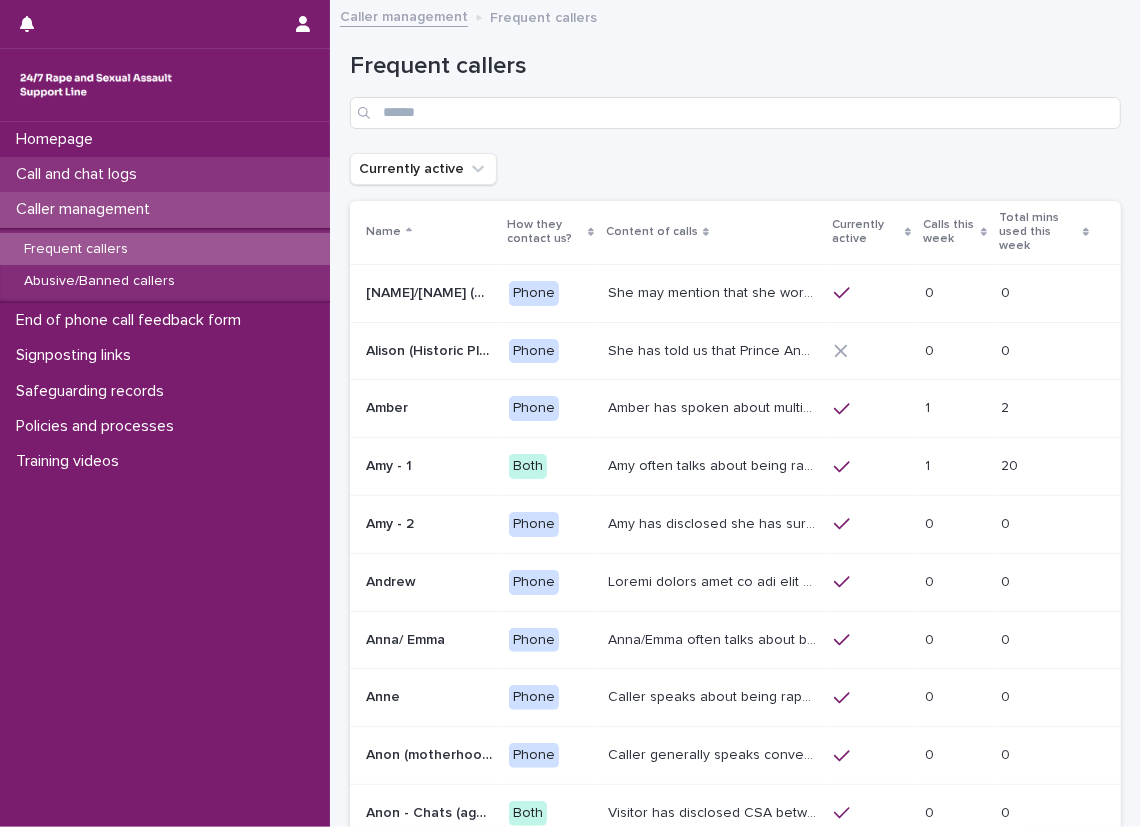 click on "Call and chat logs" at bounding box center [165, 174] 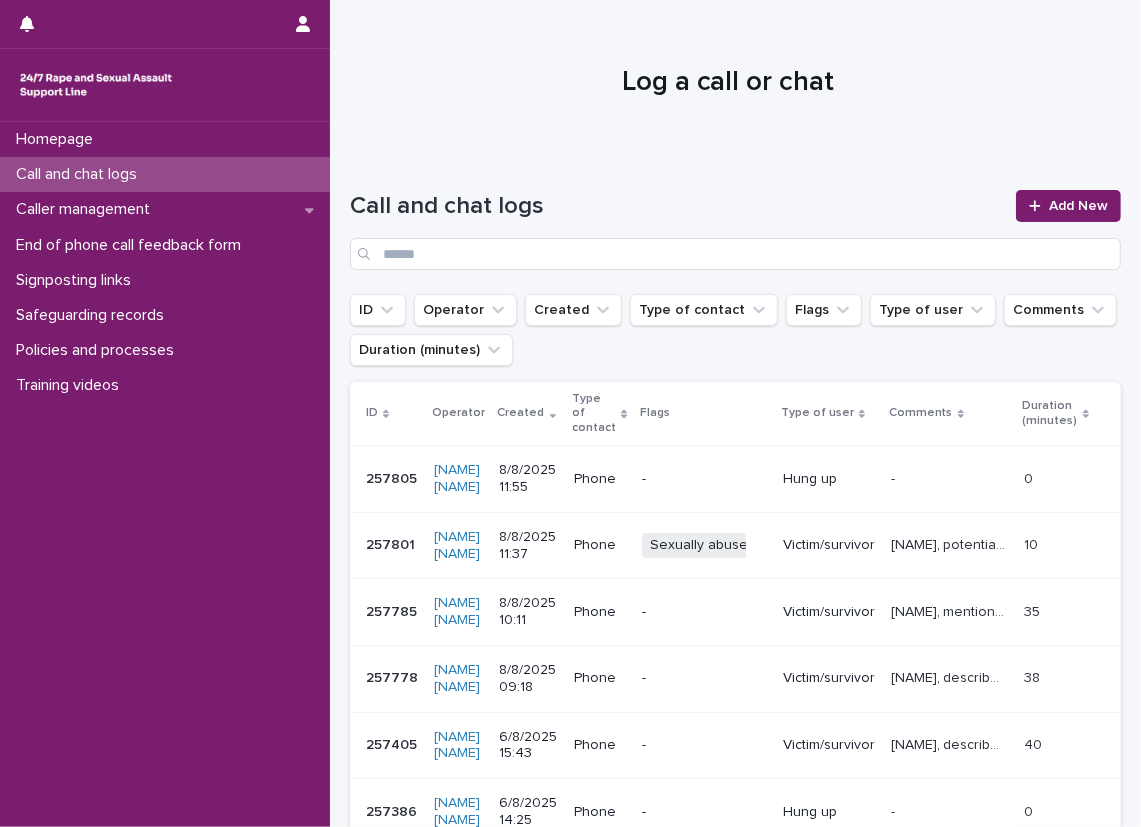 click on "Call and chat logs" at bounding box center (165, 174) 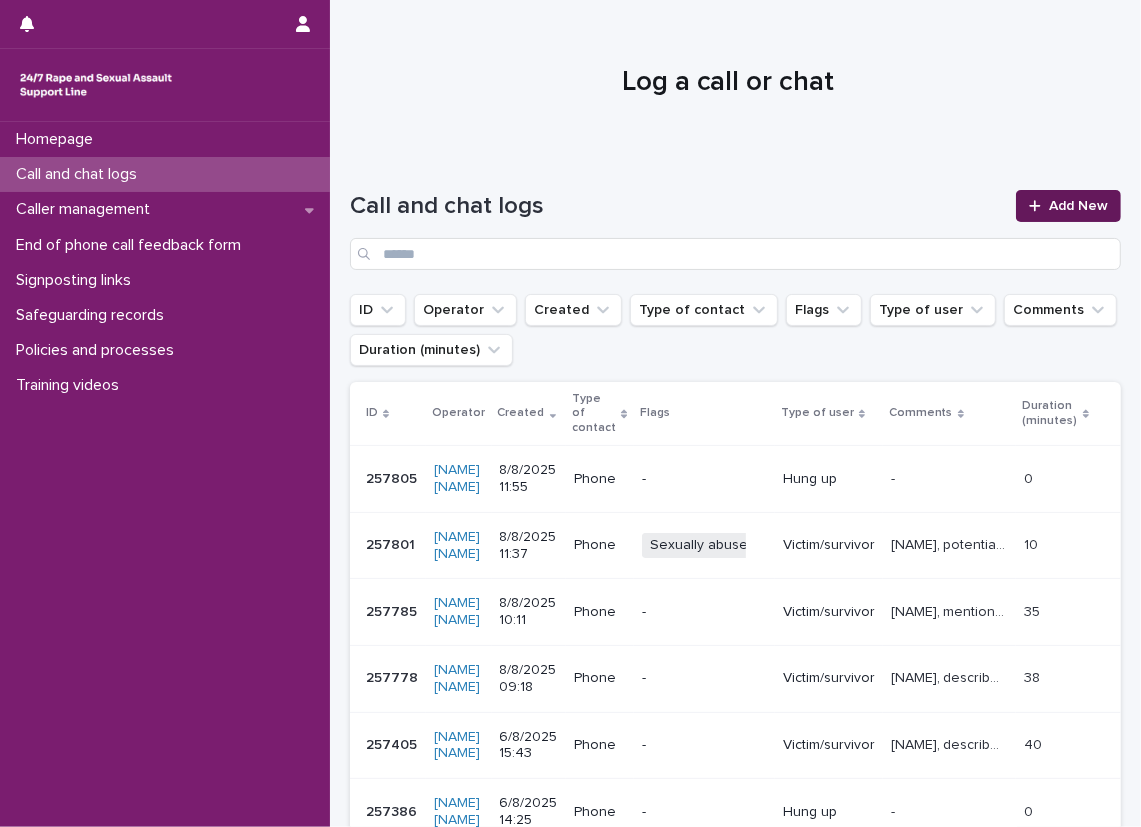 click 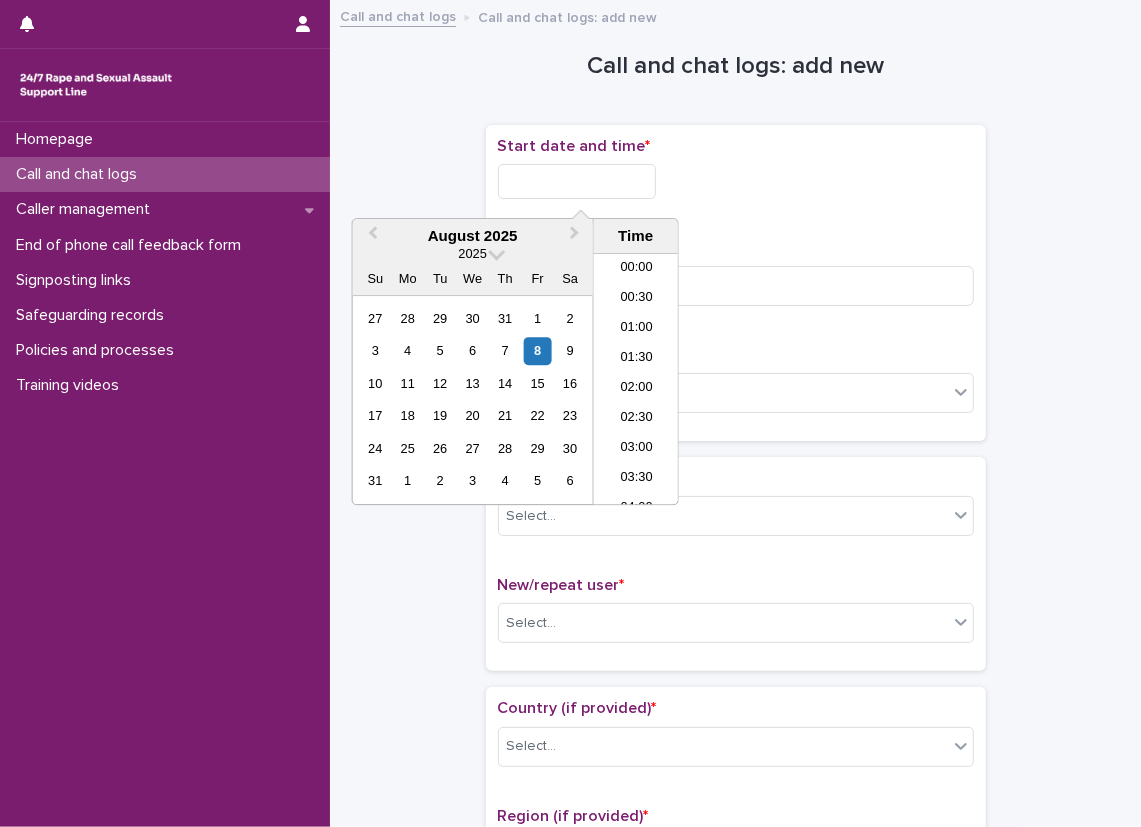 click at bounding box center [577, 181] 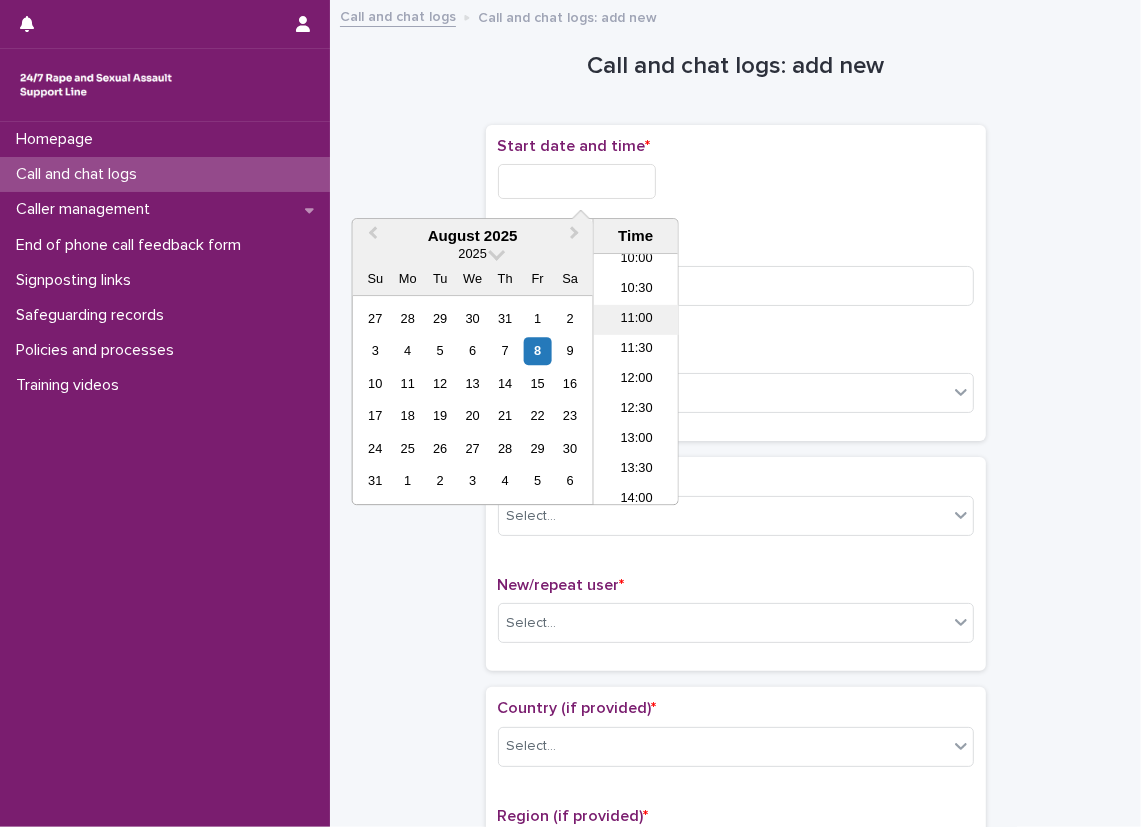 click on "11:00" at bounding box center [636, 320] 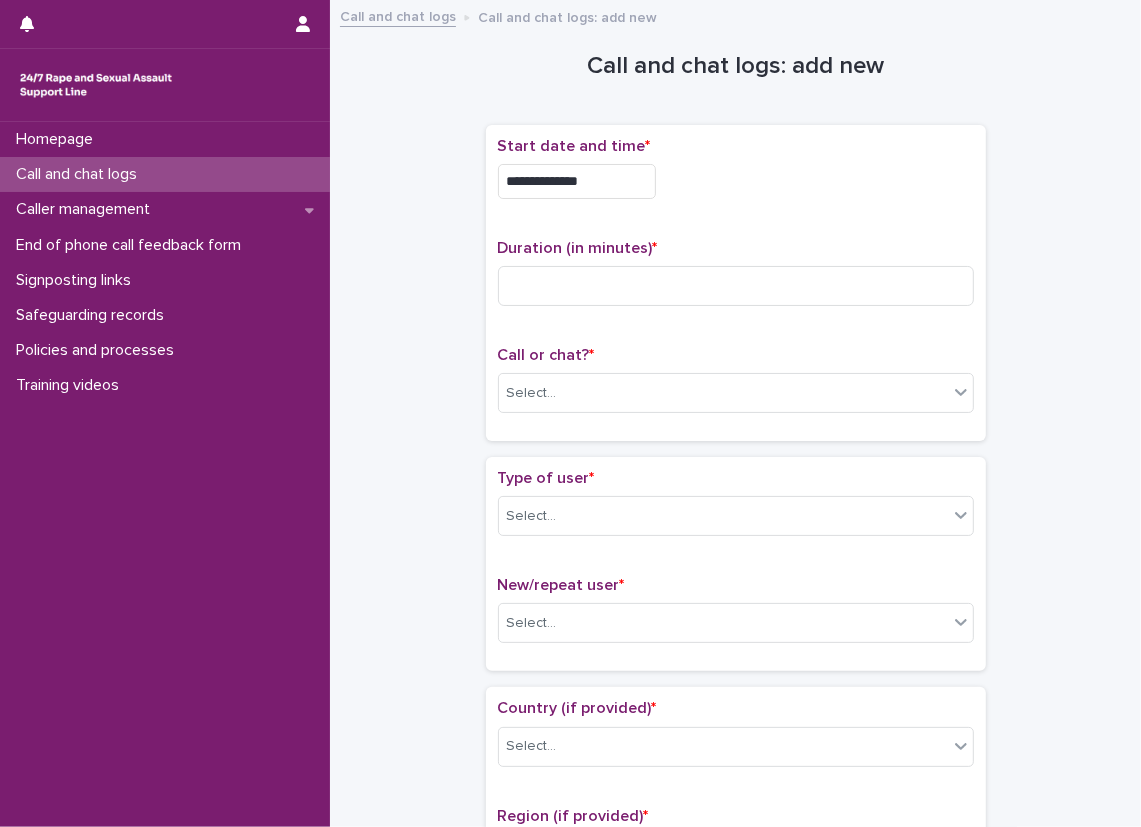 click on "**********" at bounding box center [577, 181] 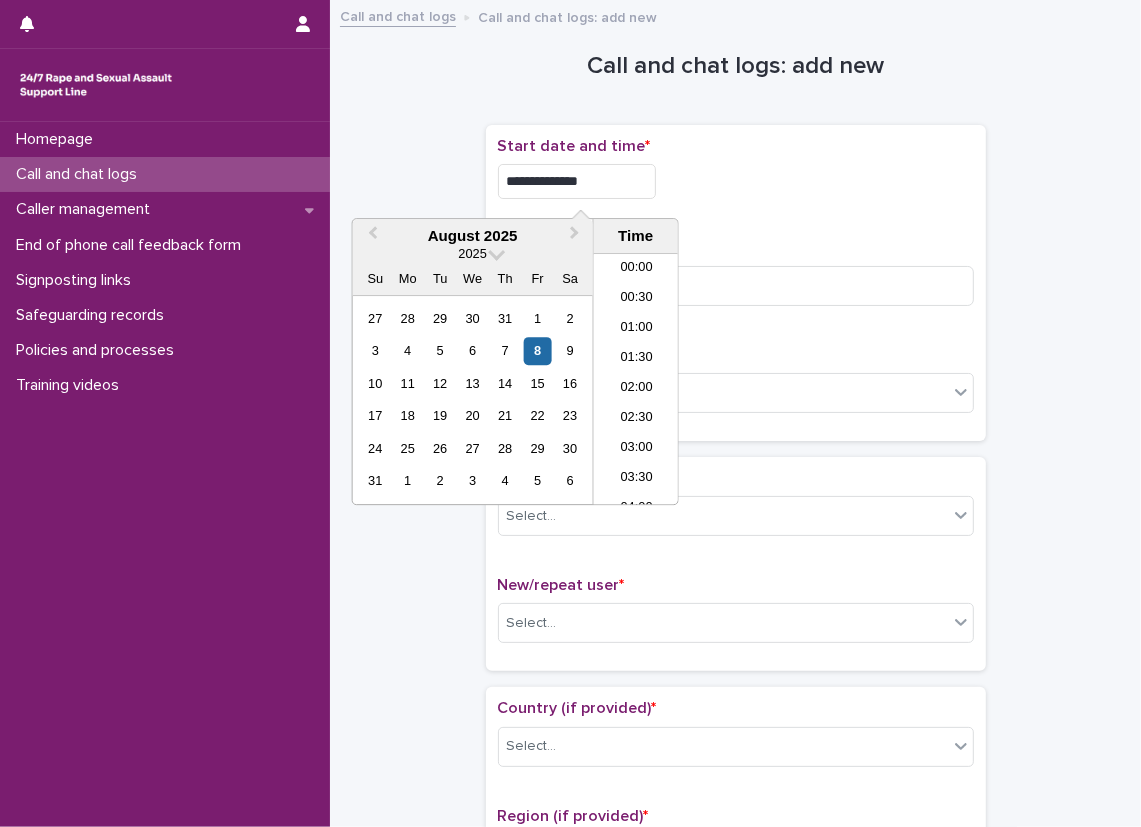 scroll, scrollTop: 550, scrollLeft: 0, axis: vertical 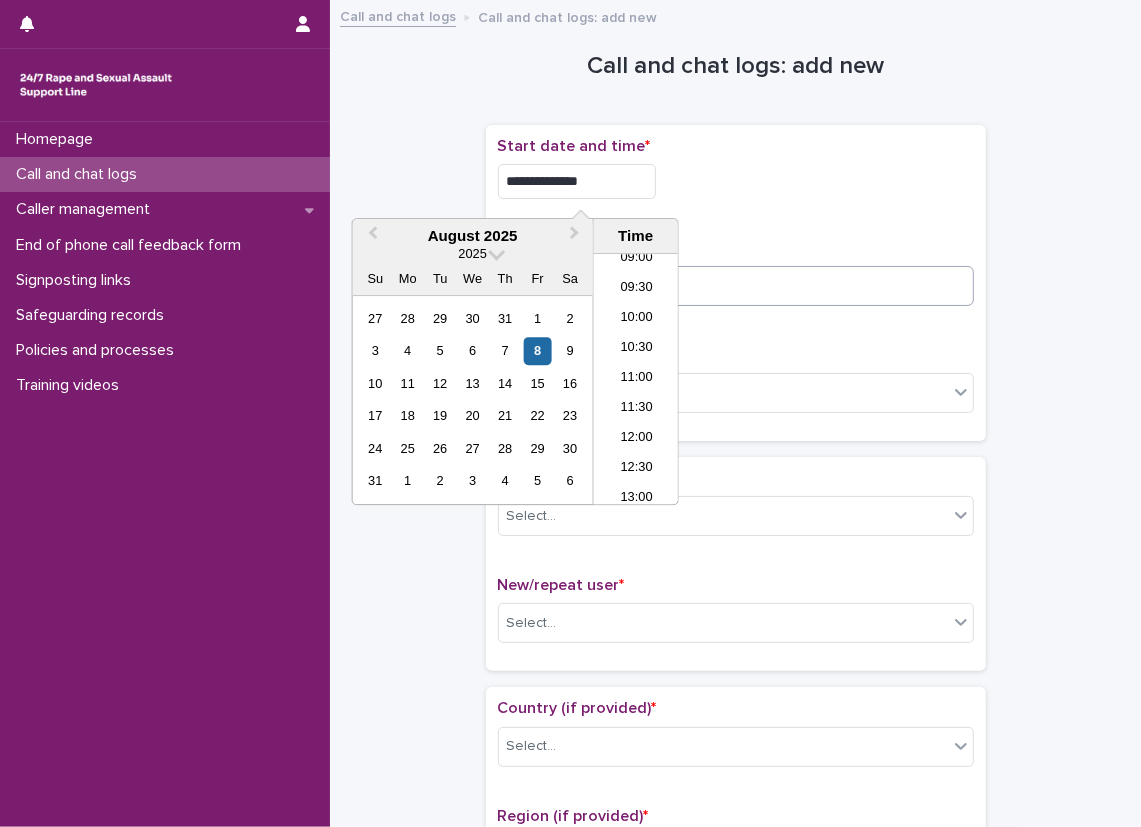 type on "**********" 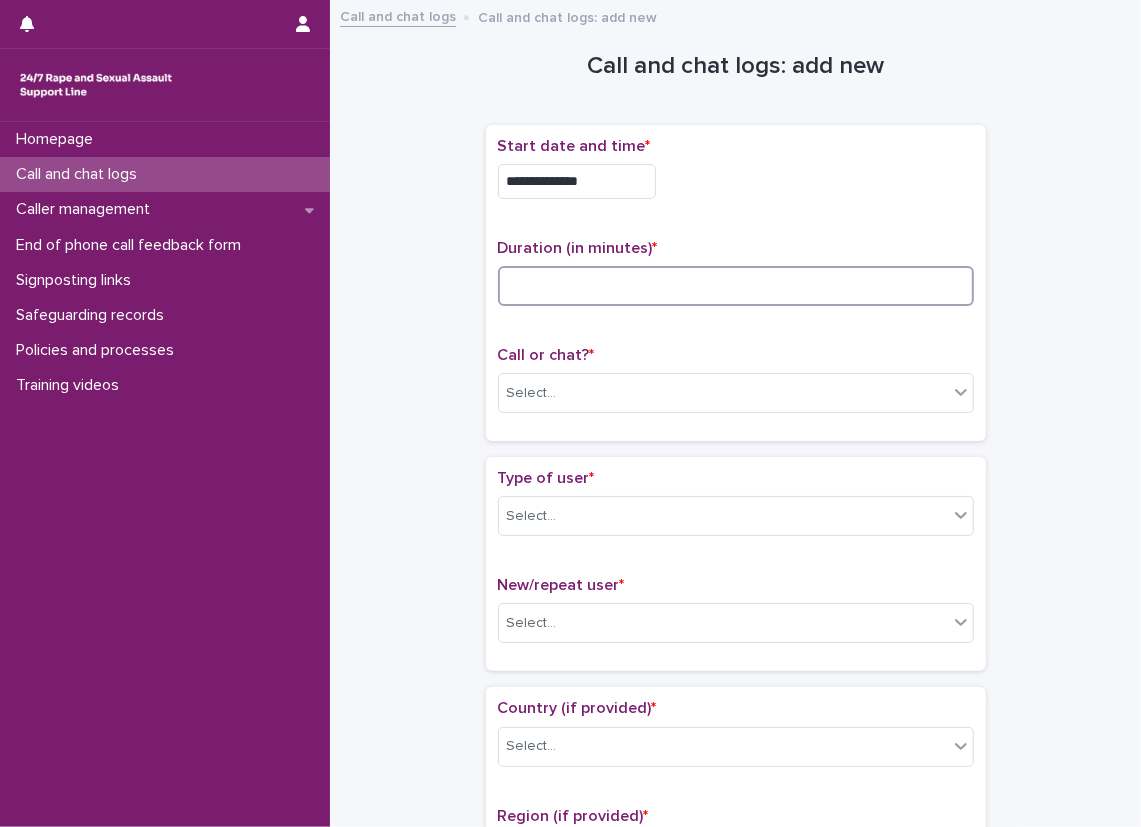 click at bounding box center (736, 286) 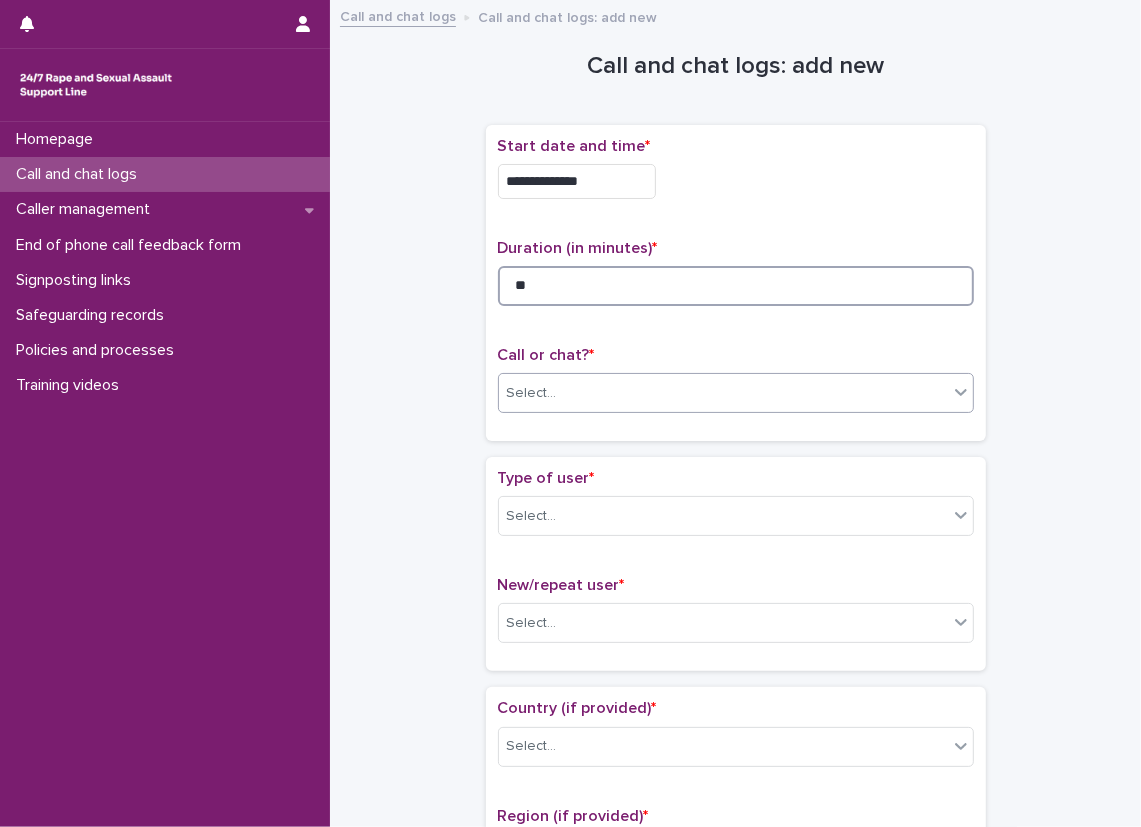 type on "**" 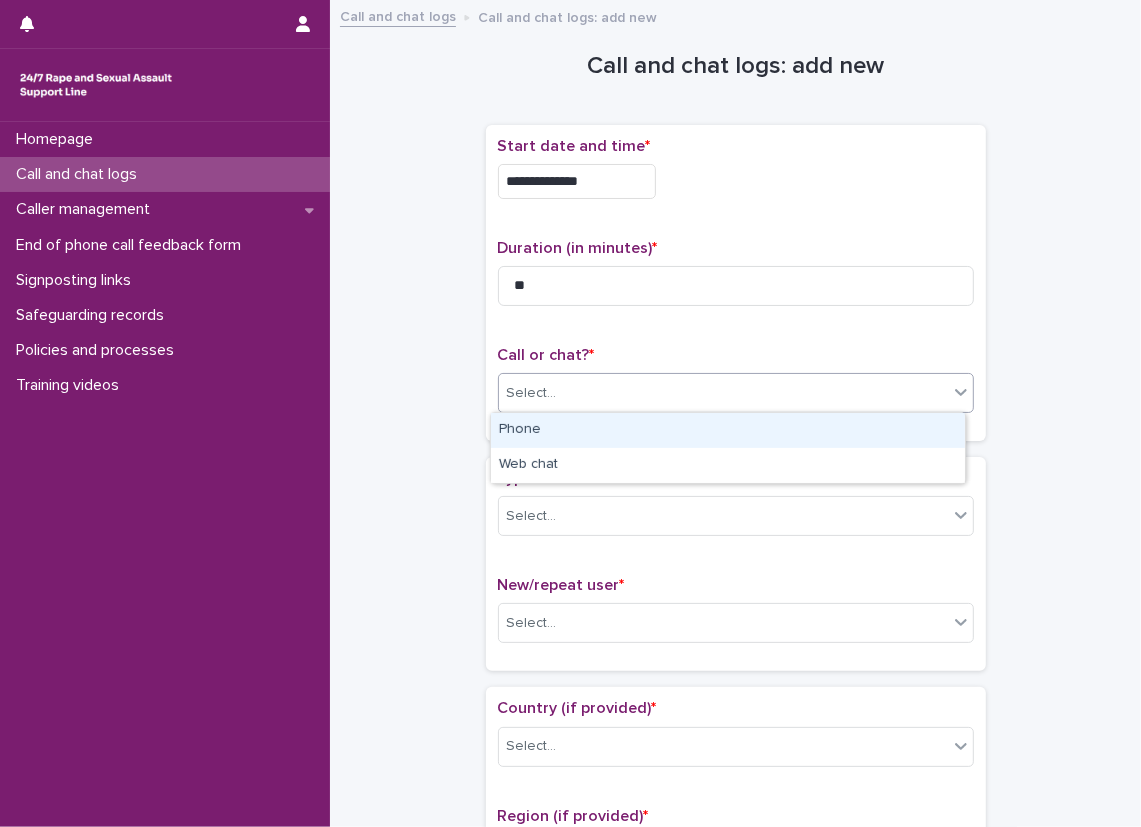 click on "Select..." at bounding box center (723, 393) 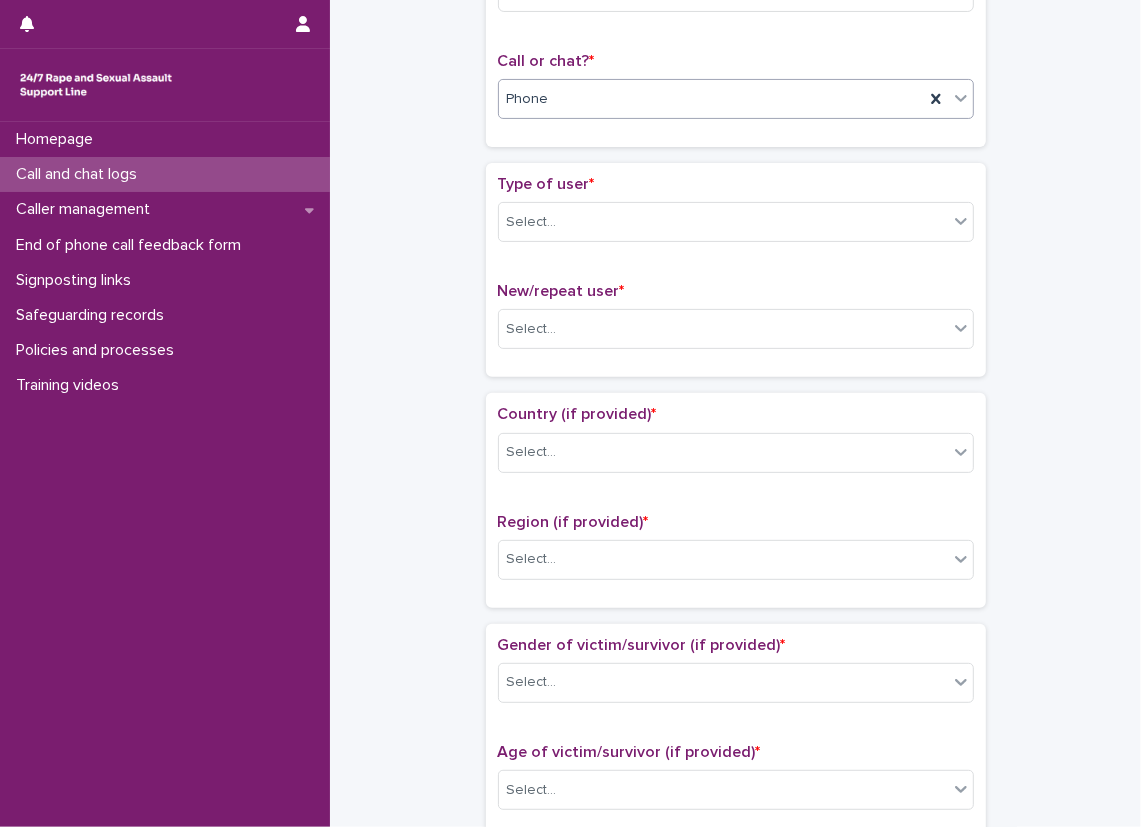scroll, scrollTop: 300, scrollLeft: 0, axis: vertical 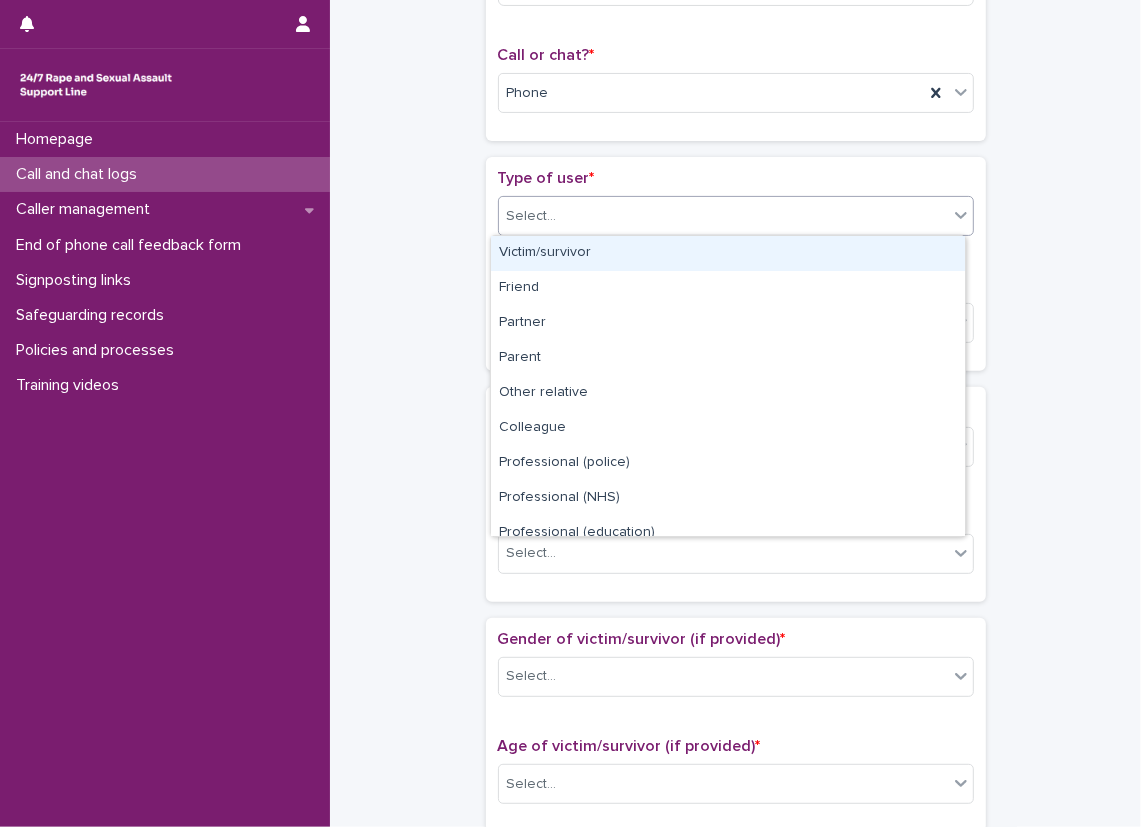 click on "Select..." at bounding box center (723, 216) 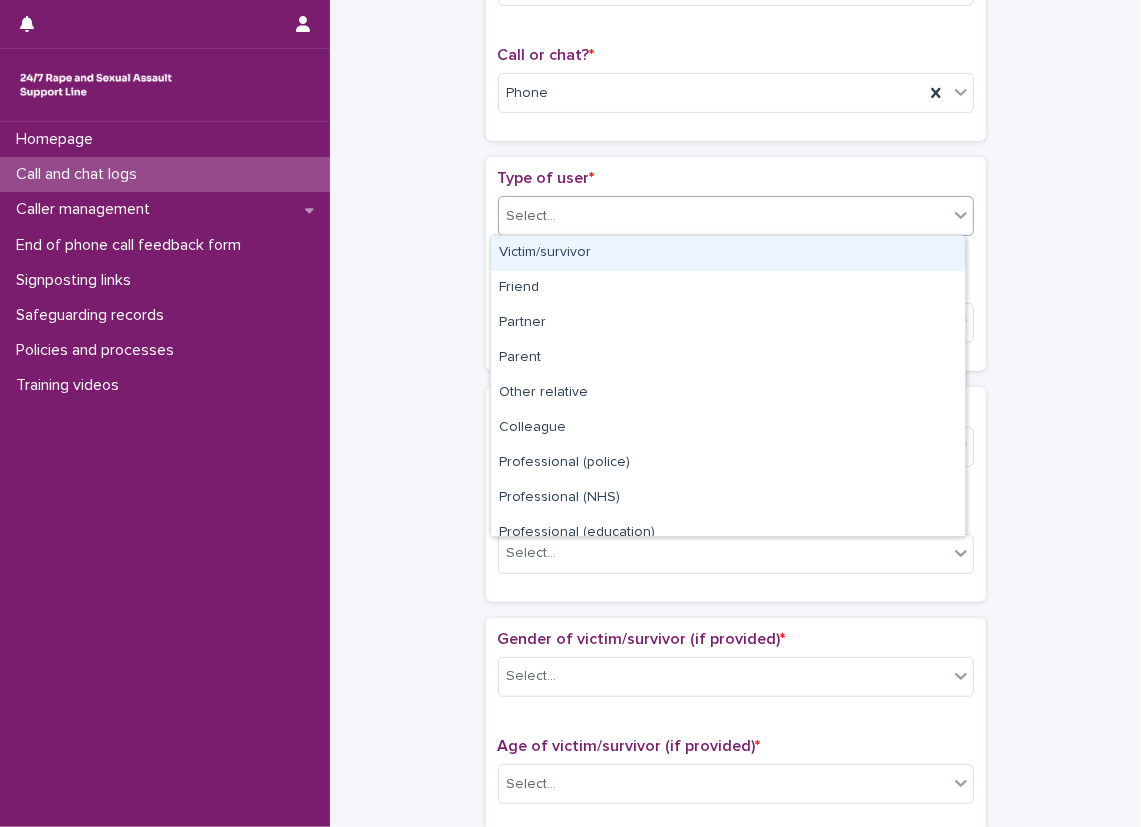 click on "Victim/survivor" at bounding box center [728, 253] 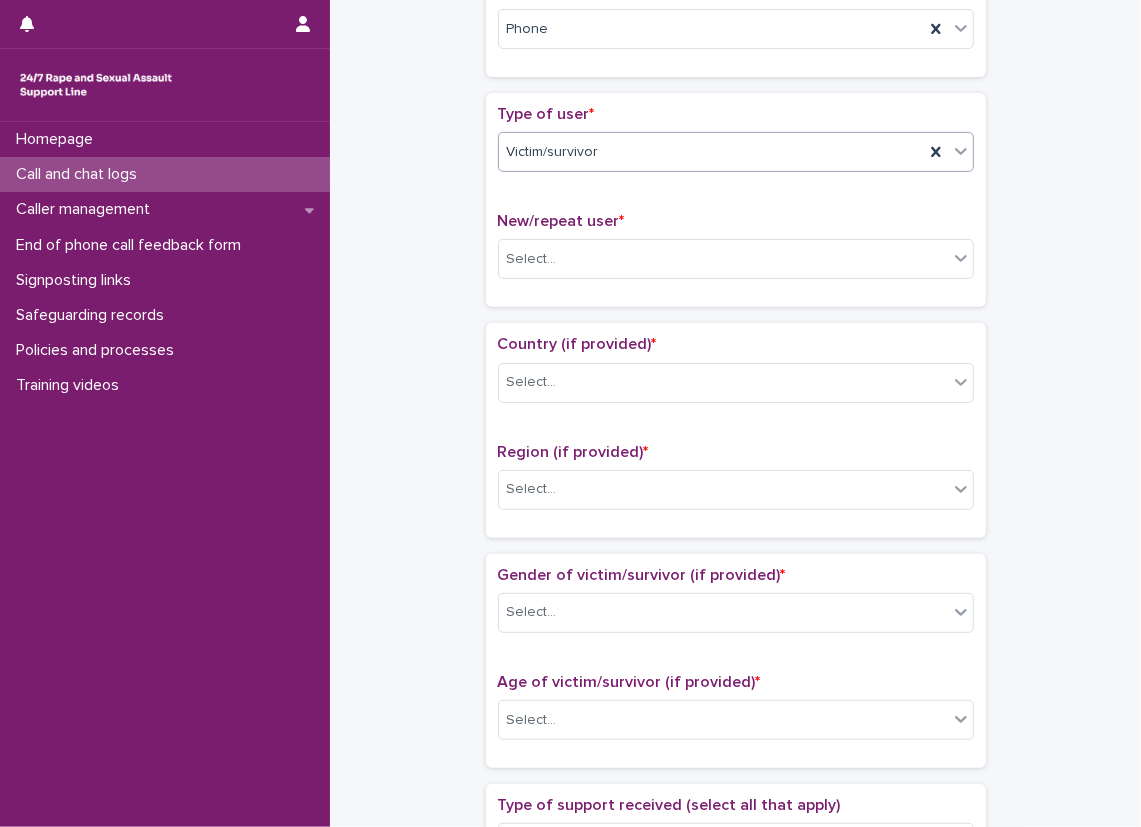 scroll, scrollTop: 400, scrollLeft: 0, axis: vertical 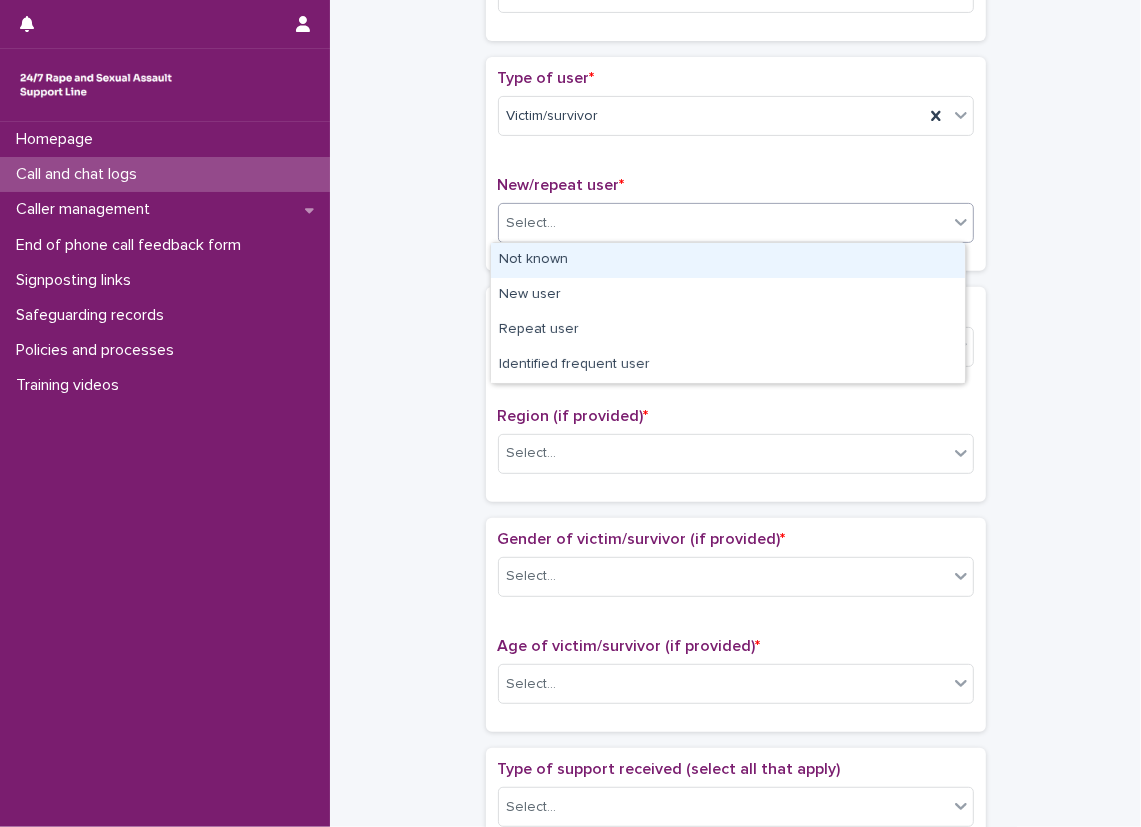 click on "Select..." at bounding box center [723, 223] 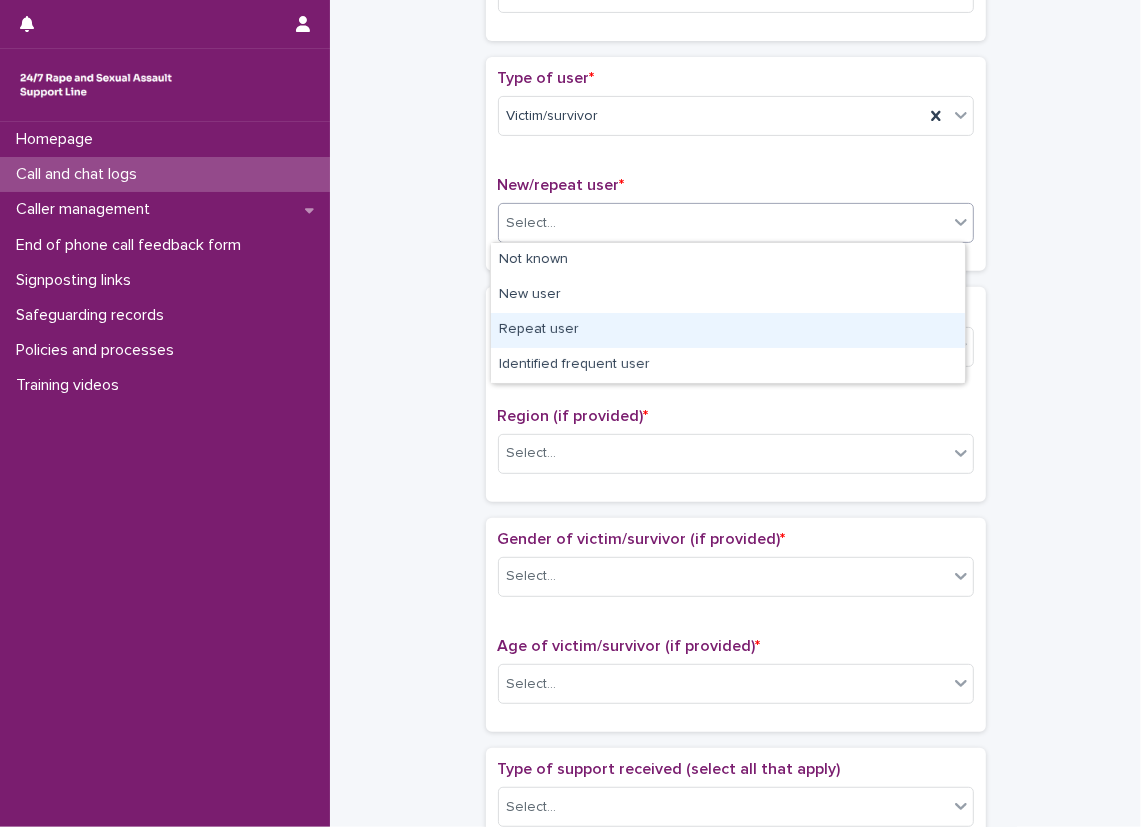 click on "Repeat user" at bounding box center [728, 330] 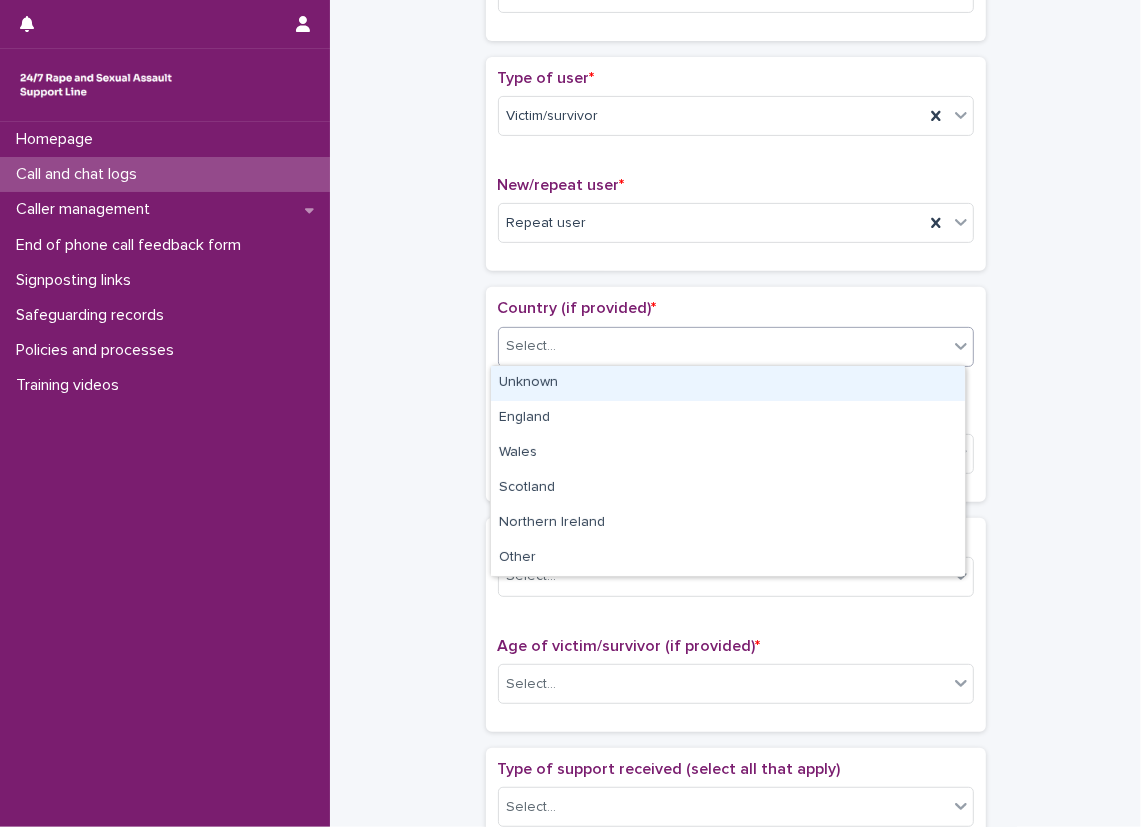 click on "Select..." at bounding box center (723, 346) 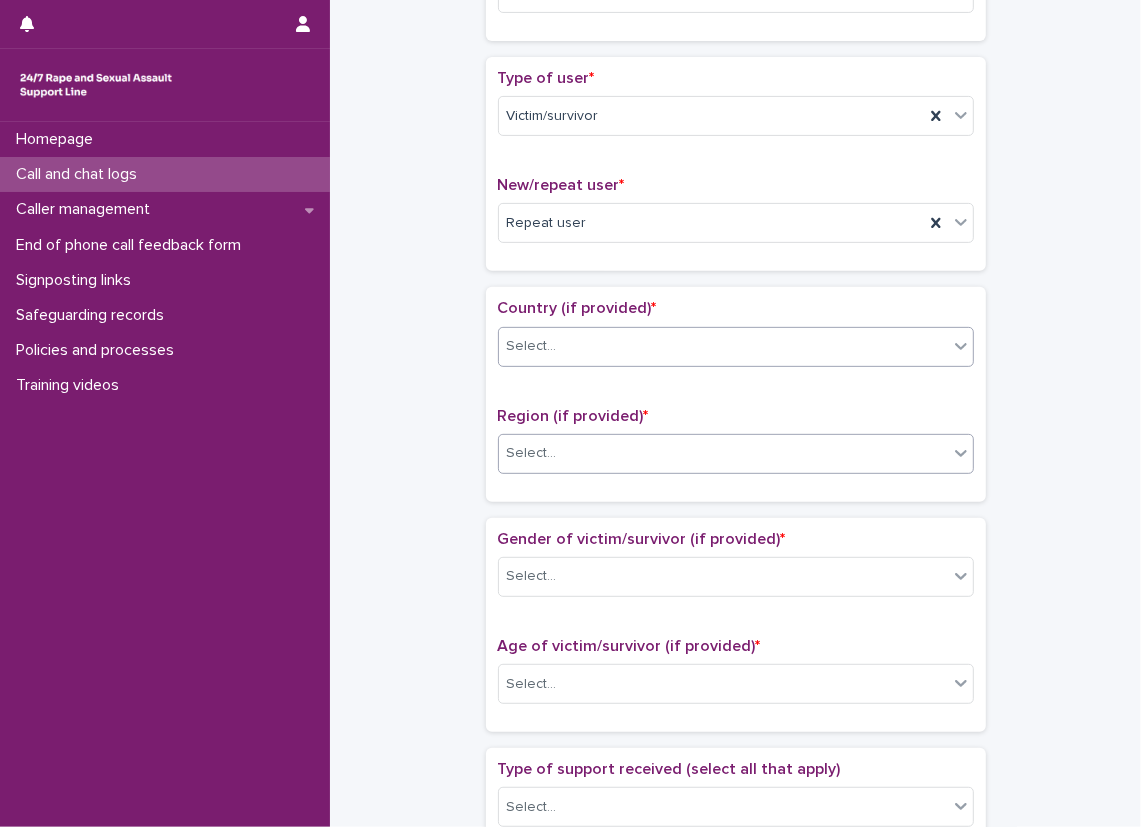 click on "Select..." at bounding box center [736, 454] 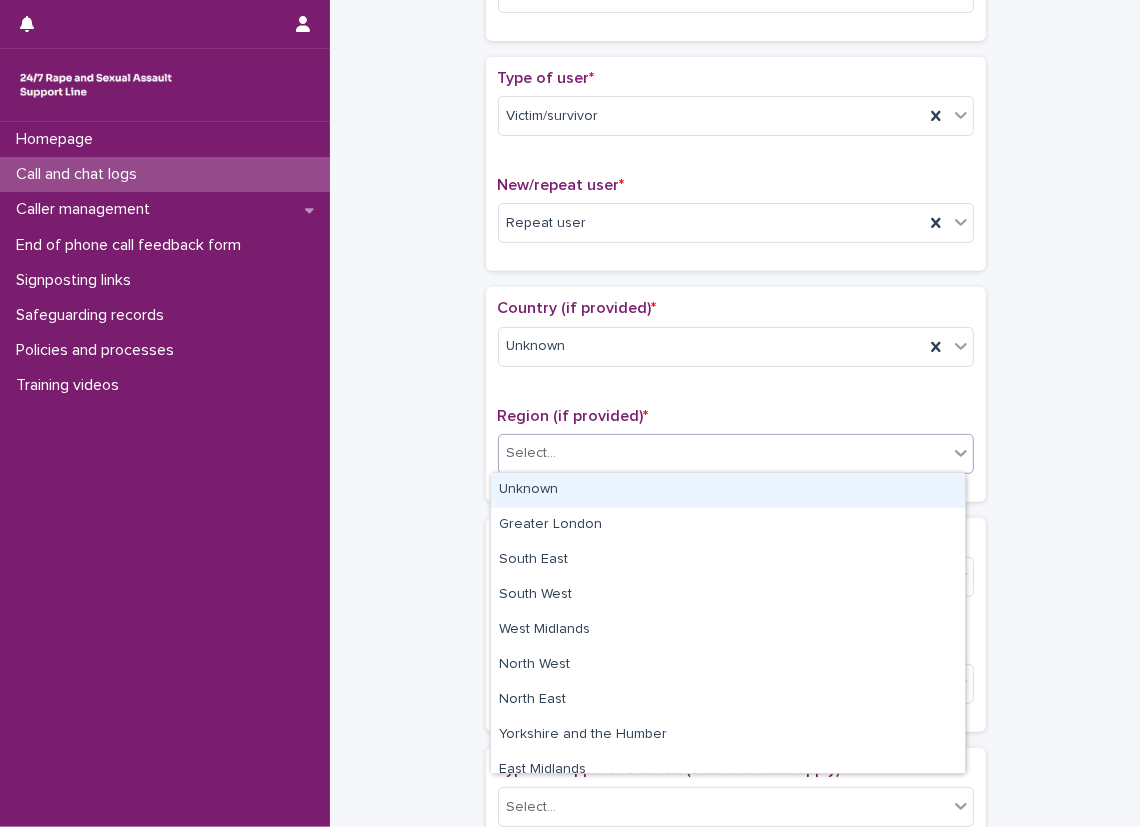 click on "Unknown" at bounding box center (728, 490) 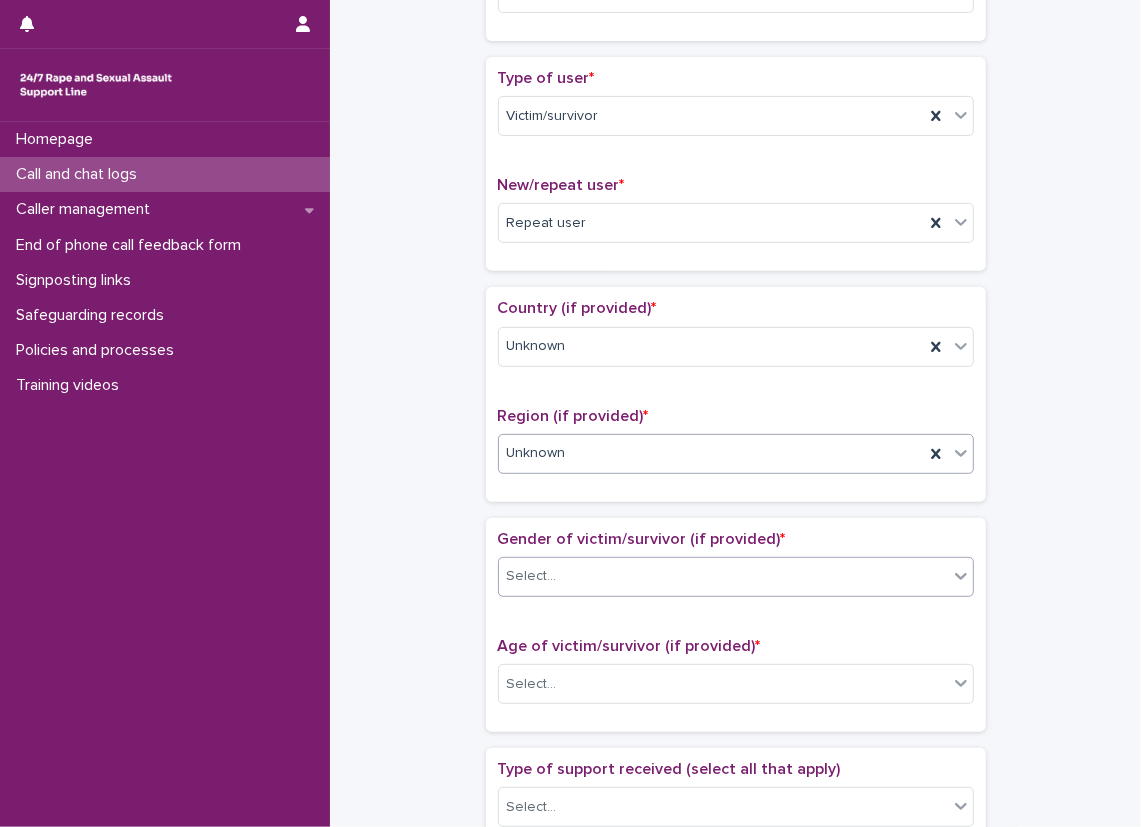 click on "Select..." at bounding box center [723, 576] 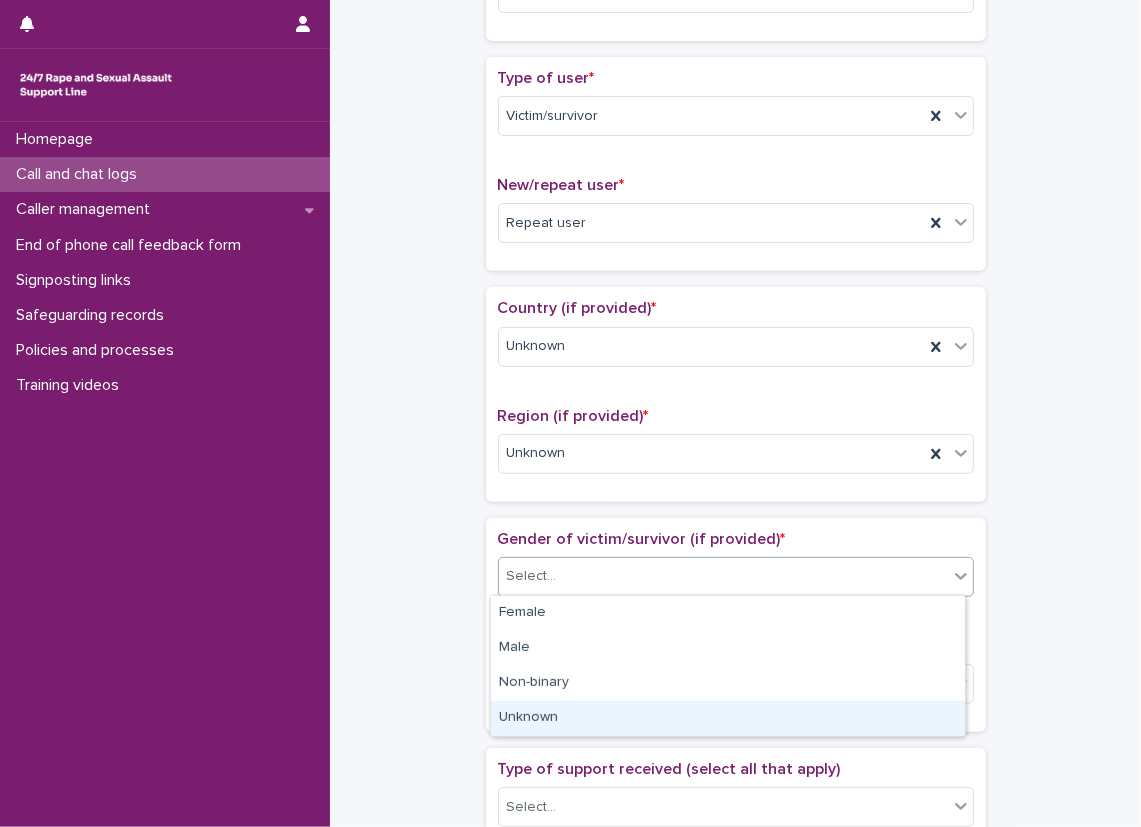 click on "Unknown" at bounding box center (728, 718) 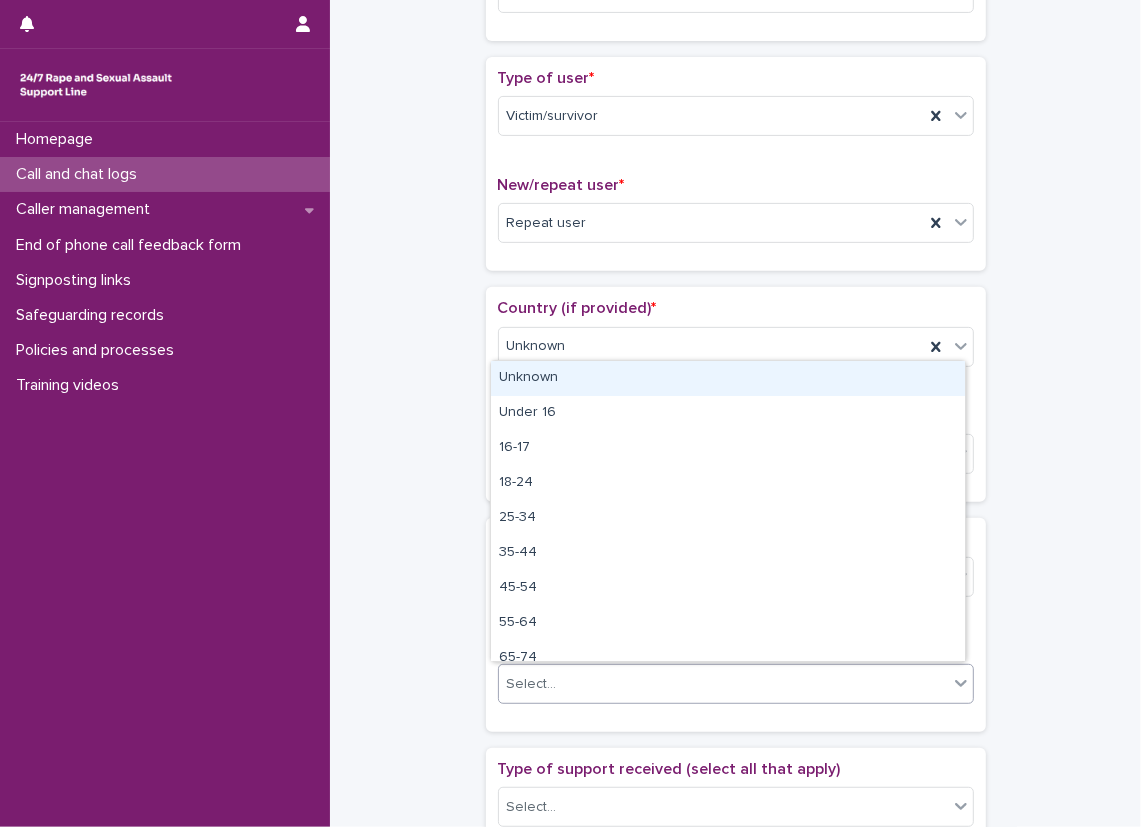 click on "Select..." at bounding box center [723, 684] 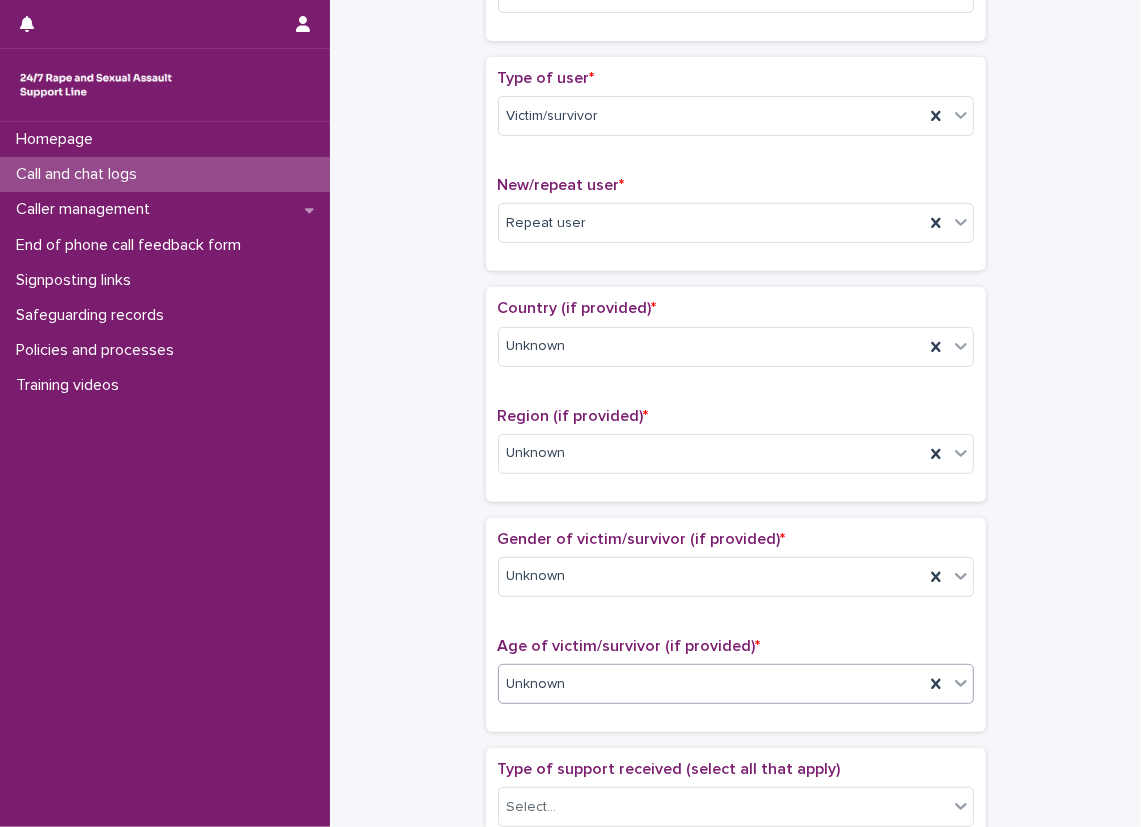 click on "Country (if provided) * Unknown Region (if provided) * Unknown" at bounding box center [736, 394] 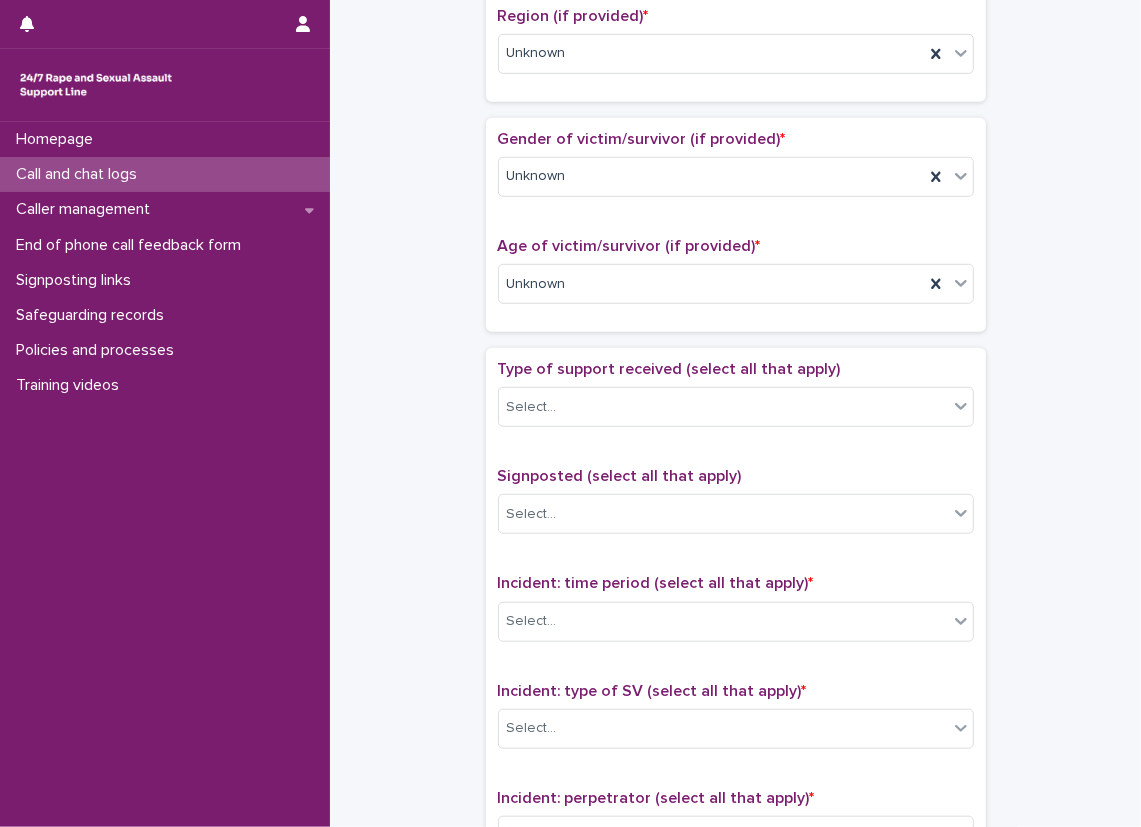 scroll, scrollTop: 900, scrollLeft: 0, axis: vertical 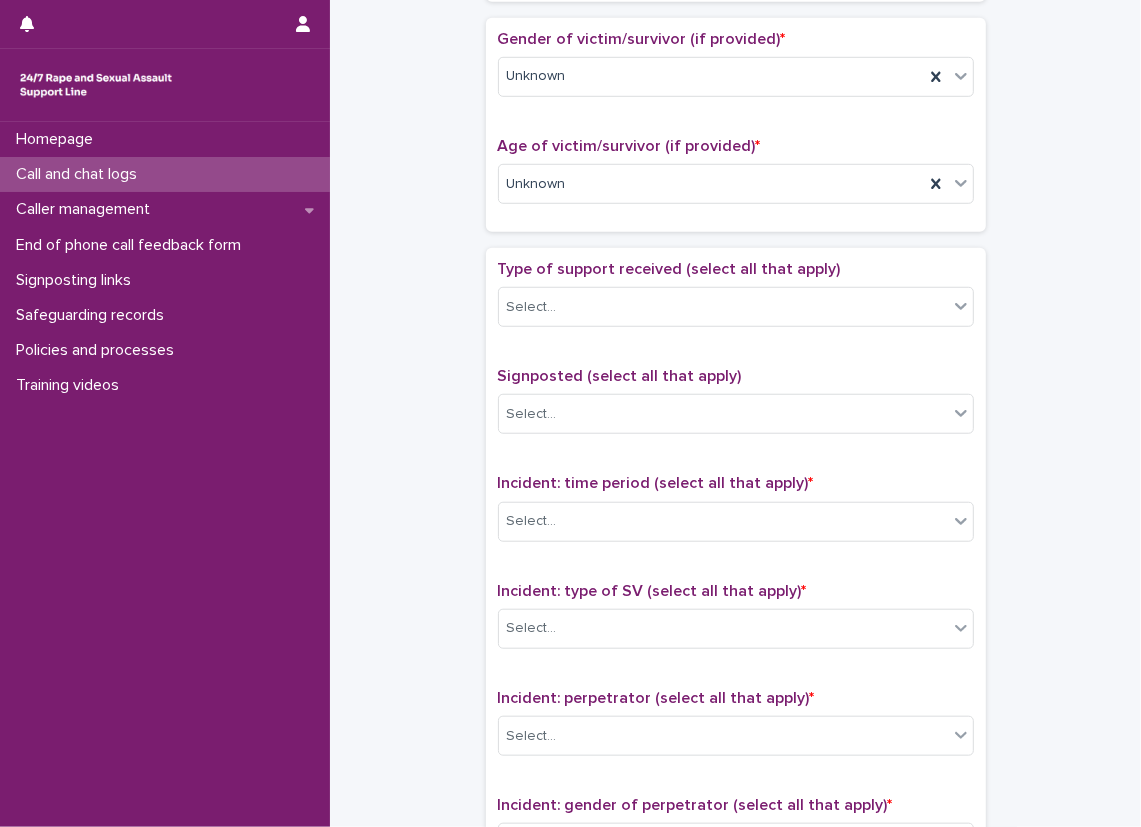 click on "Type of support received (select all that apply) Select... Signposted (select all that apply) Select... Incident: time period (select all that apply) * Select... Incident: type of SV (select all that apply) * Select... Incident: perpetrator (select all that apply) * Select... Incident: gender of perpetrator (select all that apply) * Select... Flags Select... Comments" at bounding box center [736, 678] 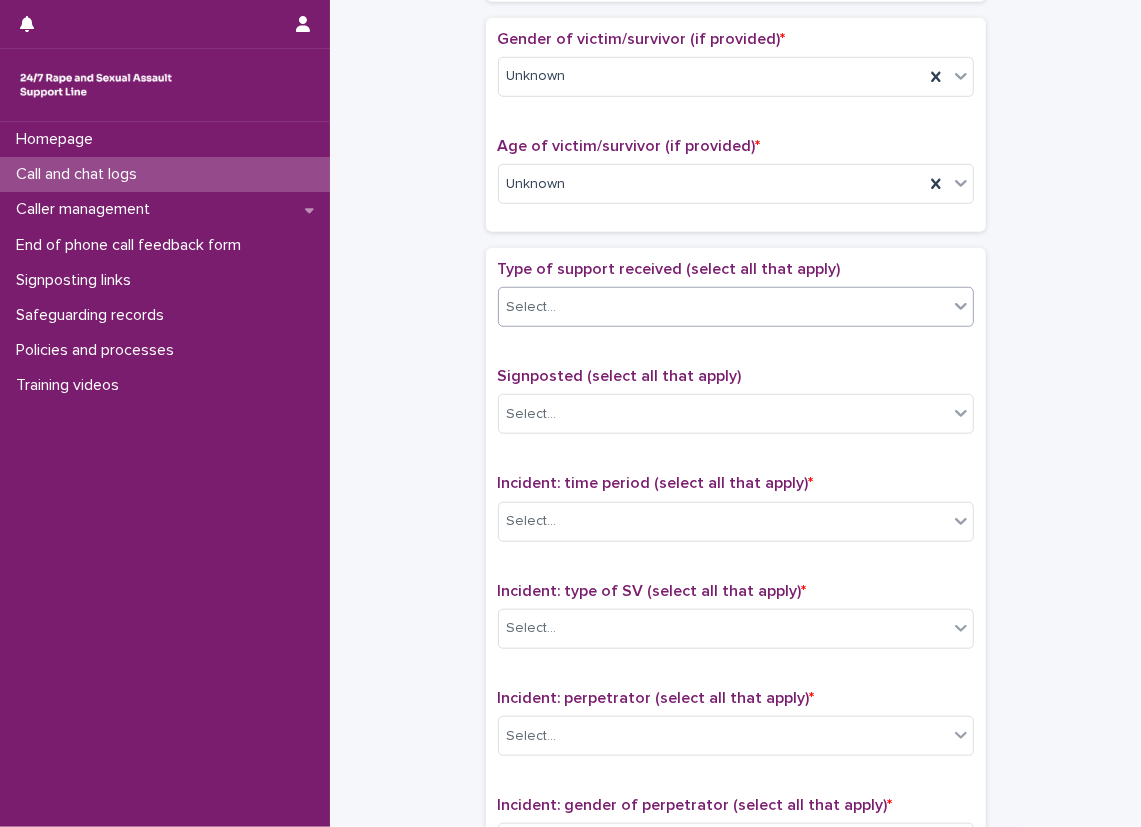 click on "Select..." at bounding box center [723, 307] 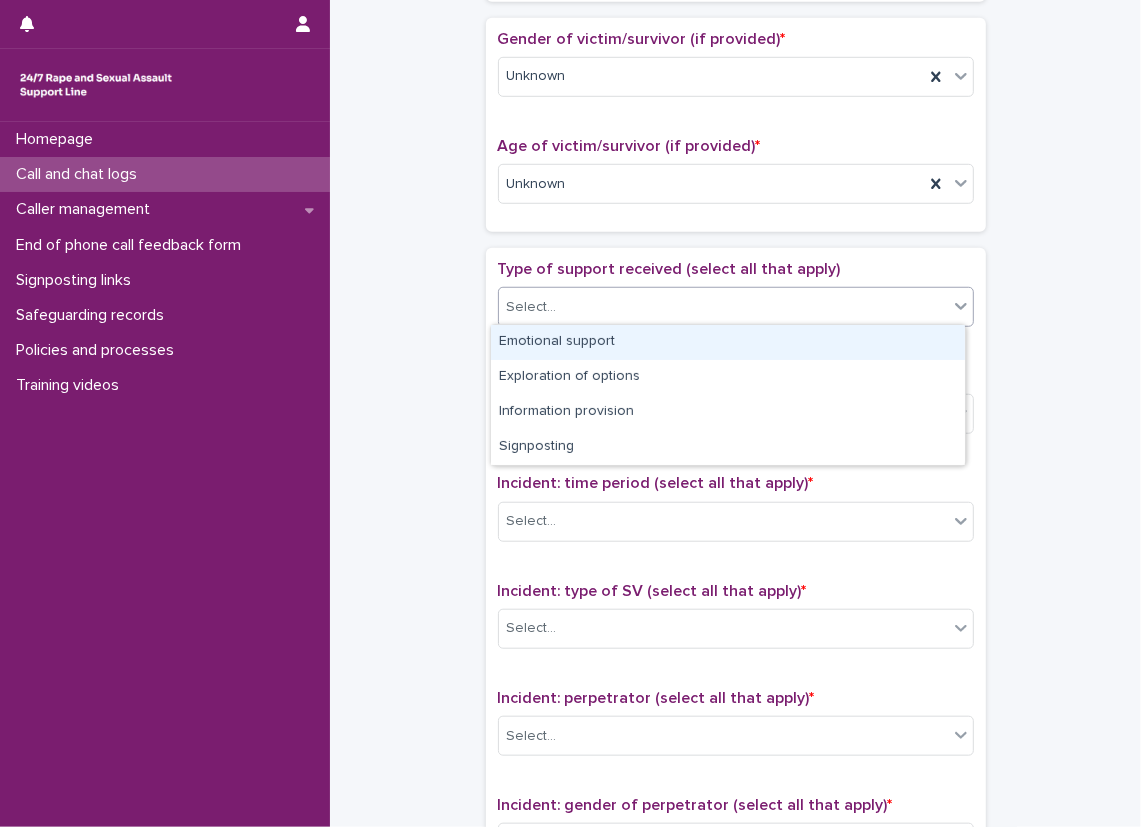 click on "Emotional support" at bounding box center [728, 342] 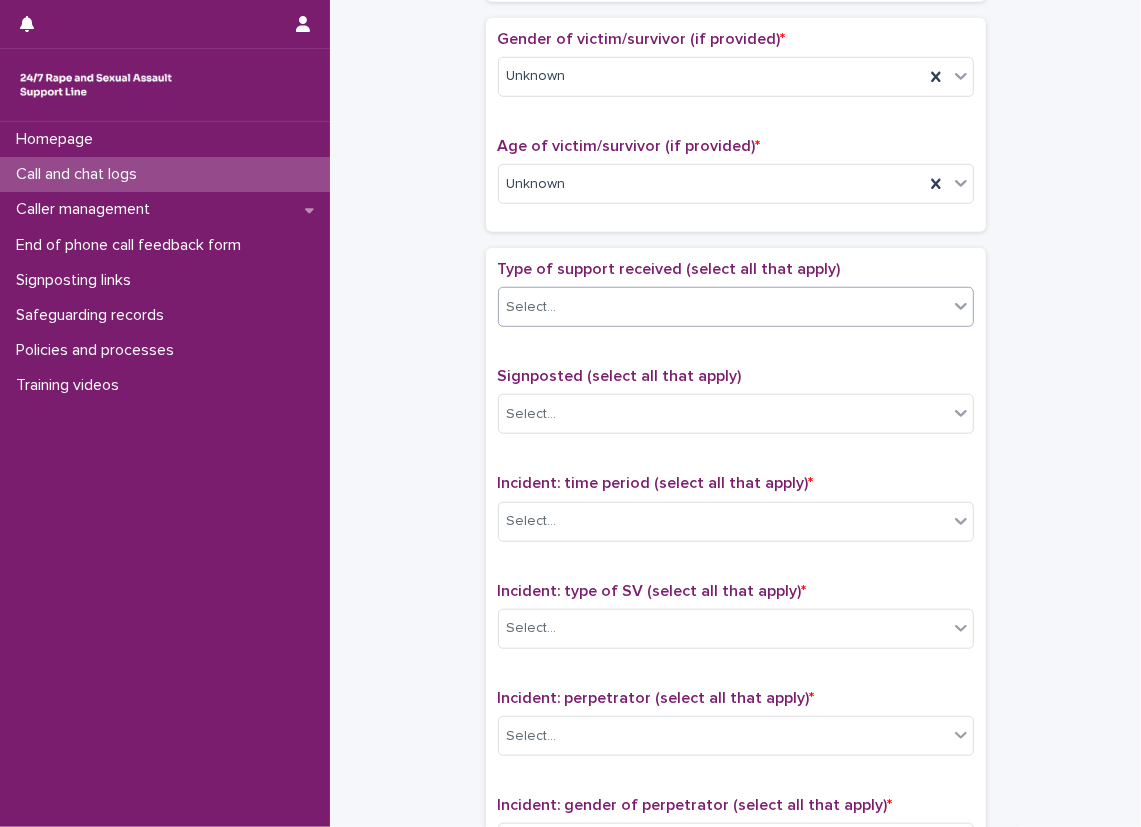 click on "Type of support received (select all that apply)   option Emotional support, selected.     0 results available. Select is focused ,type to refine list, press Down to open the menu,  press left to focus selected values Select... Signposted (select all that apply) Select... Incident: time period (select all that apply) * Select... Incident: type of SV (select all that apply) * Select... Incident: perpetrator (select all that apply) * Select... Incident: gender of perpetrator (select all that apply) * Select... Flags Select... Comments" at bounding box center [736, 678] 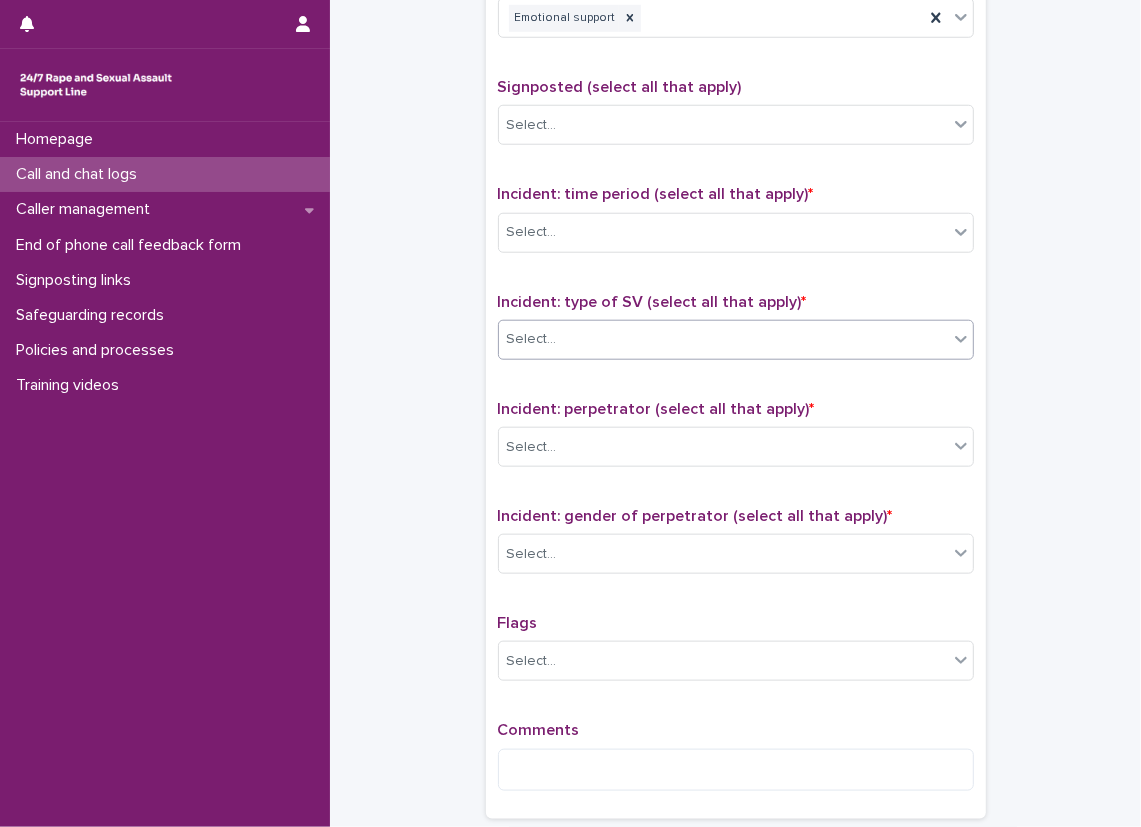 scroll, scrollTop: 1200, scrollLeft: 0, axis: vertical 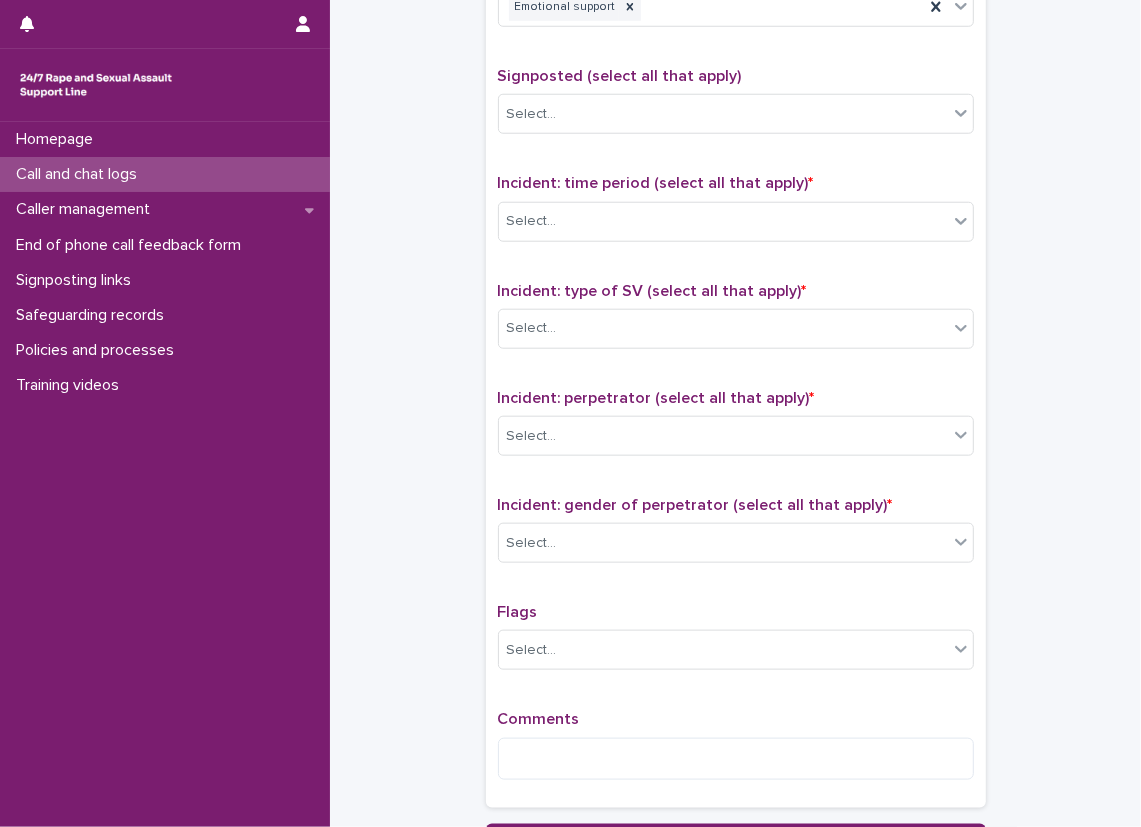 click on "Incident: time period (select all that apply) * Select..." at bounding box center [736, 215] 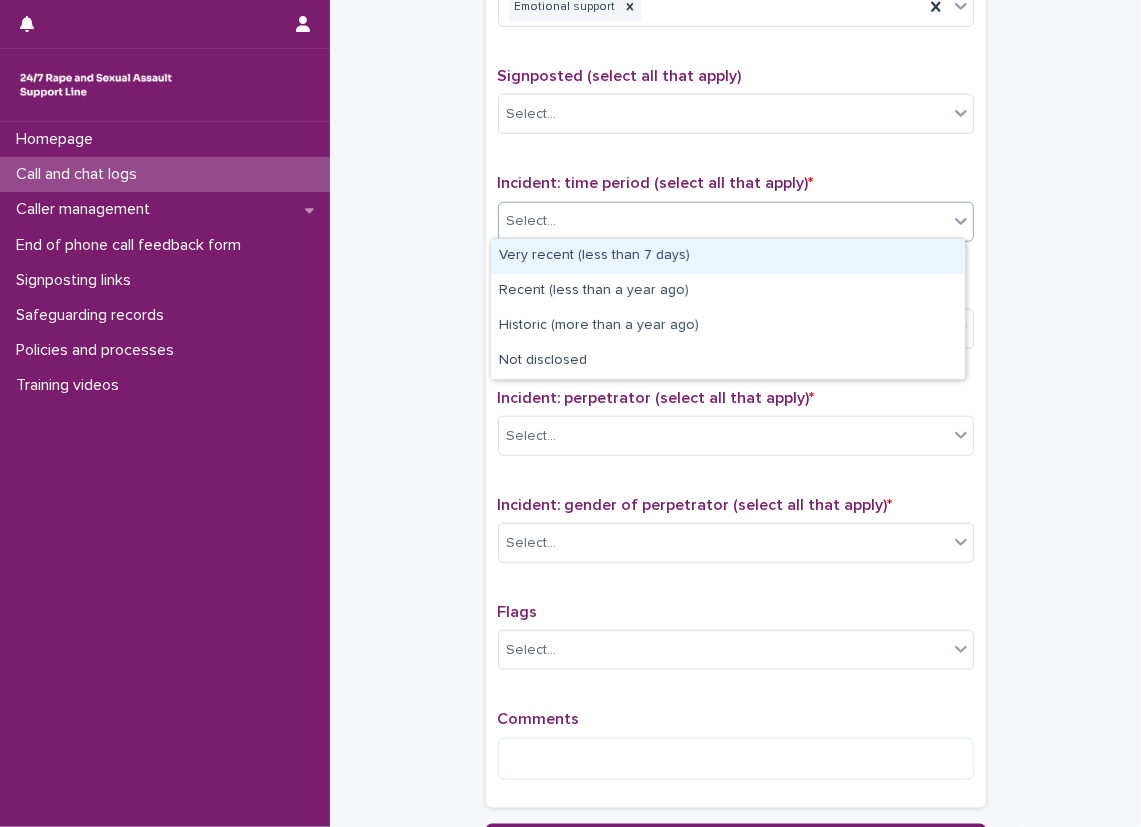 click on "Select..." at bounding box center (723, 221) 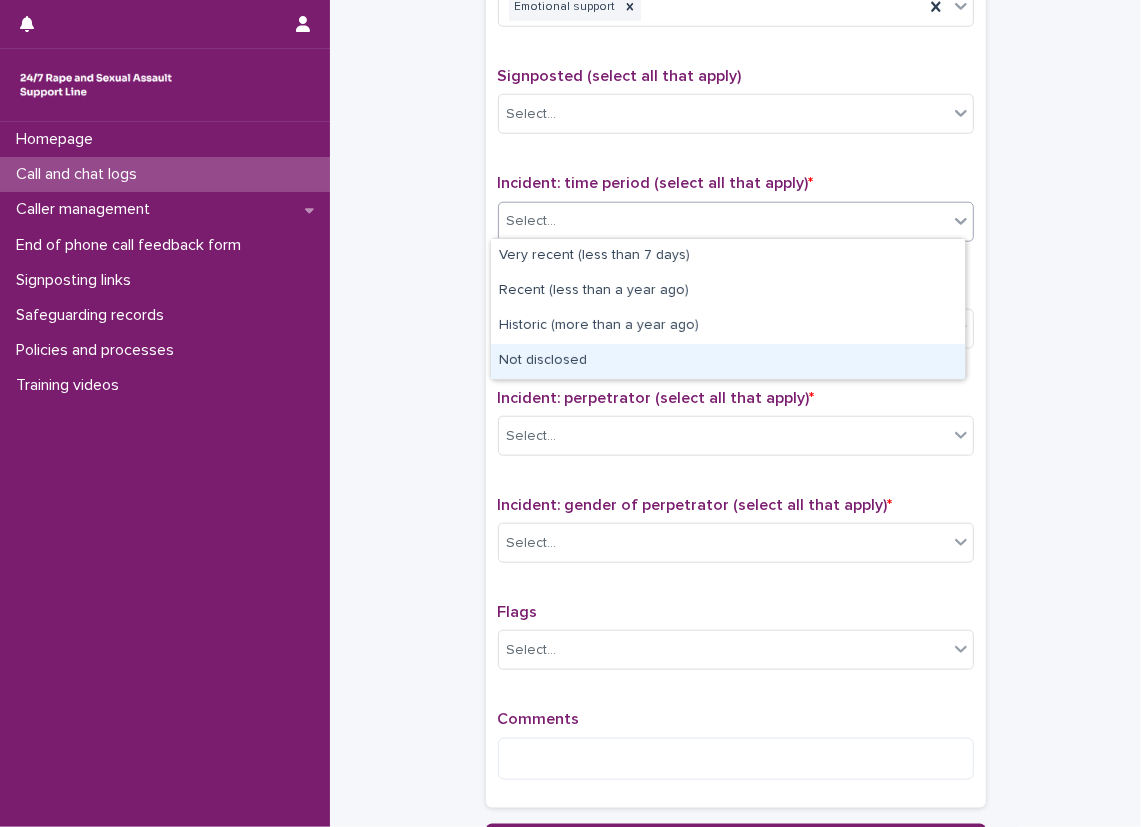 click on "Not disclosed" at bounding box center (728, 361) 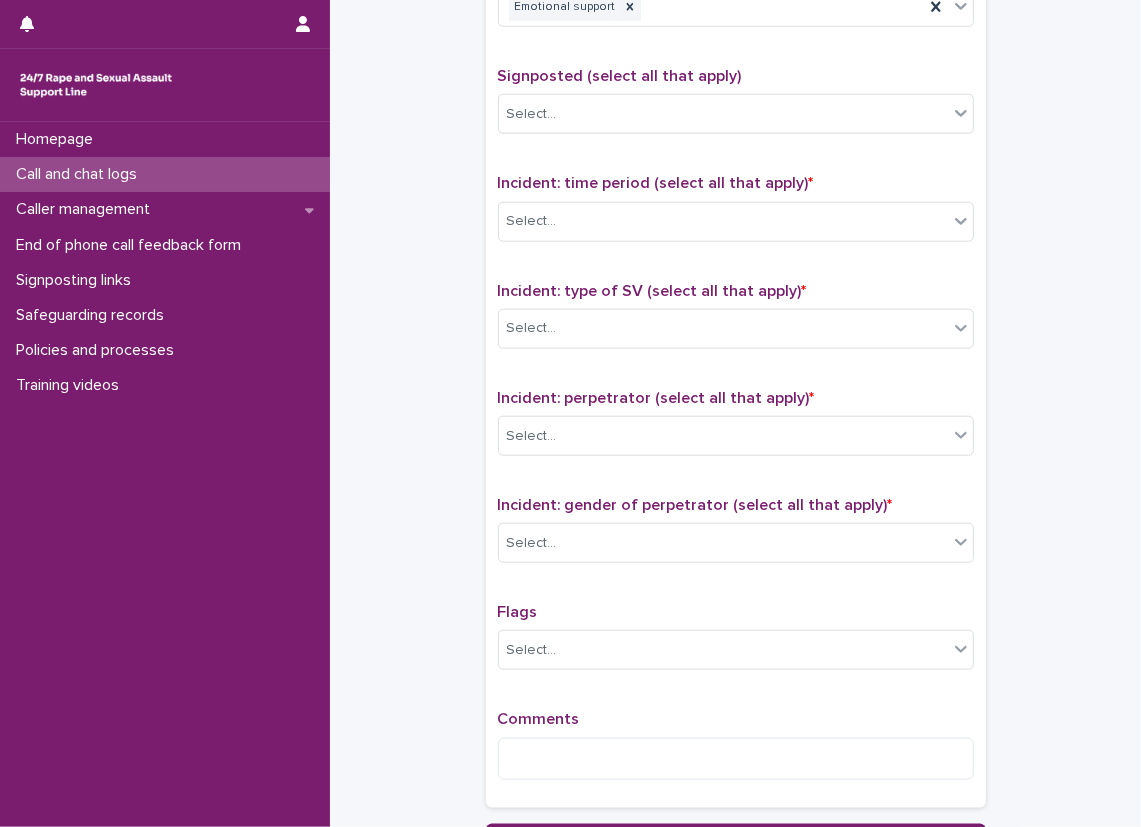 click on "Incident: type of SV (select all that apply) * Select..." at bounding box center (736, 323) 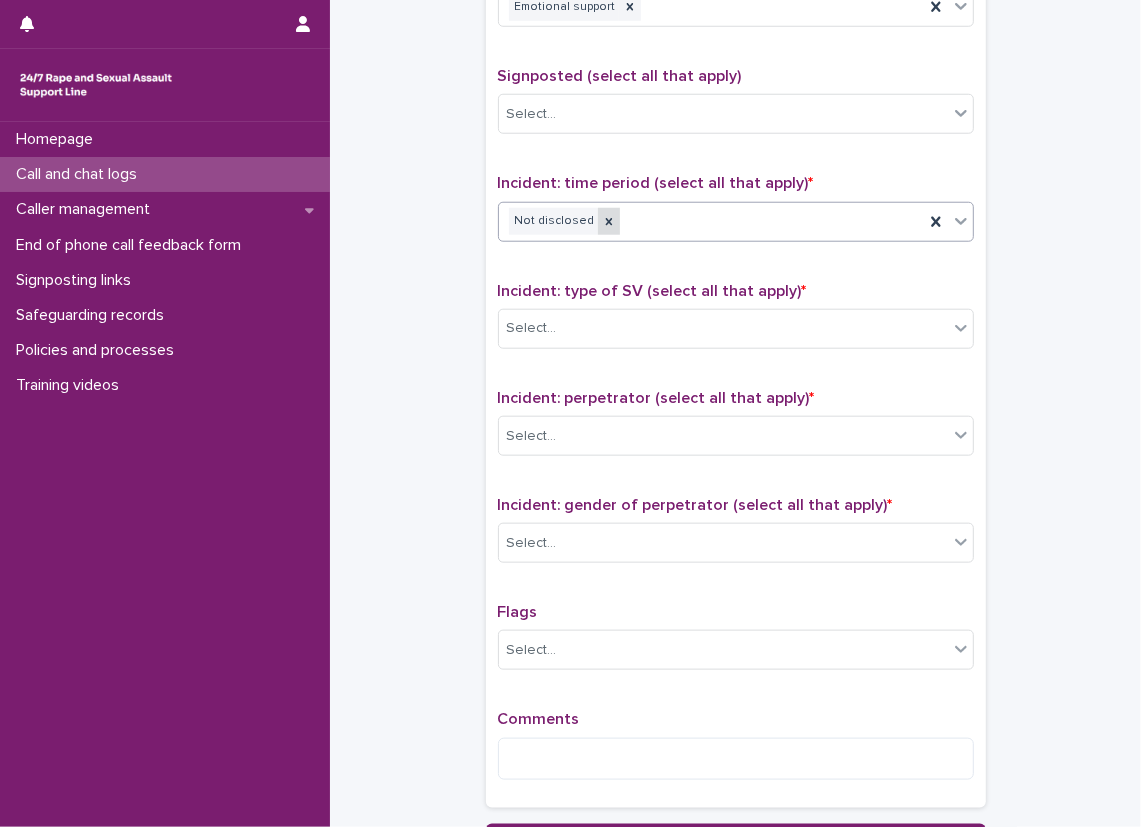 drag, startPoint x: 664, startPoint y: 346, endPoint x: 595, endPoint y: 226, distance: 138.42326 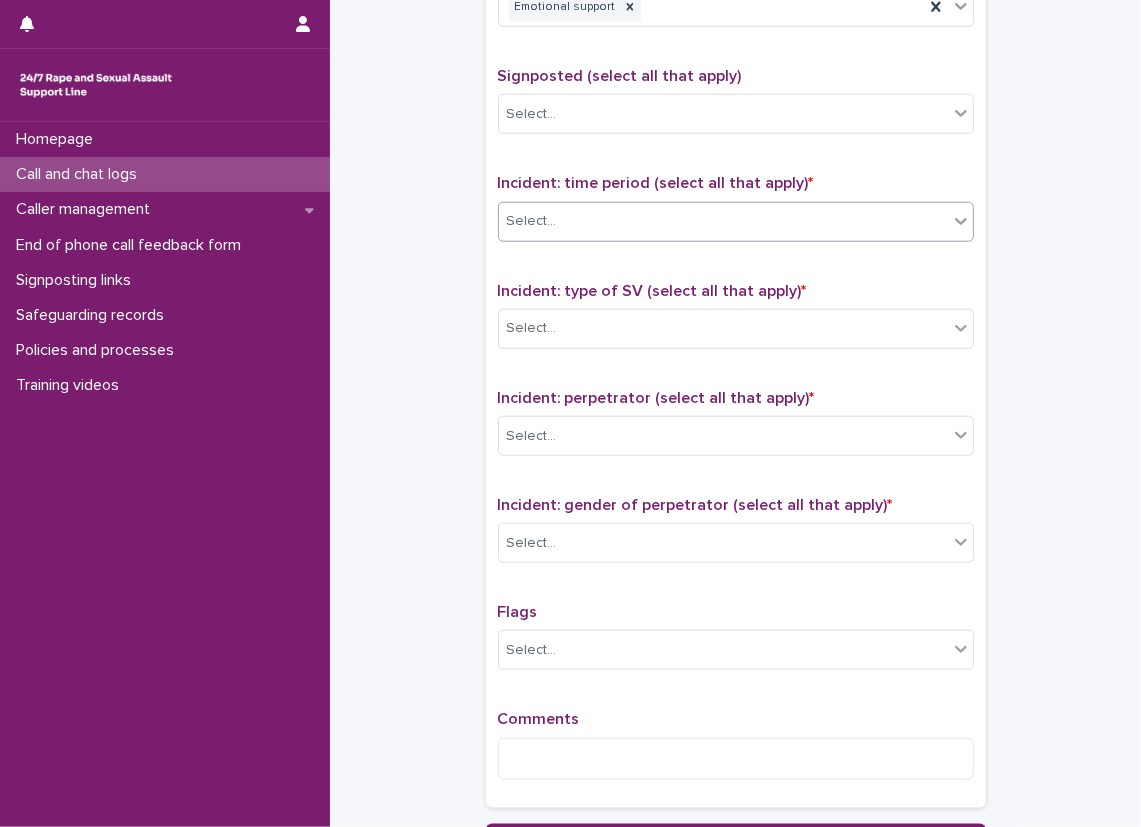 click on "Select..." at bounding box center (723, 221) 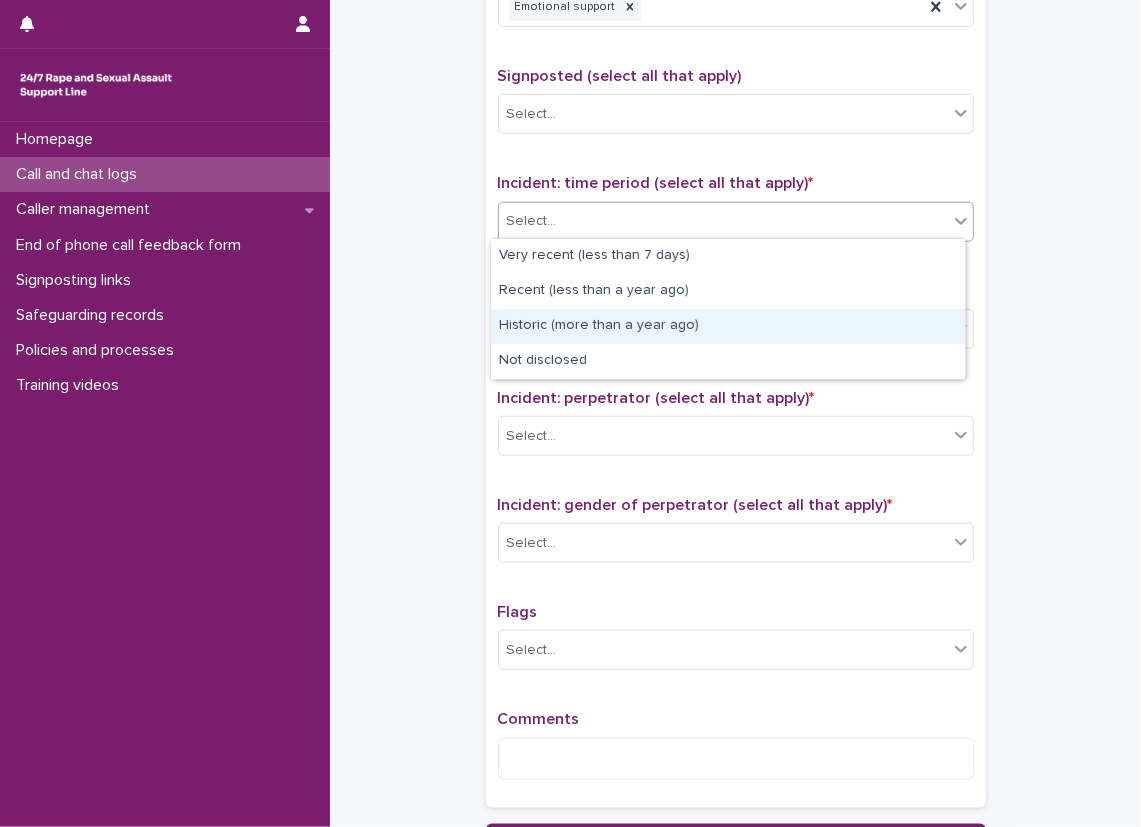 click on "Historic (more than a year ago)" at bounding box center [728, 326] 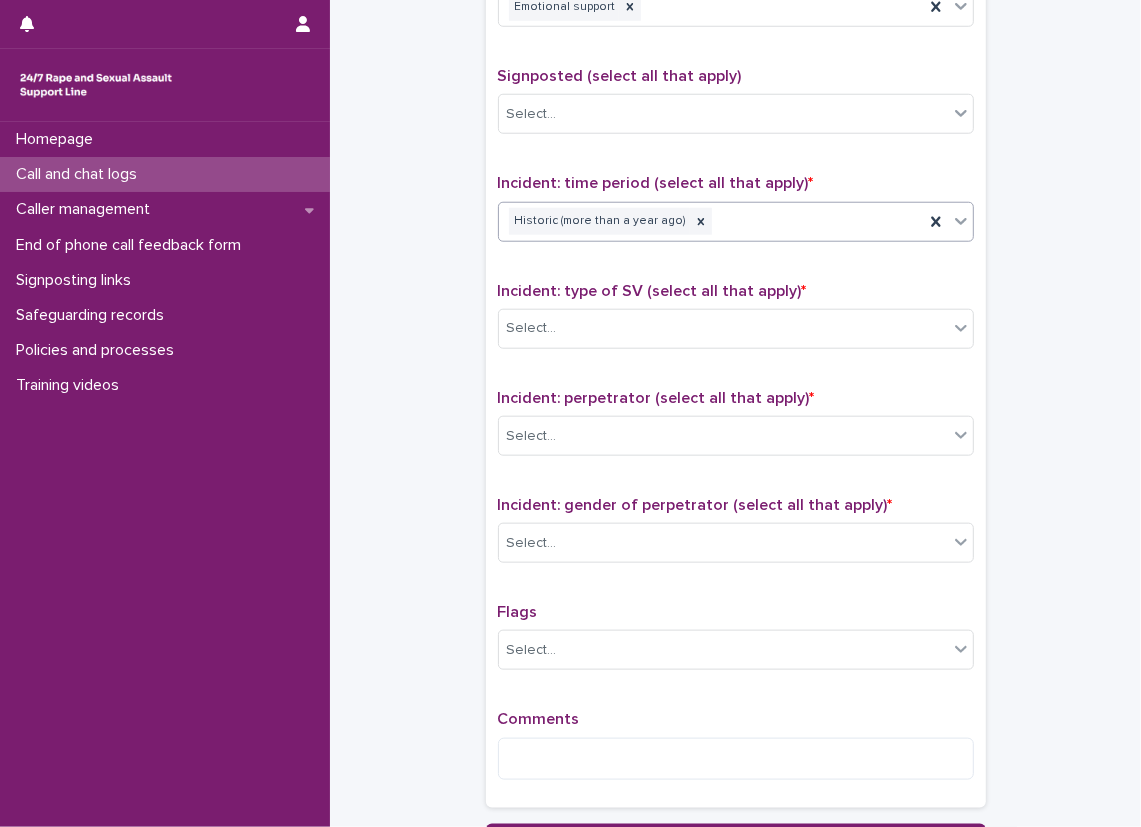 scroll, scrollTop: 1300, scrollLeft: 0, axis: vertical 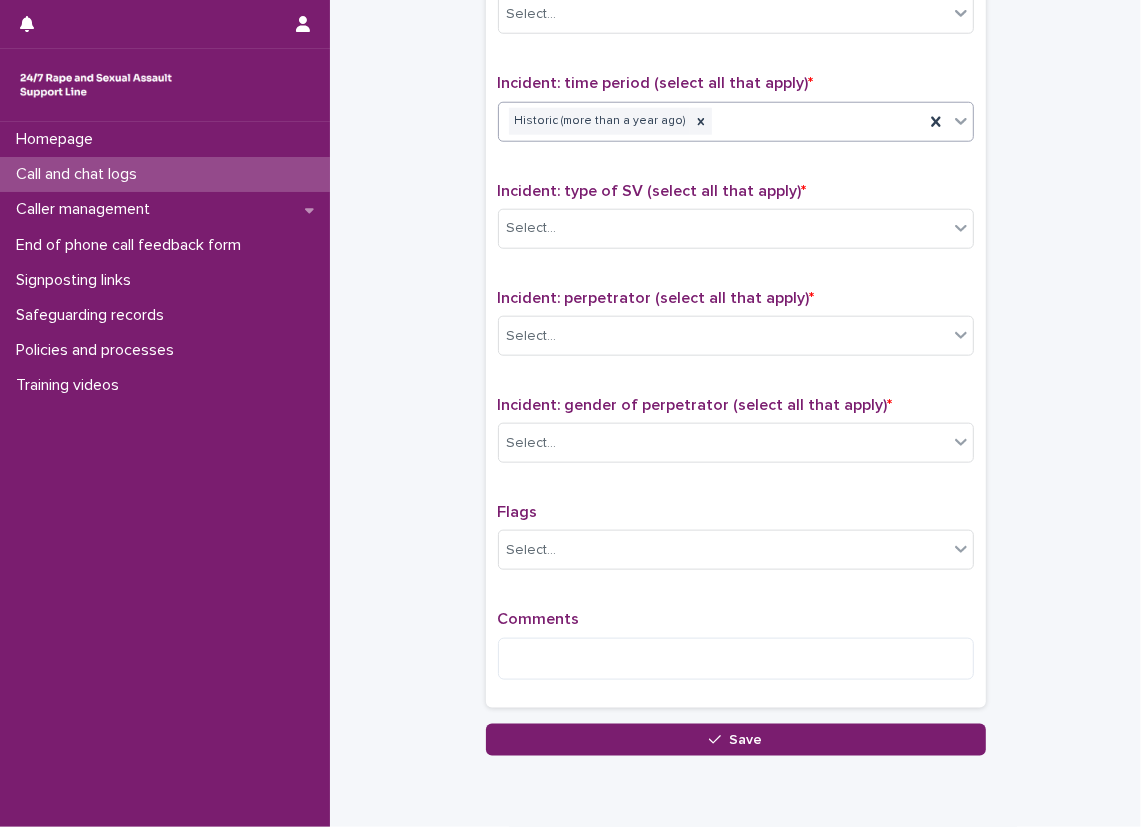 click on "Incident: type of SV (select all that apply) * Select..." at bounding box center (736, 223) 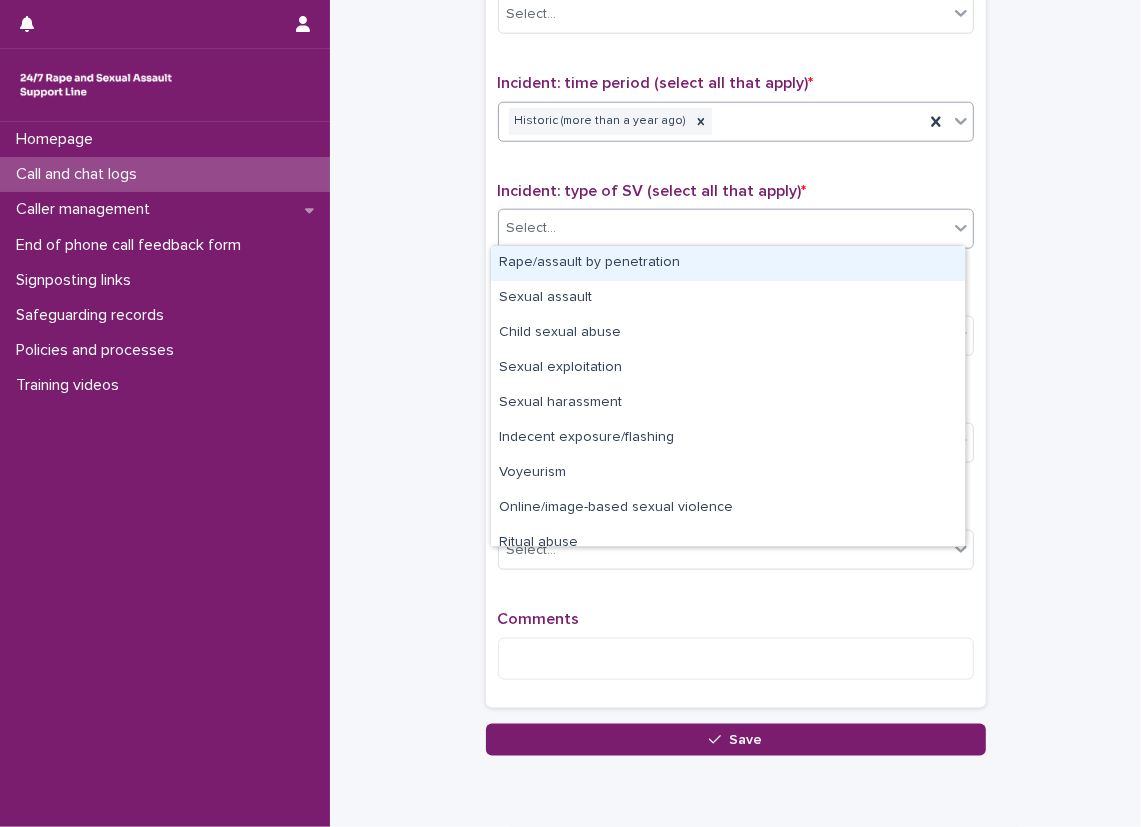 click on "Select..." at bounding box center [736, 229] 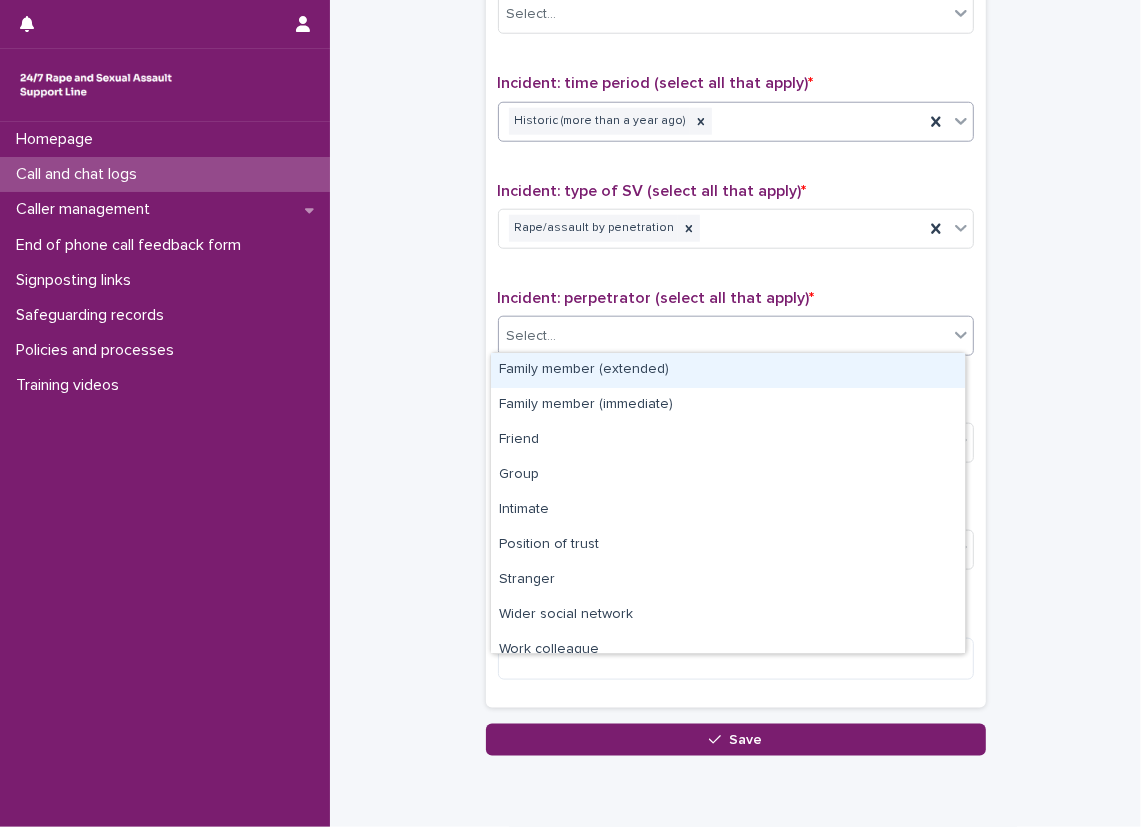 drag, startPoint x: 587, startPoint y: 348, endPoint x: 585, endPoint y: 381, distance: 33.06055 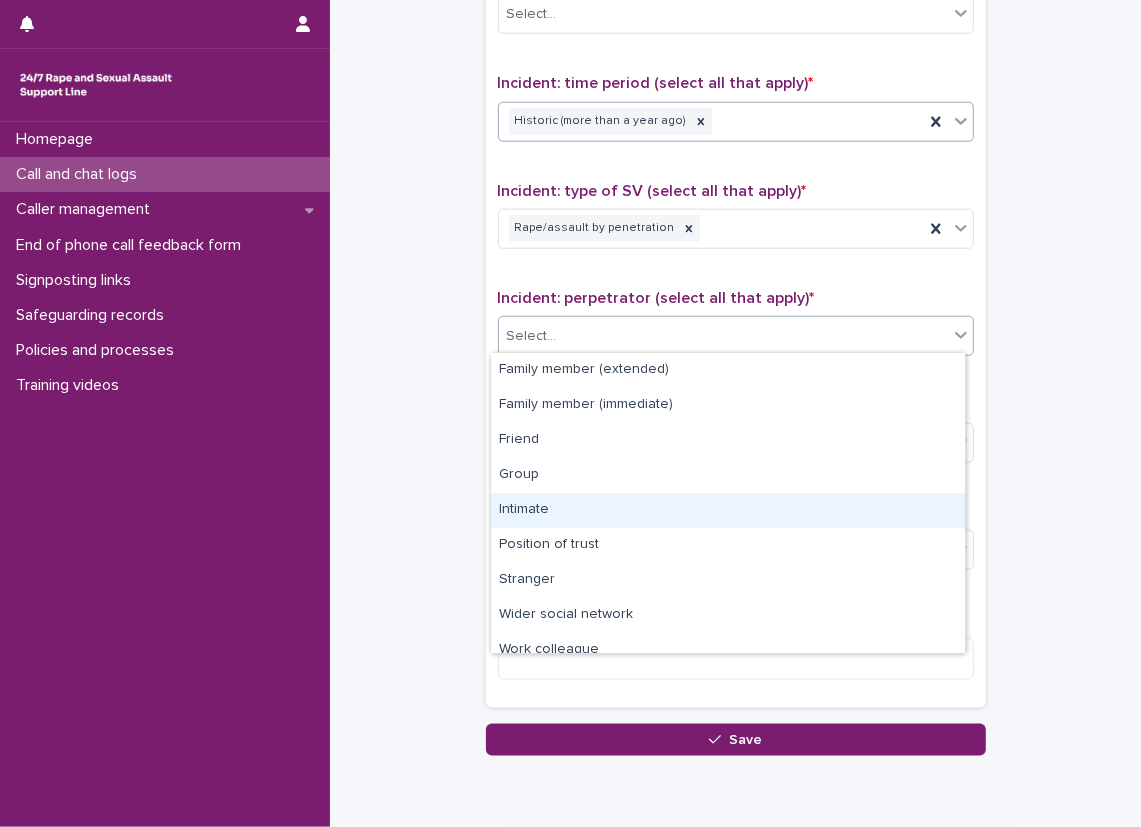 scroll, scrollTop: 85, scrollLeft: 0, axis: vertical 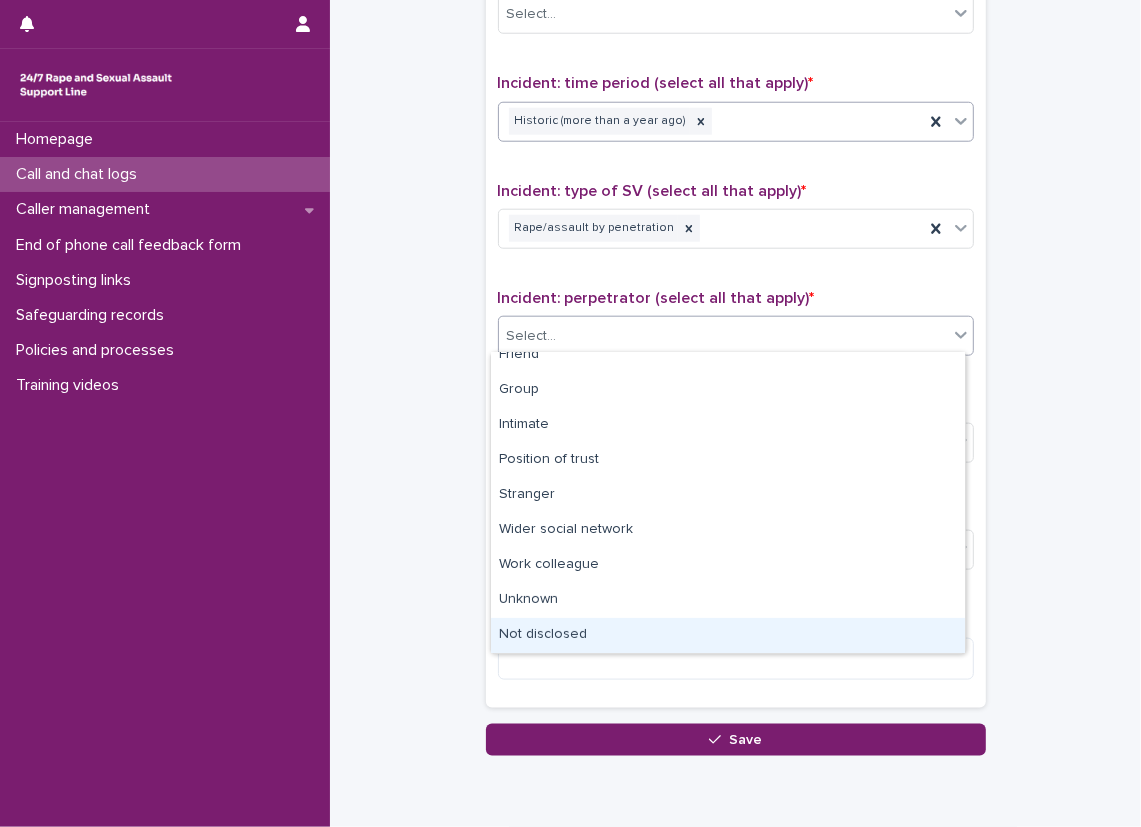 click on "Not disclosed" at bounding box center (728, 635) 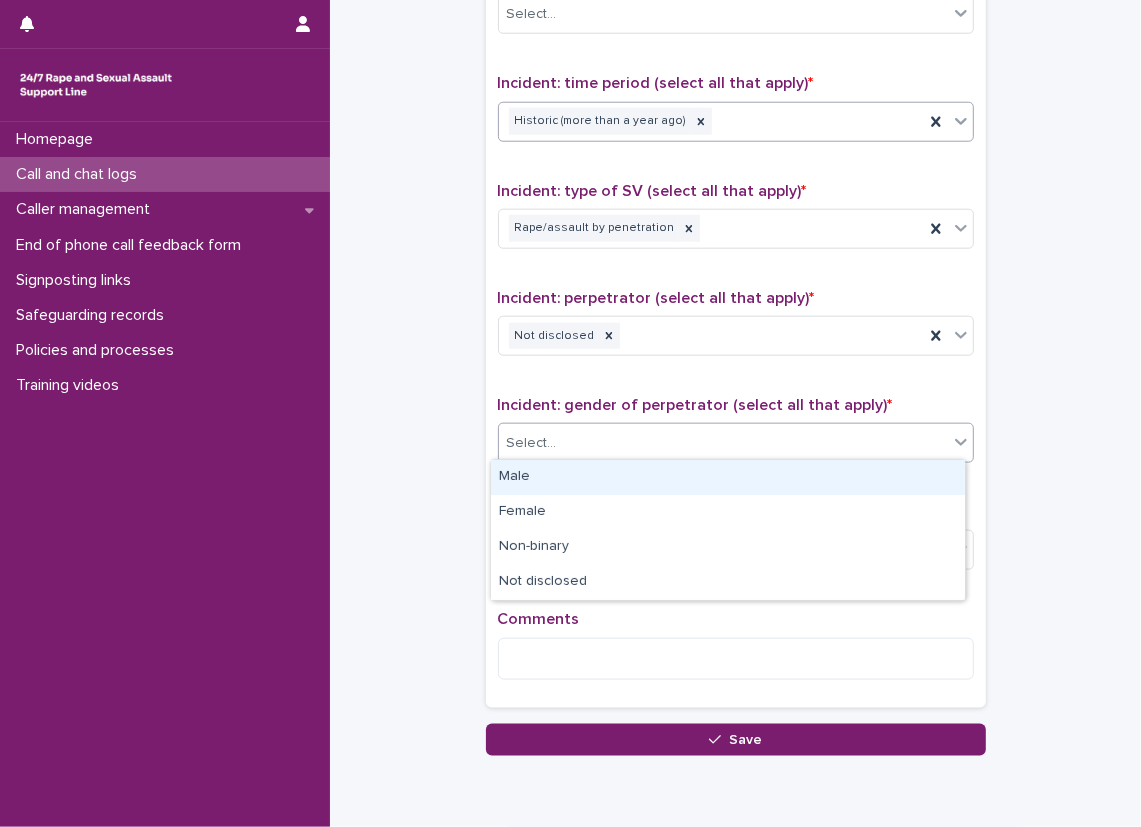 click on "Select..." at bounding box center [723, 443] 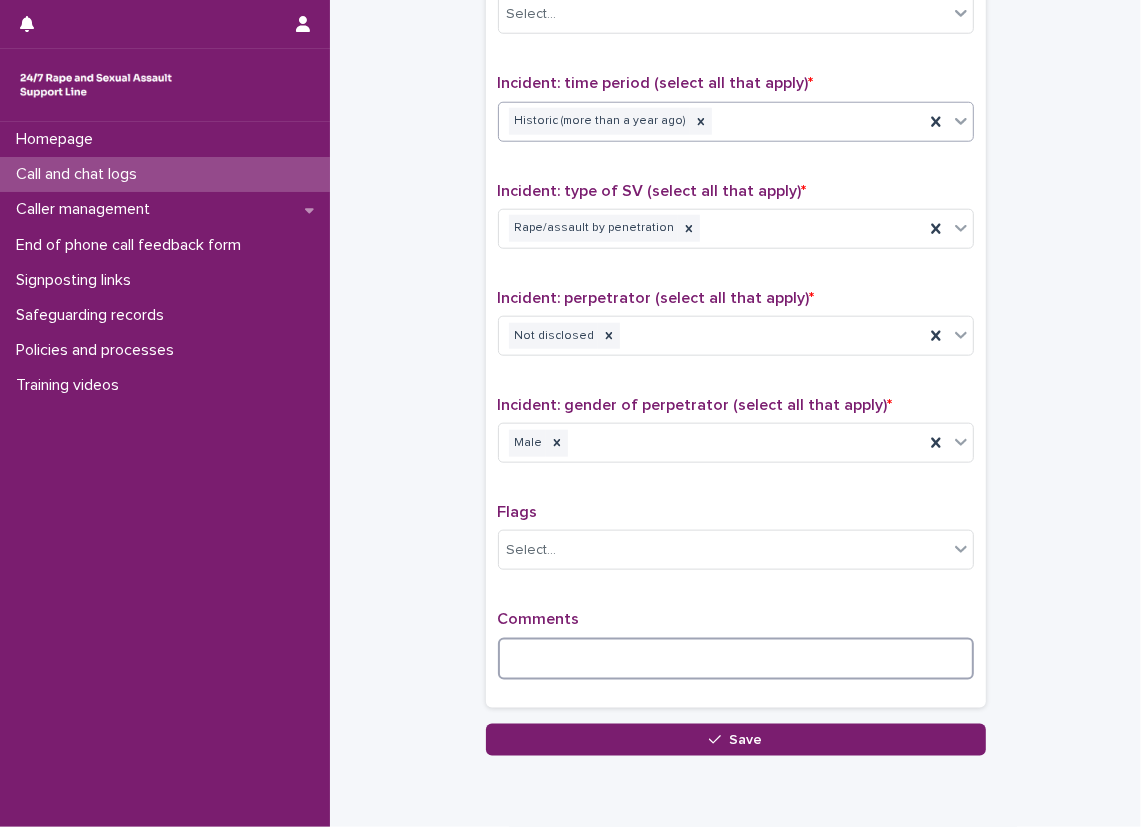 click at bounding box center [736, 659] 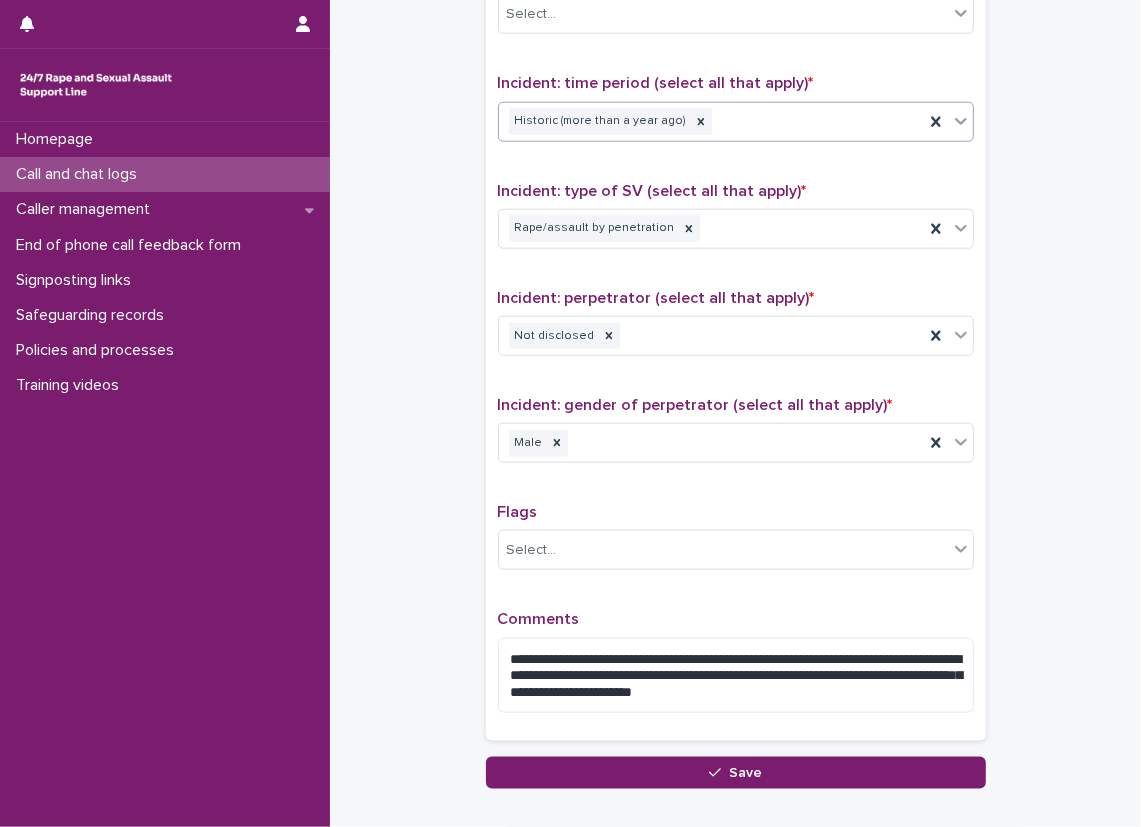click on "**********" at bounding box center [735, -249] 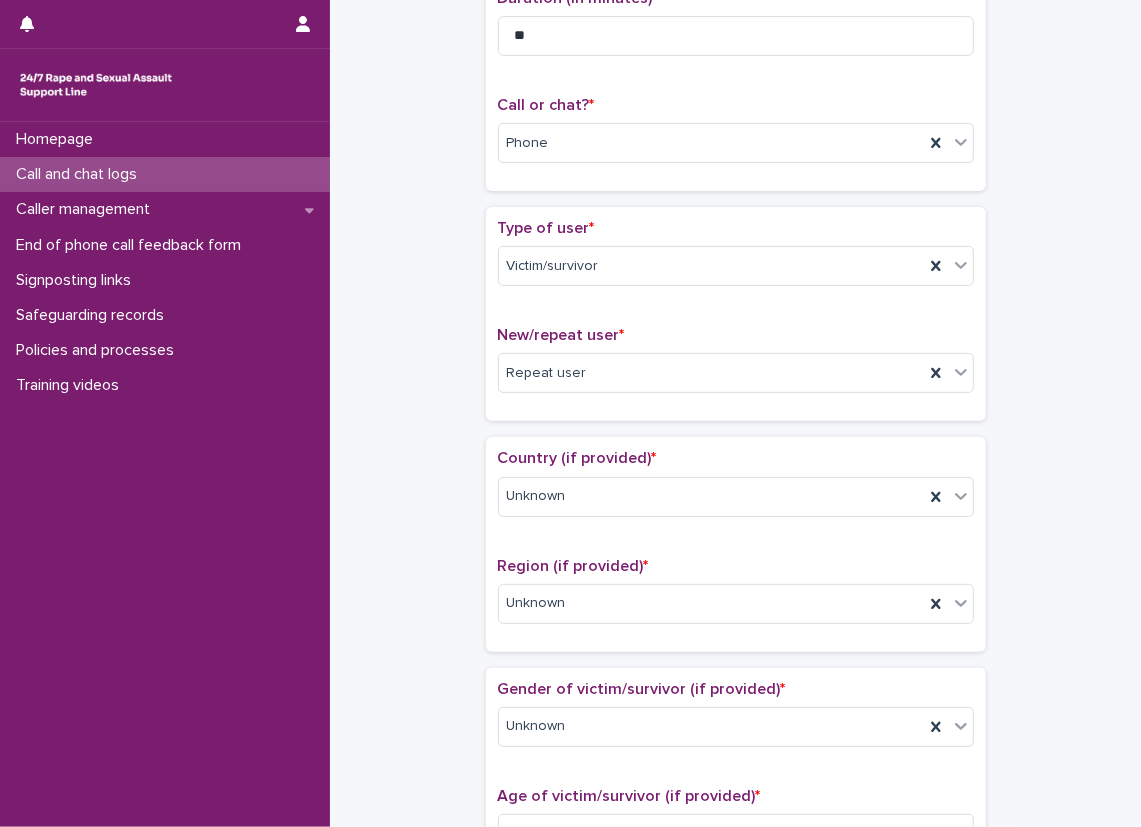scroll, scrollTop: 0, scrollLeft: 0, axis: both 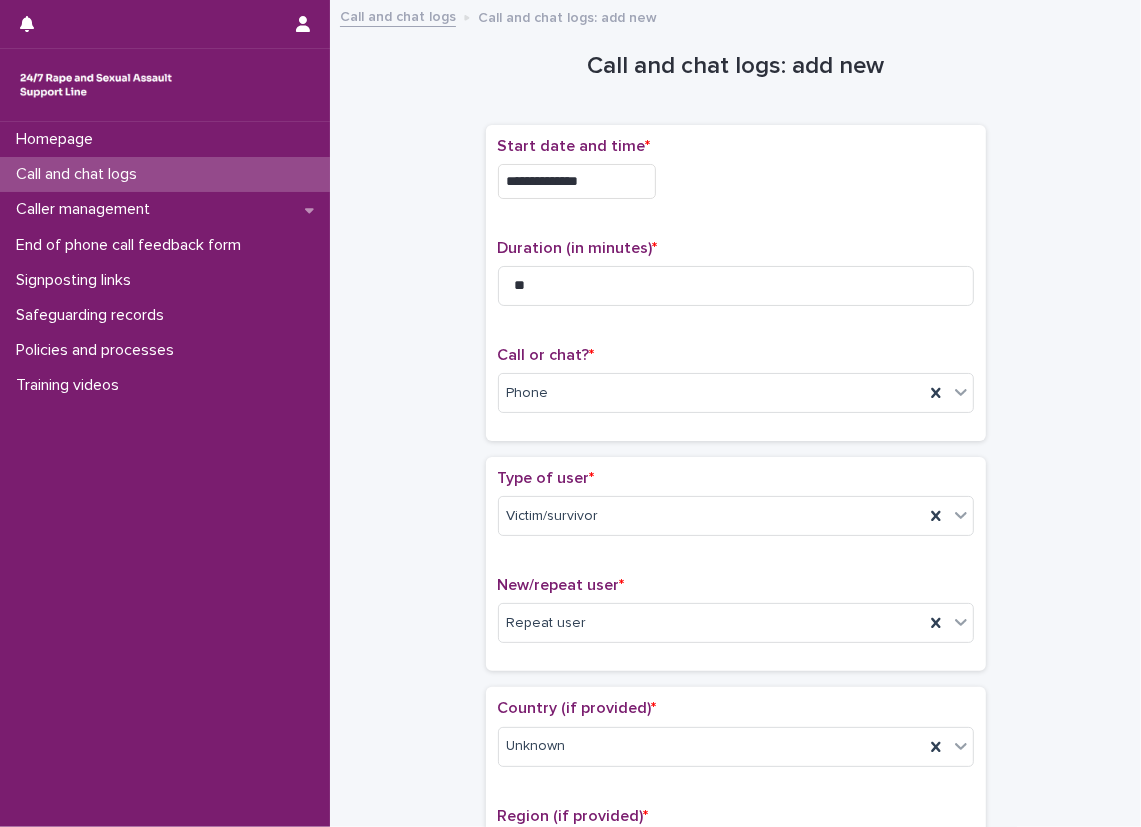 click on "**********" at bounding box center (735, 1051) 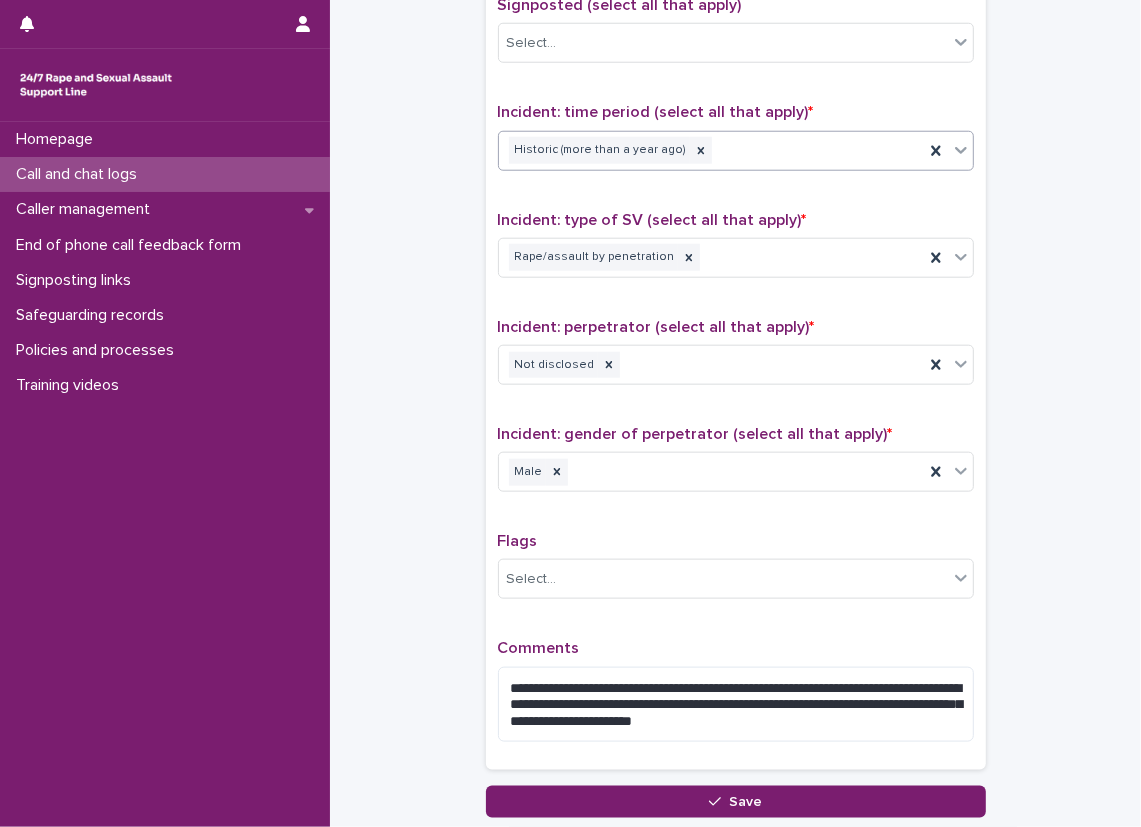 scroll, scrollTop: 1300, scrollLeft: 0, axis: vertical 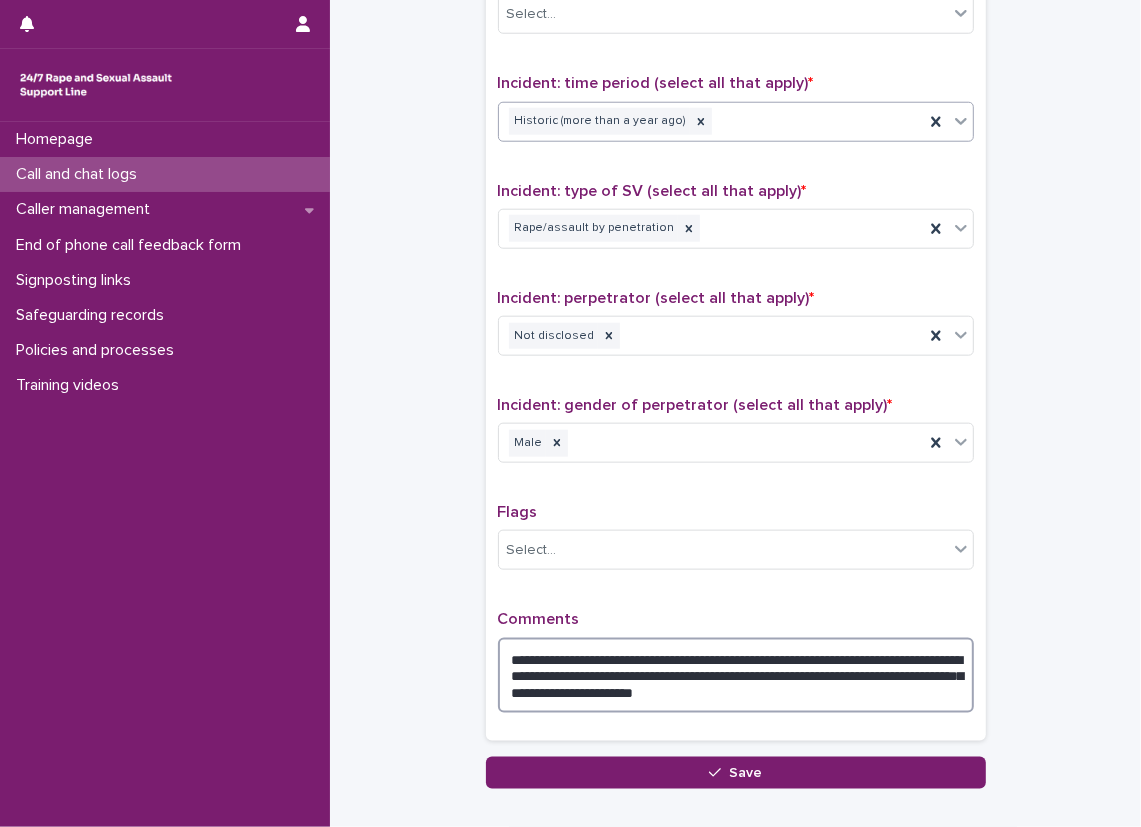 click on "**********" at bounding box center [736, 676] 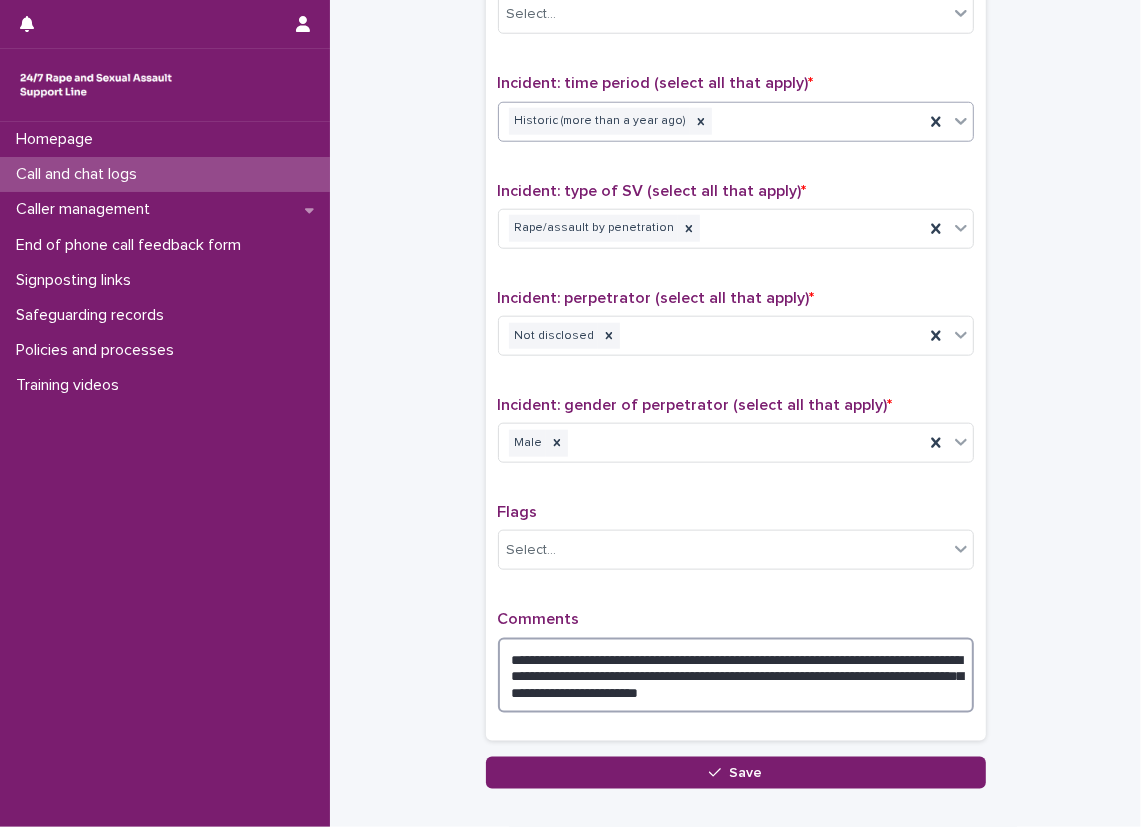 type on "**********" 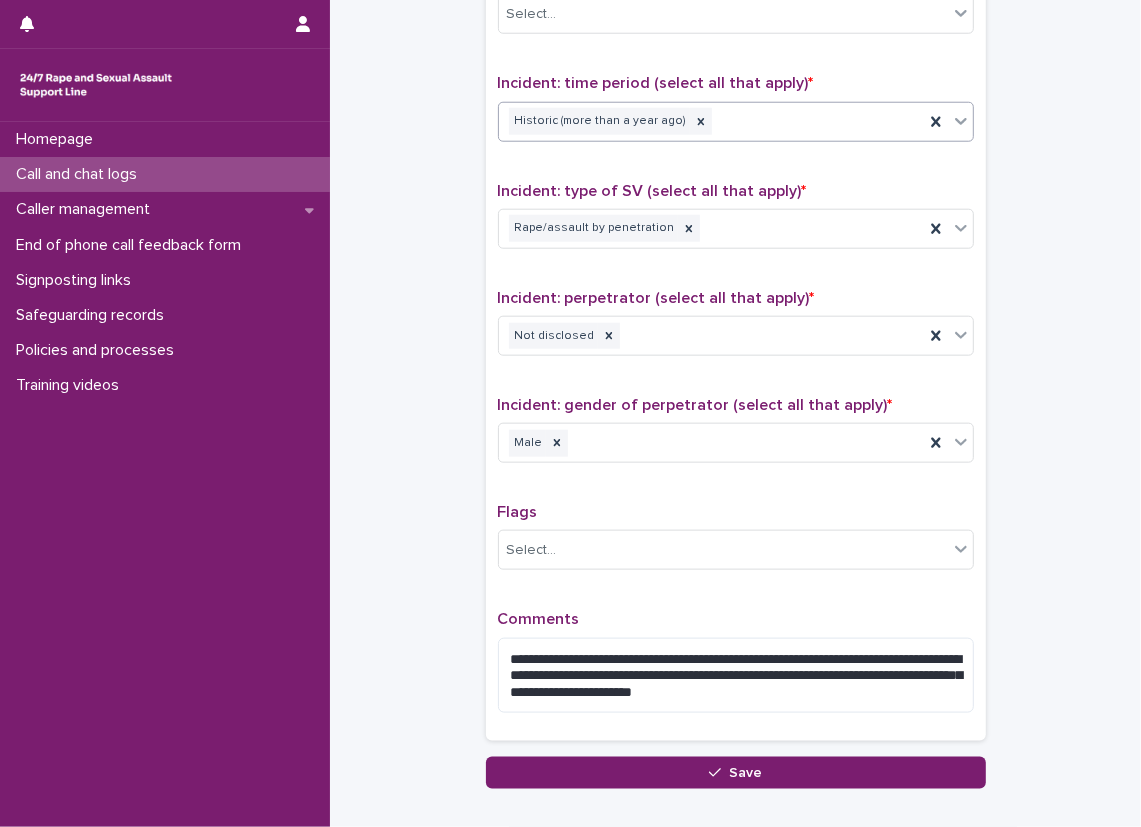 click on "**********" at bounding box center (735, -249) 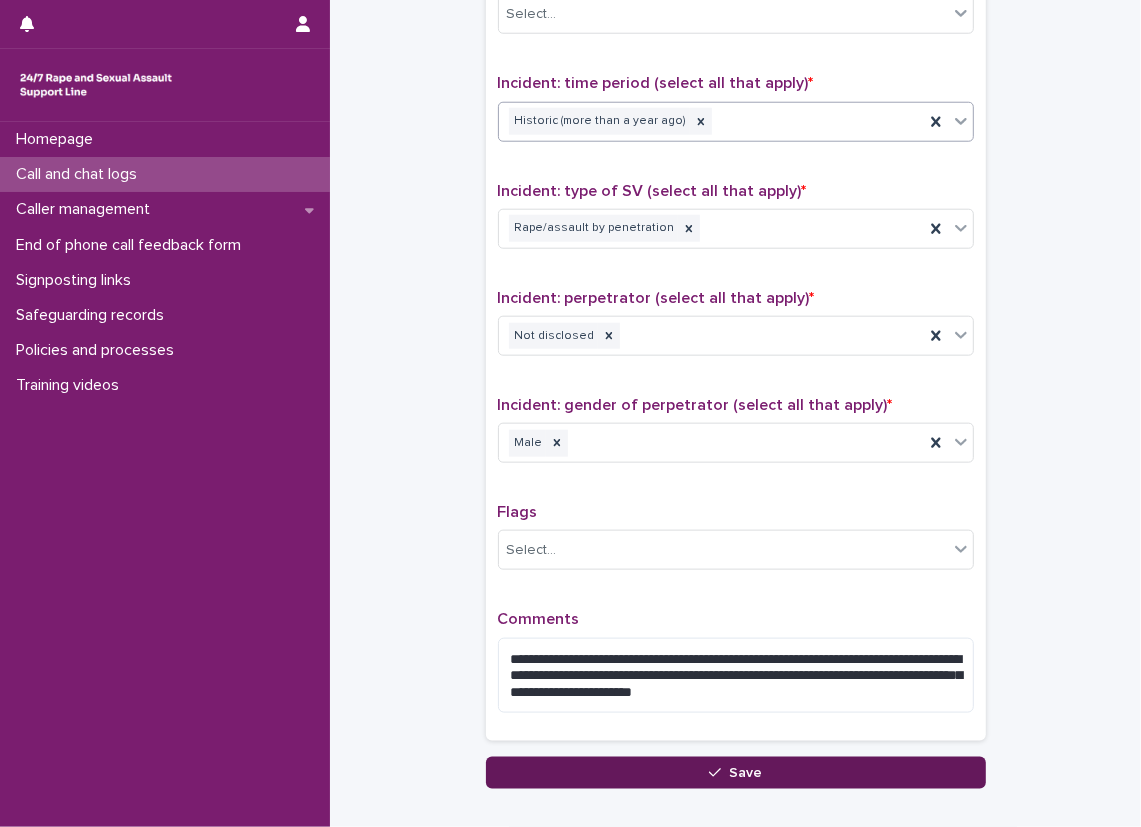 click on "Save" at bounding box center (736, 773) 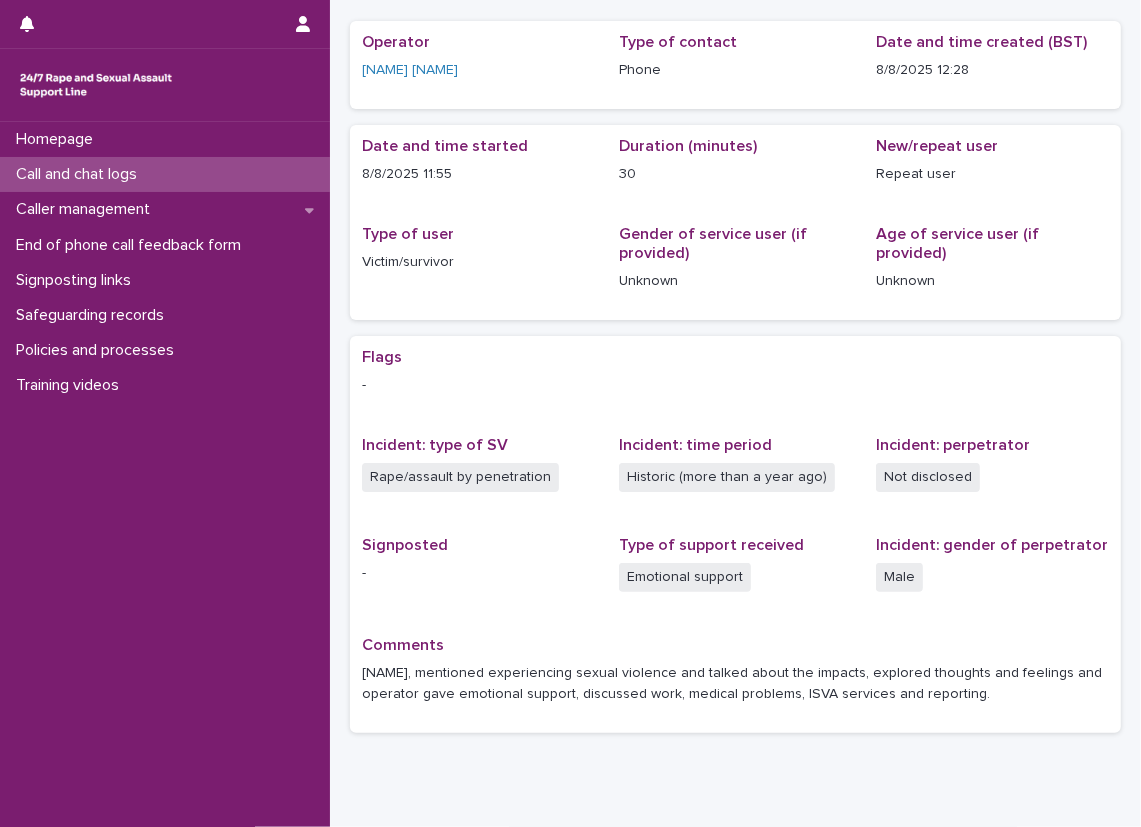 scroll, scrollTop: 100, scrollLeft: 0, axis: vertical 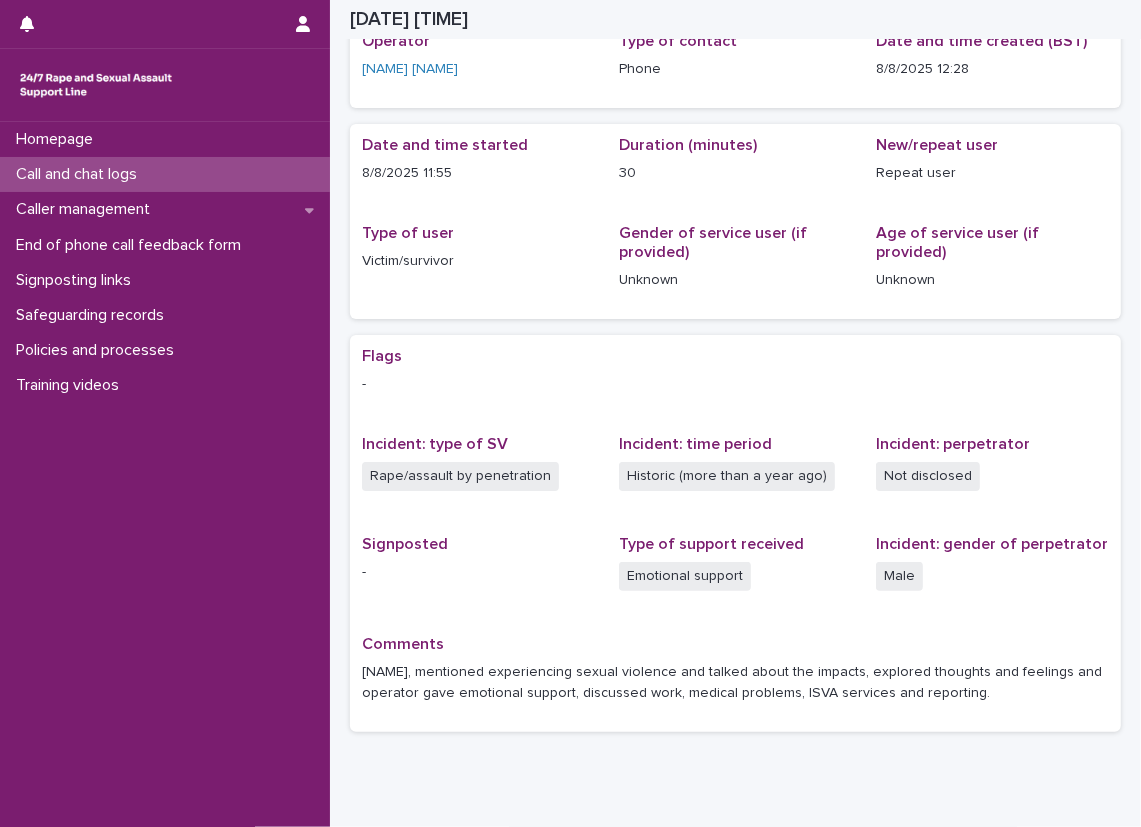 click on "Call and chat logs" at bounding box center (165, 174) 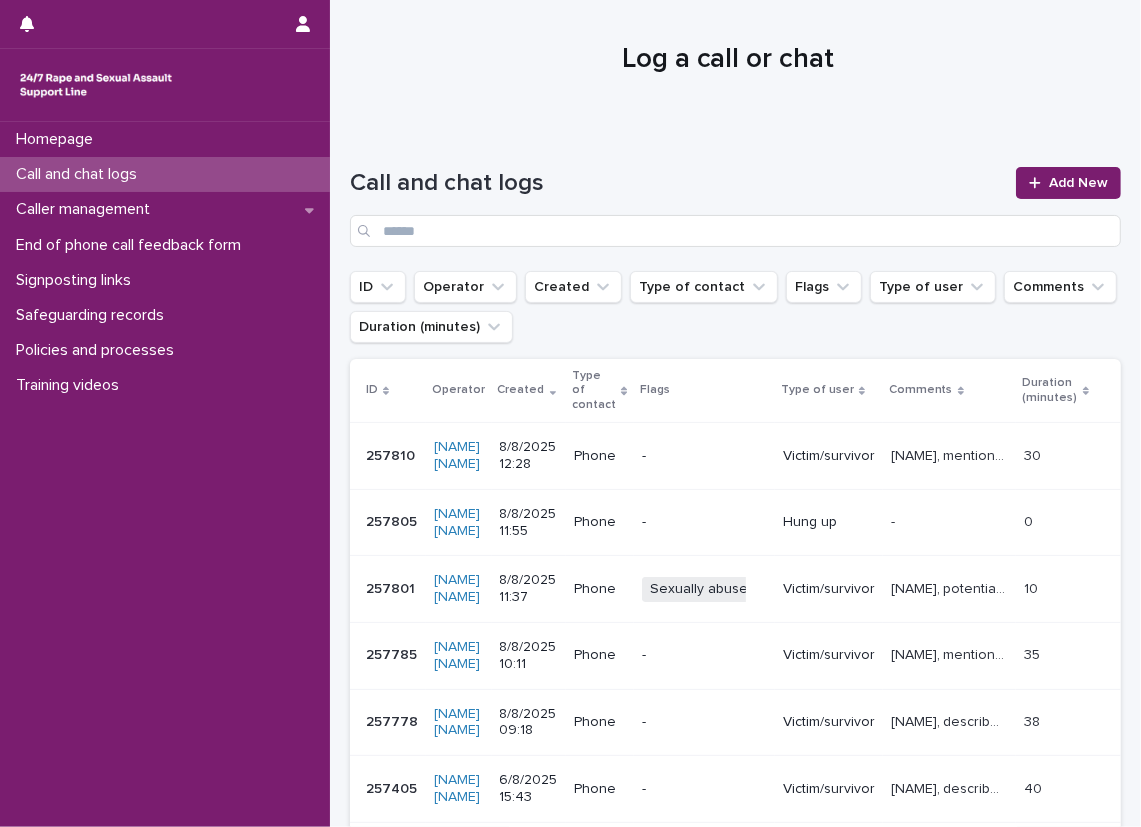 scroll, scrollTop: 0, scrollLeft: 0, axis: both 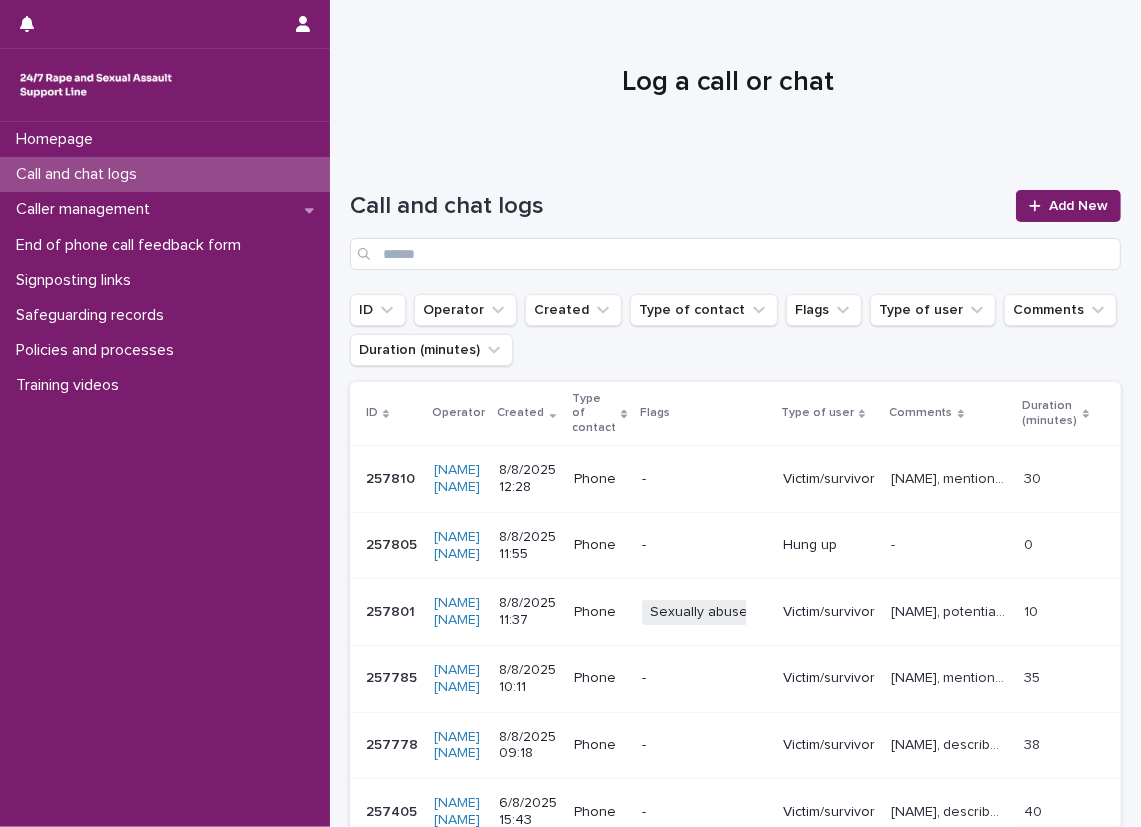 click on "Call and chat logs" at bounding box center [80, 174] 